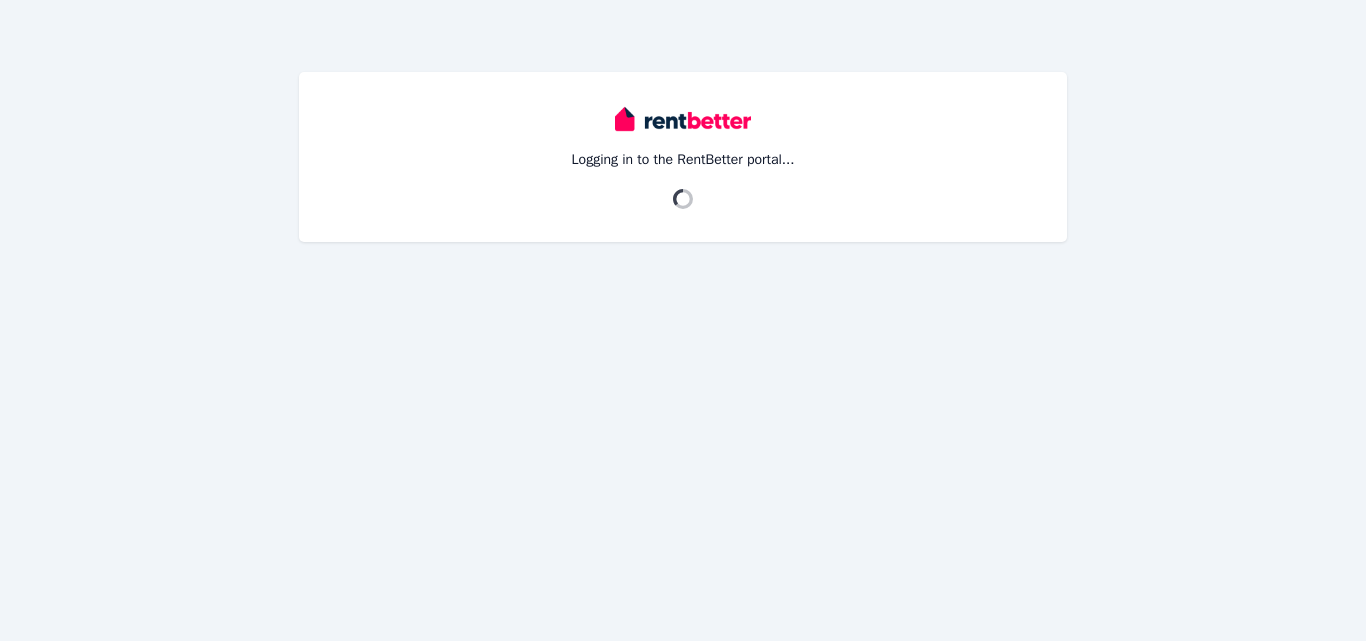 scroll, scrollTop: 0, scrollLeft: 0, axis: both 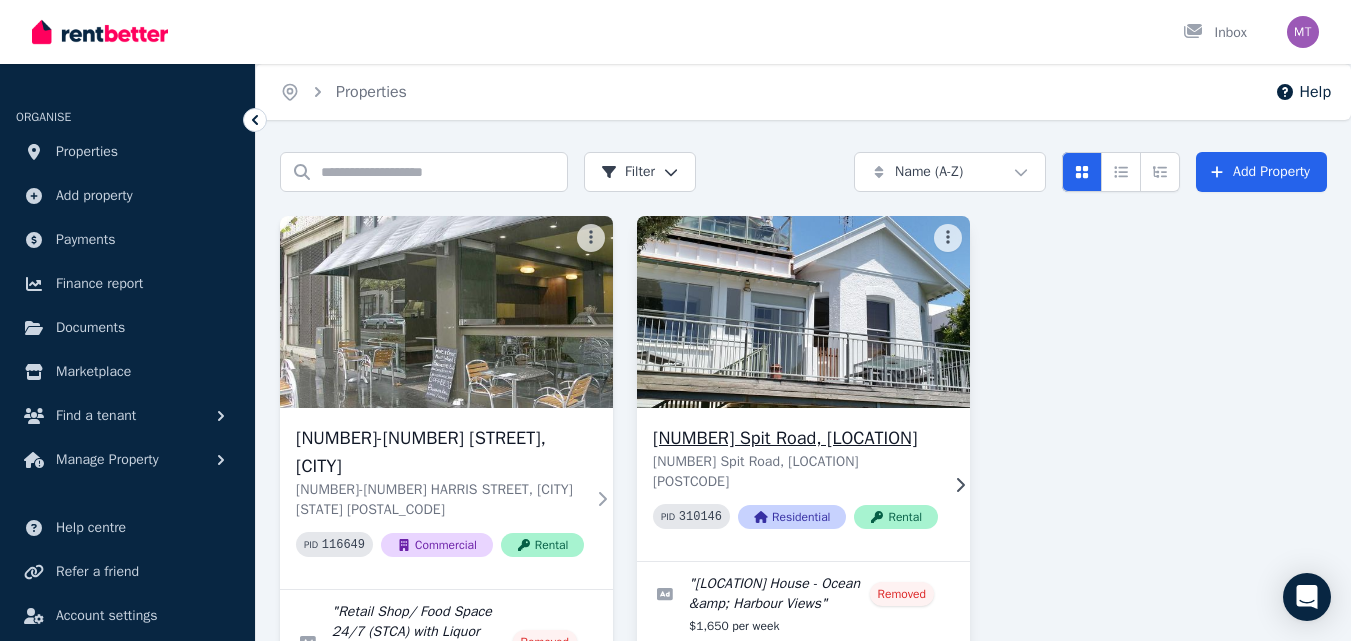 click 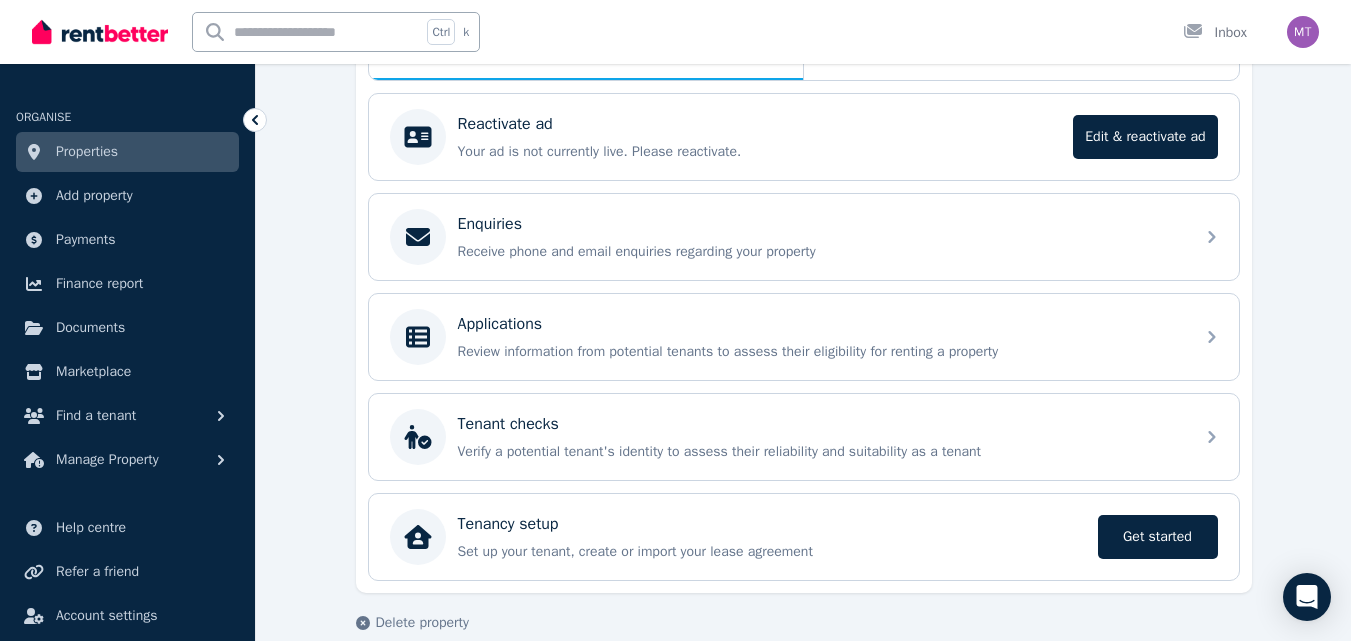 scroll, scrollTop: 390, scrollLeft: 0, axis: vertical 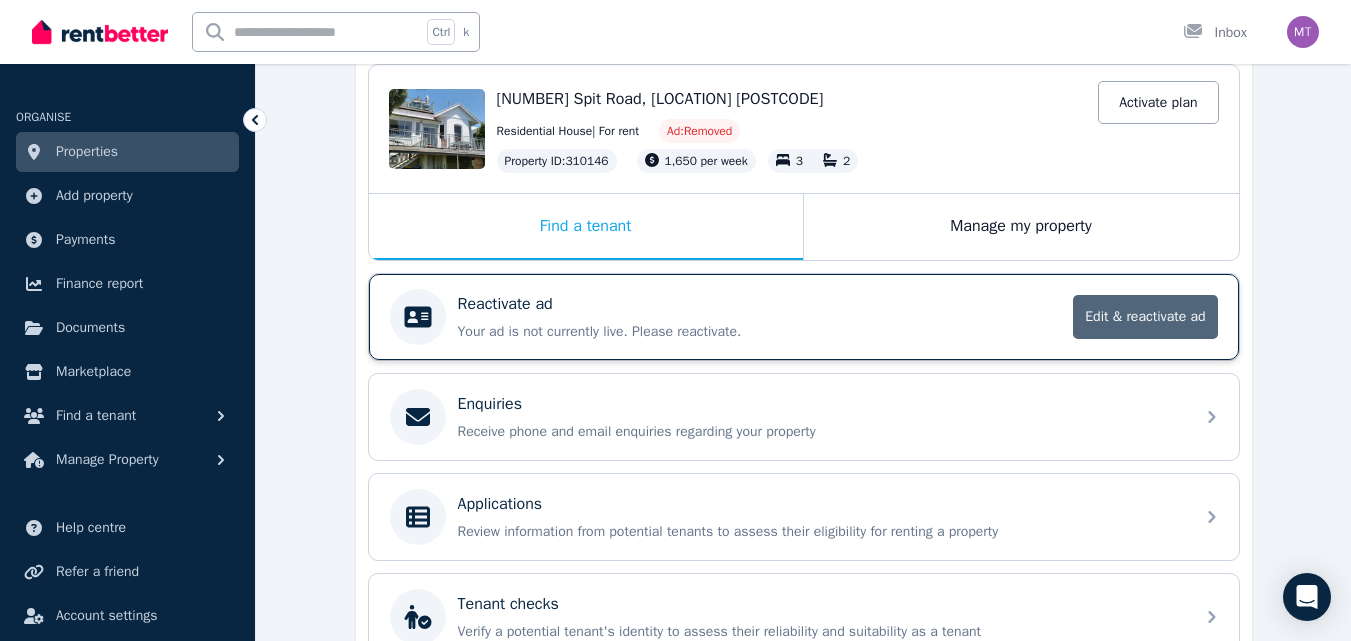 click on "Edit & reactivate ad" at bounding box center [1145, 317] 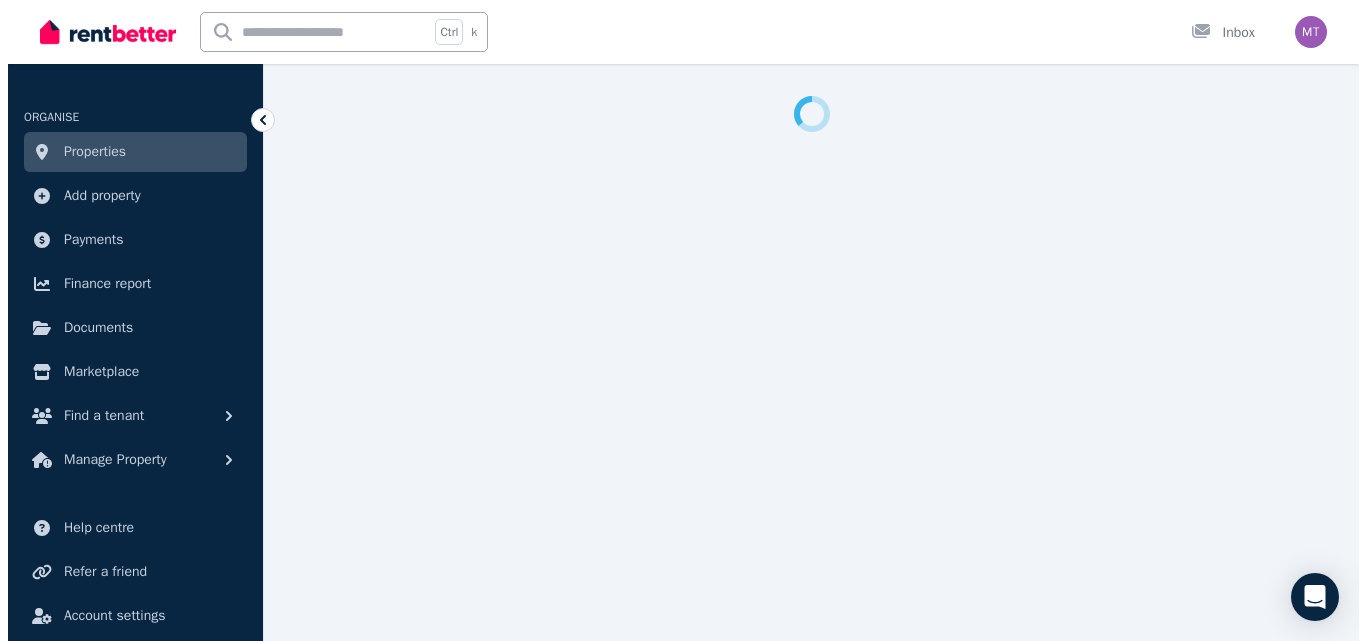 scroll, scrollTop: 0, scrollLeft: 0, axis: both 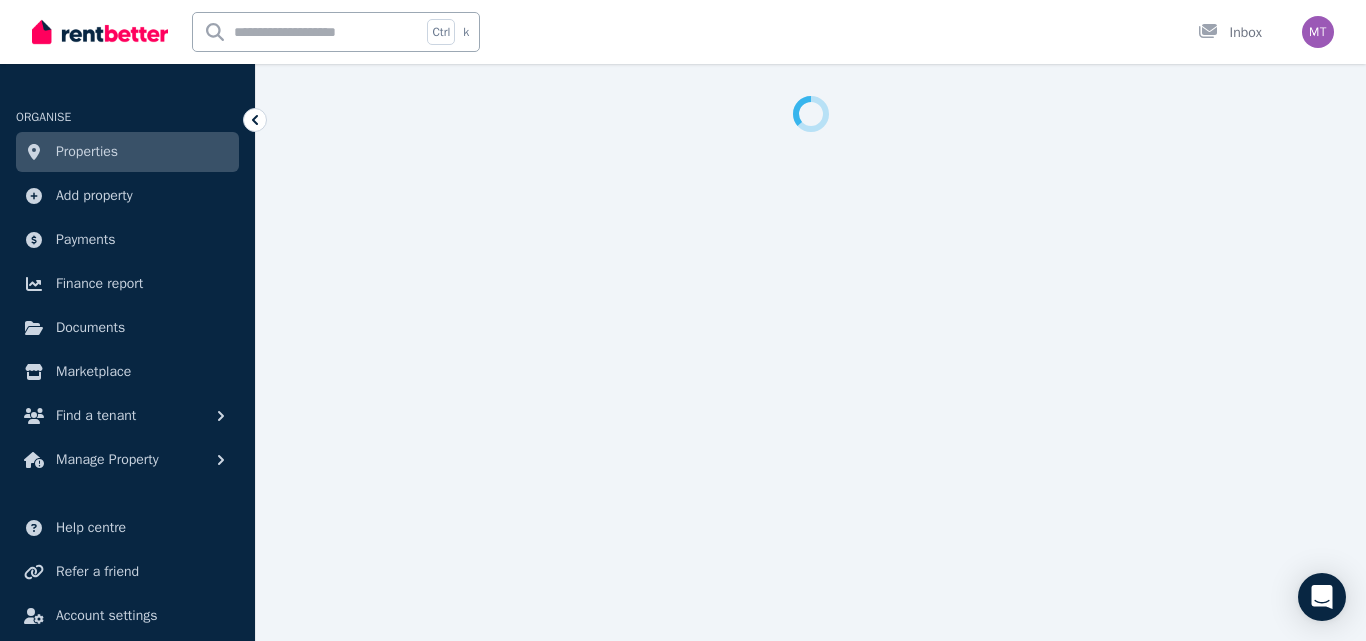 select on "**********" 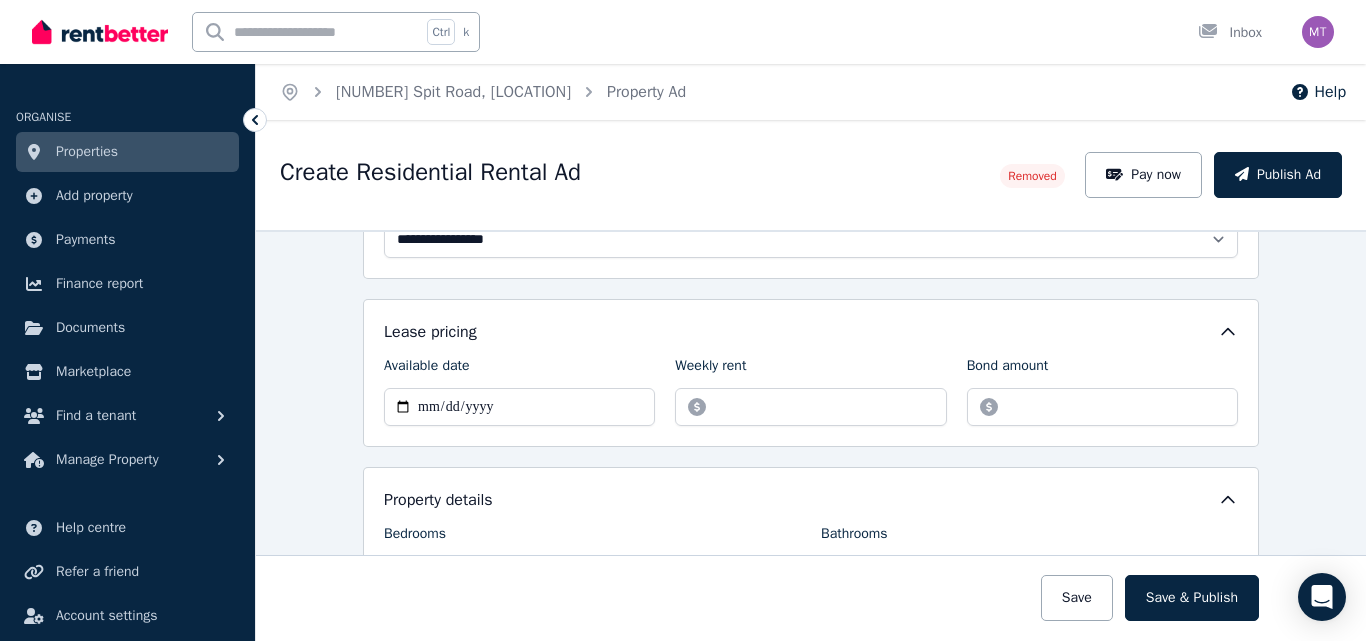 scroll, scrollTop: 318, scrollLeft: 0, axis: vertical 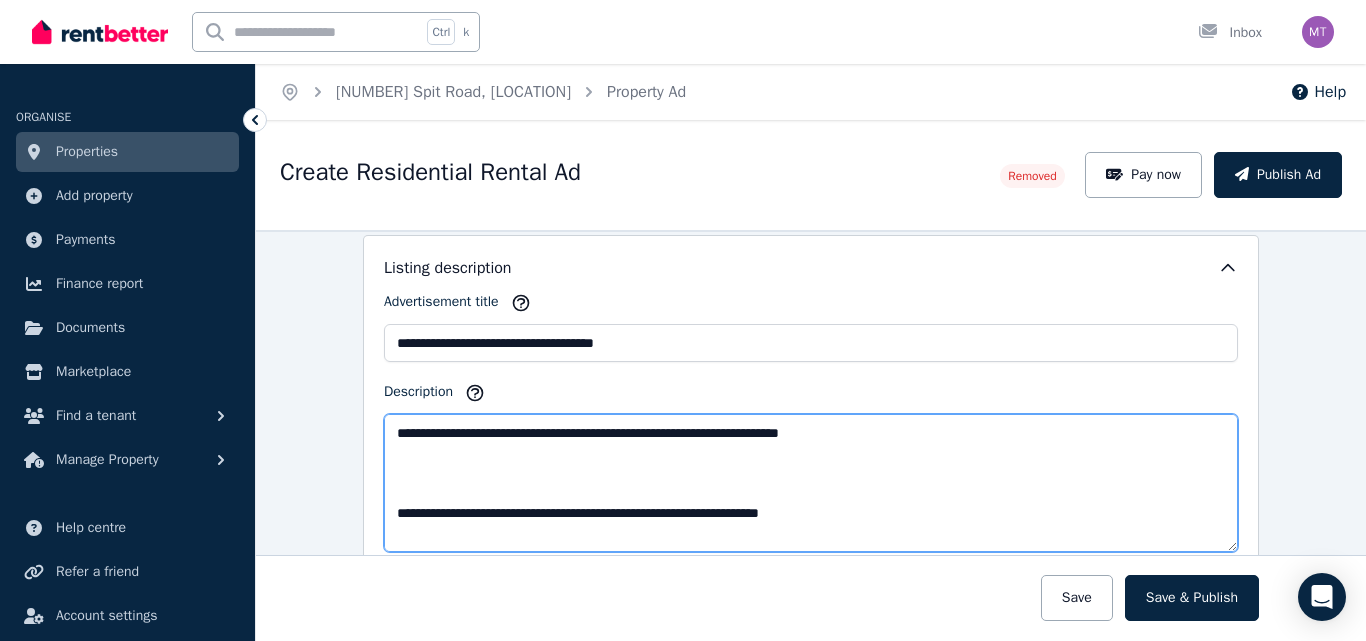 click on "Description" at bounding box center [811, 483] 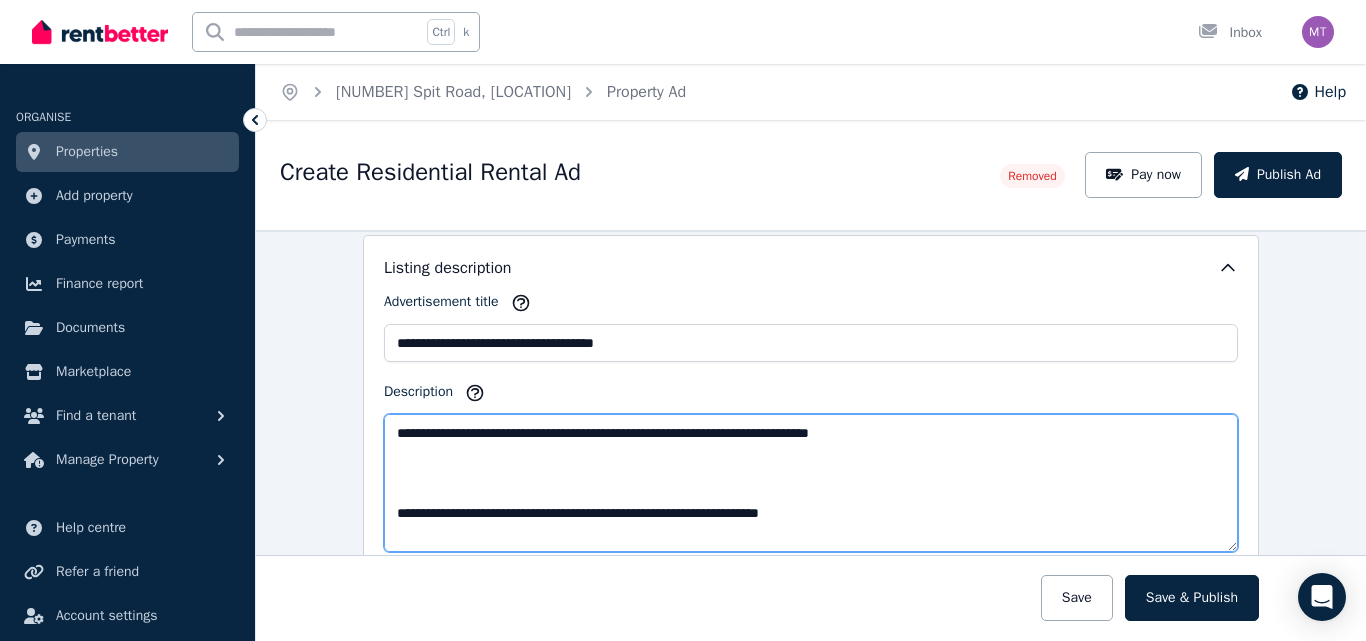 scroll, scrollTop: 40, scrollLeft: 0, axis: vertical 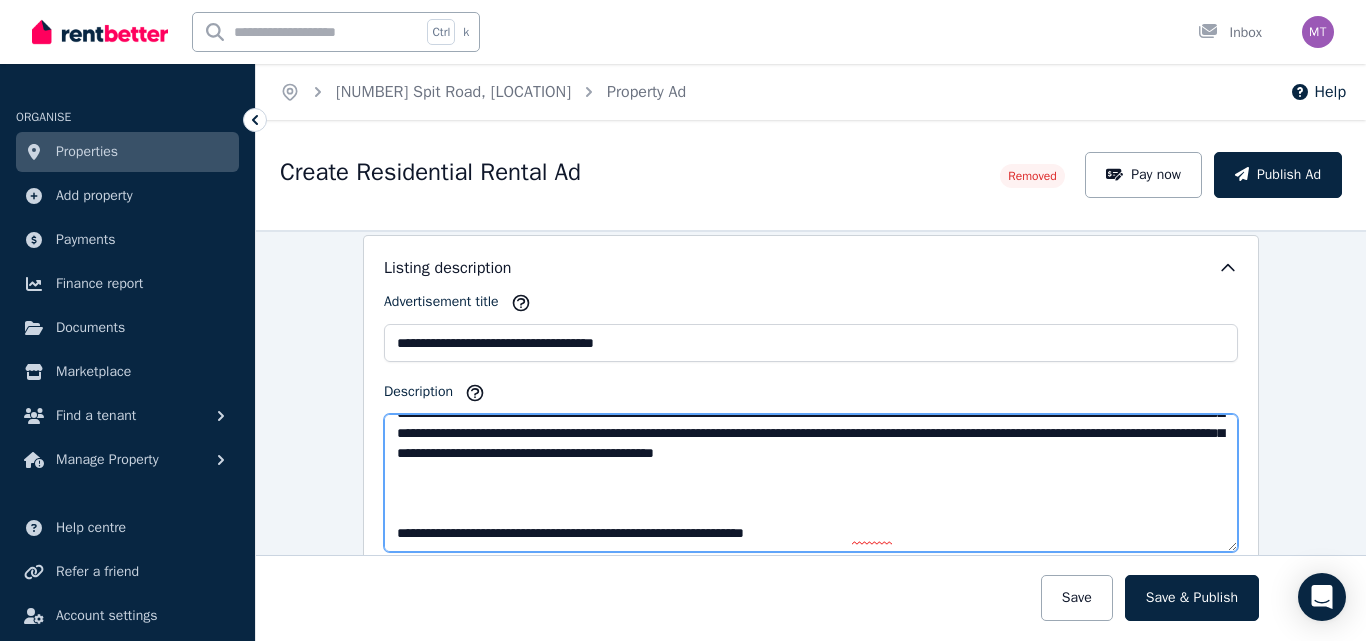 click on "Description" at bounding box center [811, 483] 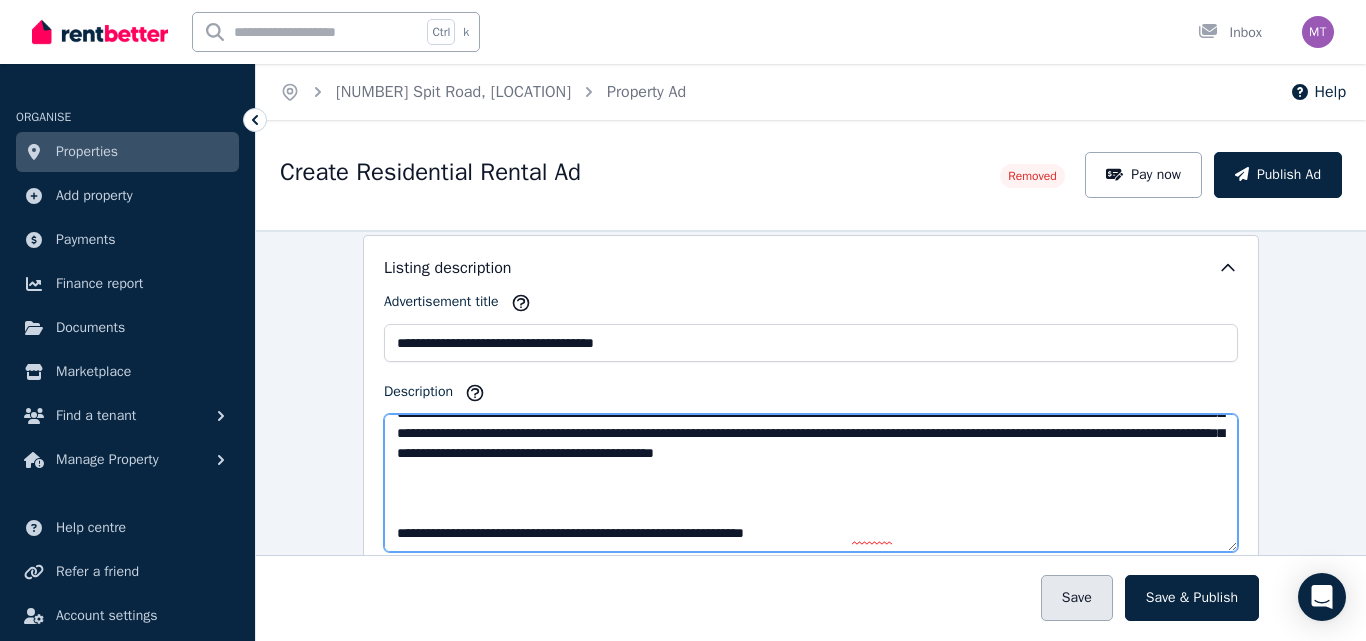 type on "**********" 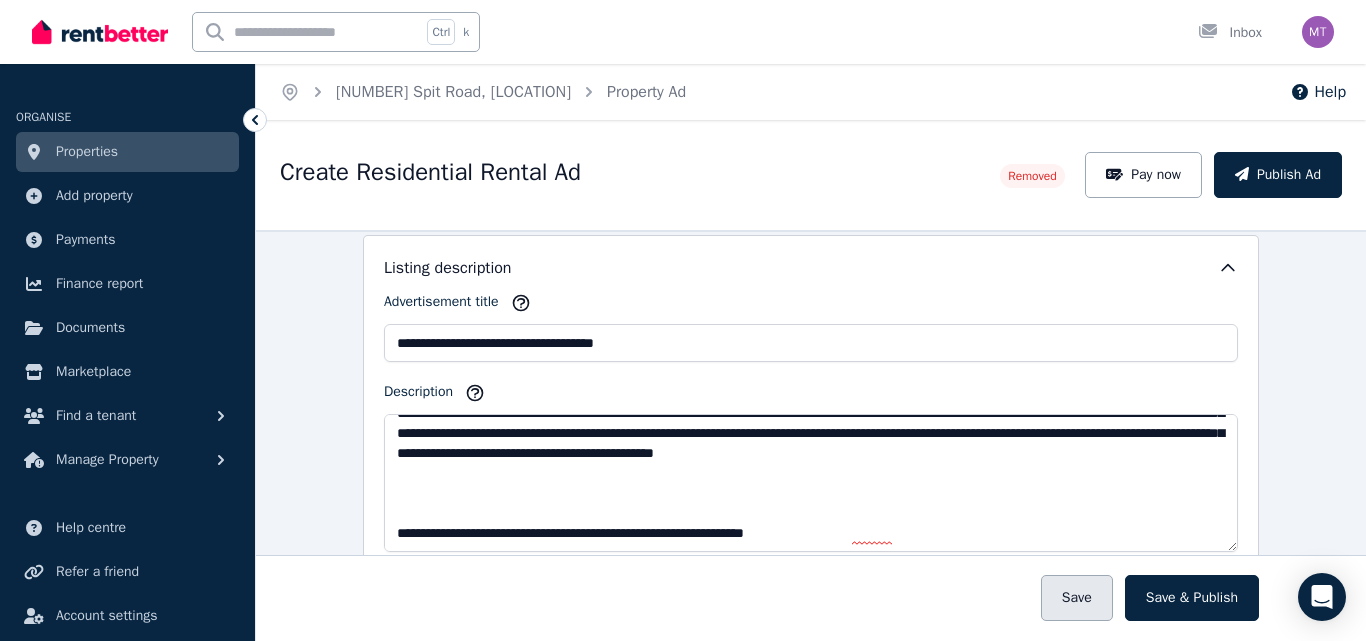 click on "Save" at bounding box center (1077, 598) 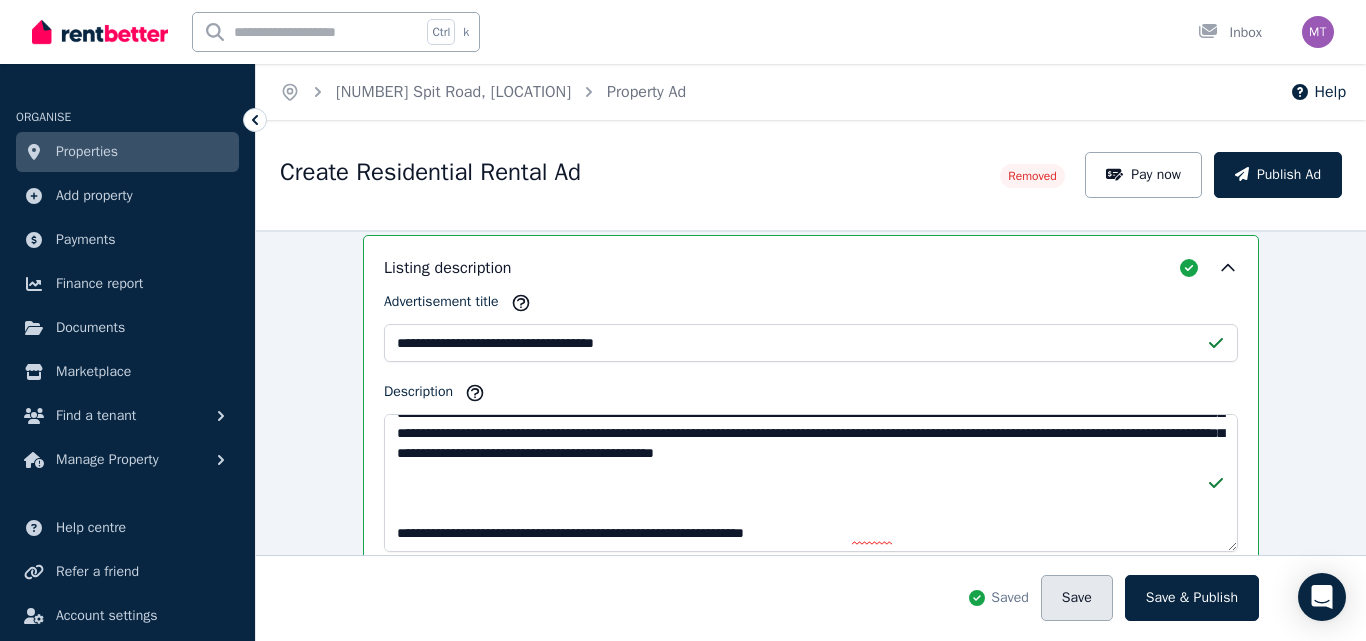 click on "Save" at bounding box center (1077, 598) 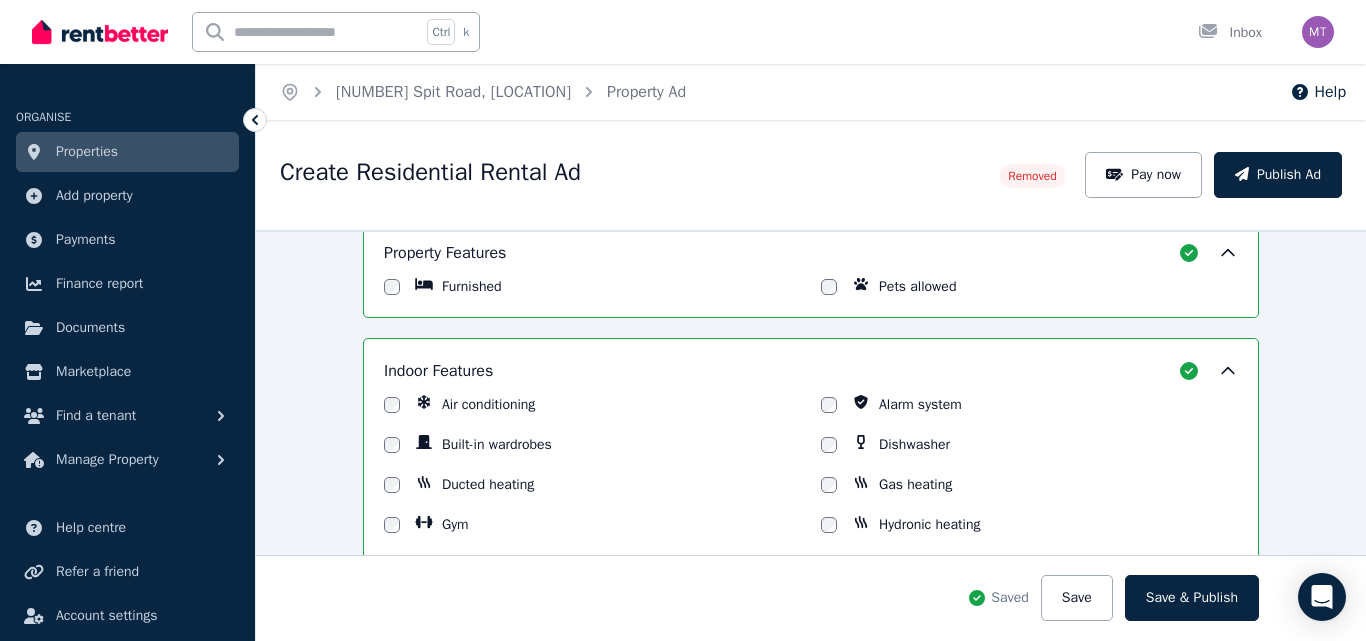 scroll, scrollTop: 1271, scrollLeft: 0, axis: vertical 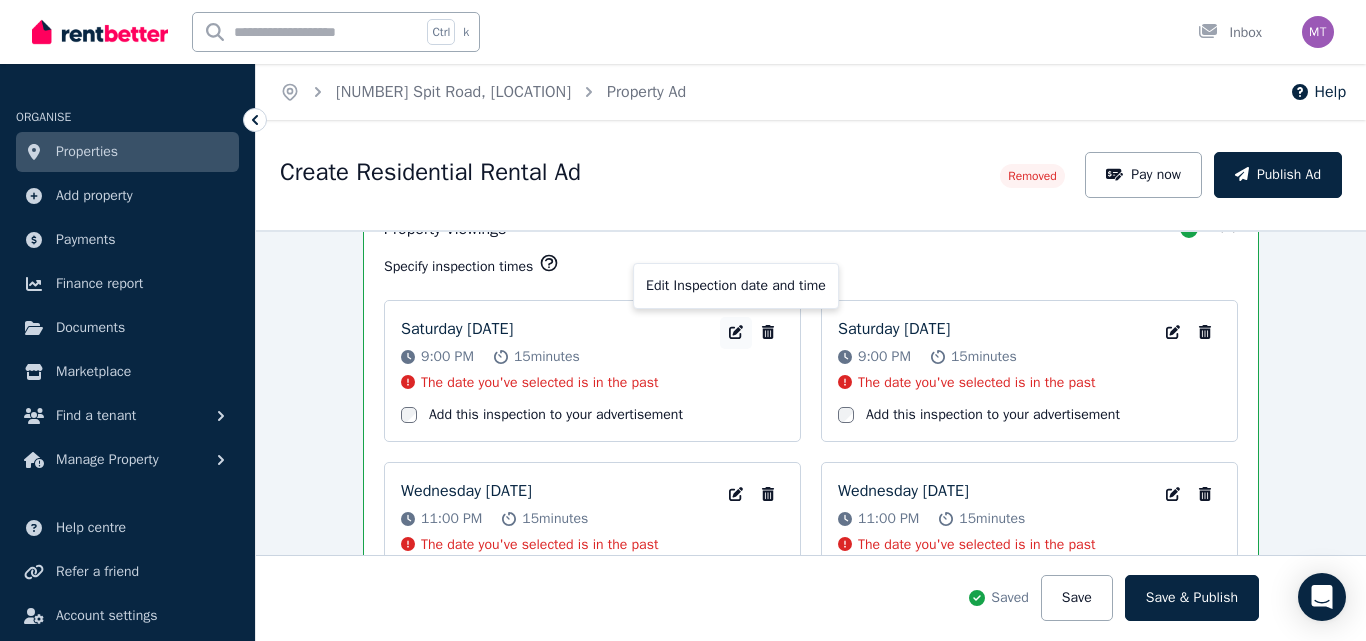 click 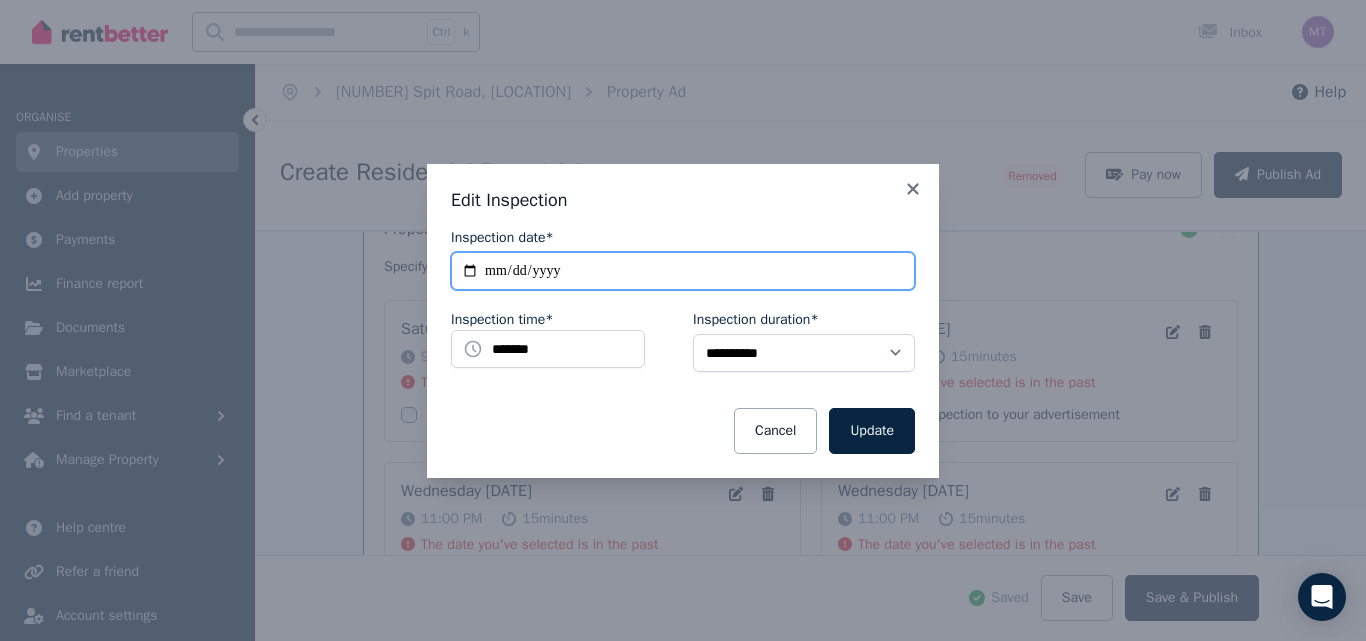 click on "**********" at bounding box center (683, 271) 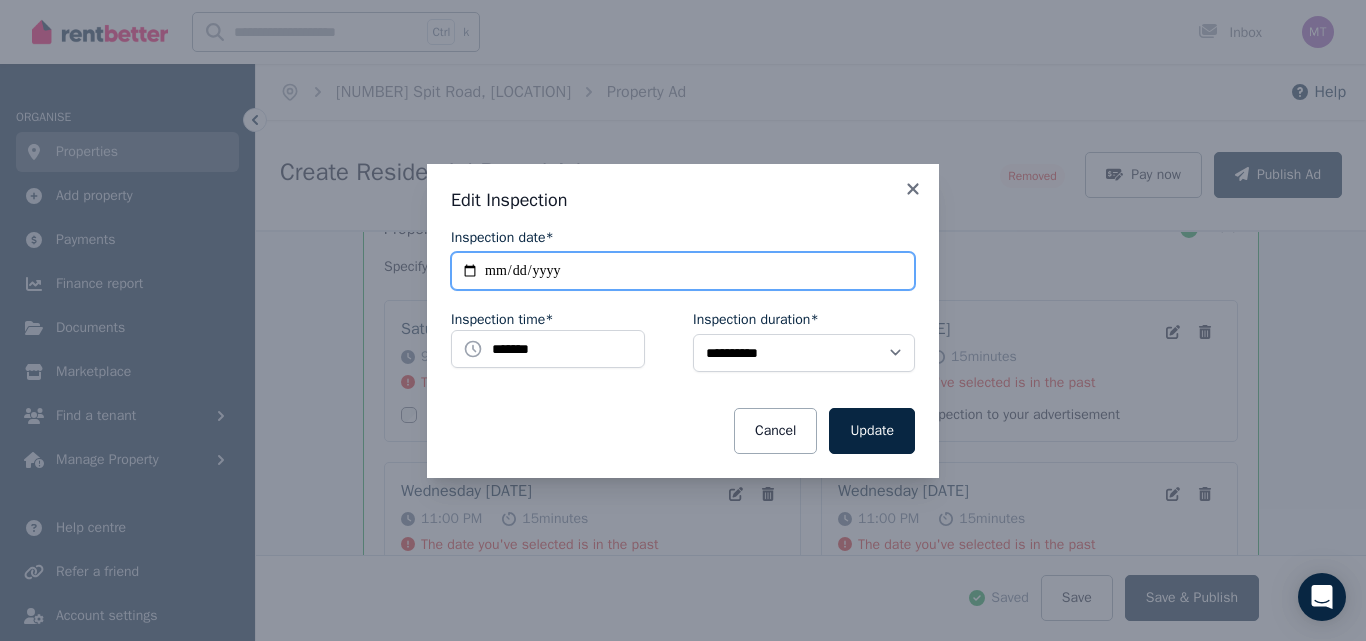 type on "**********" 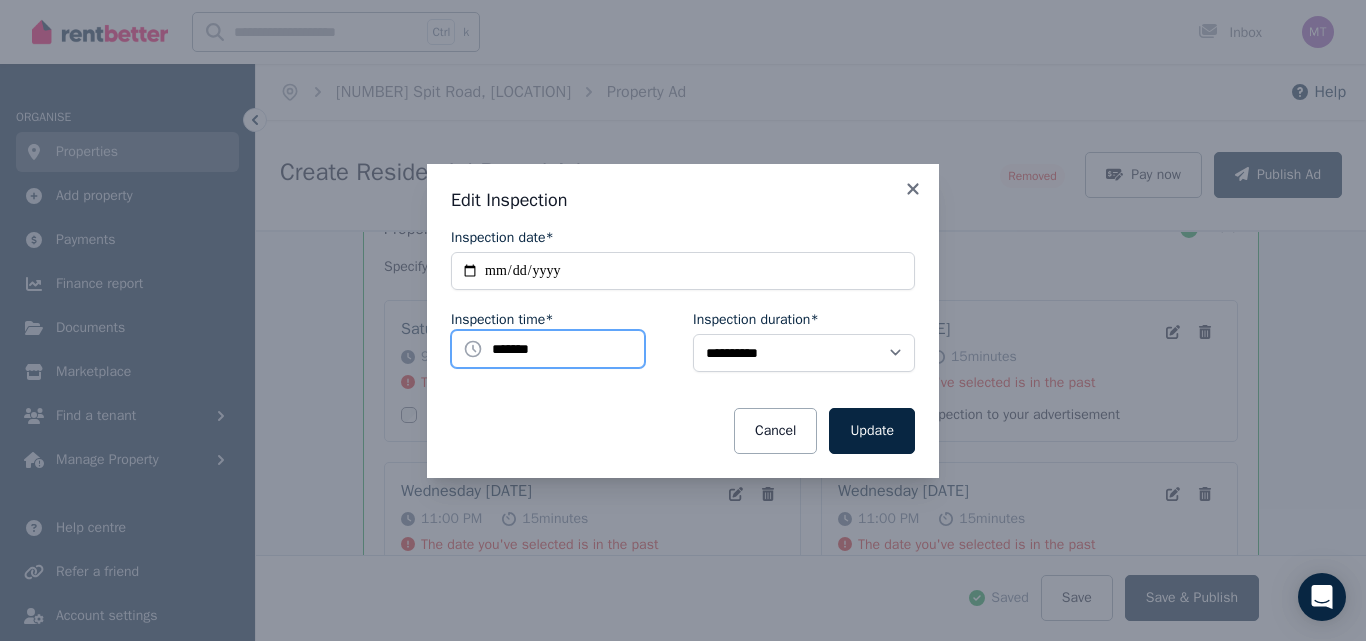 click on "*******" at bounding box center (548, 349) 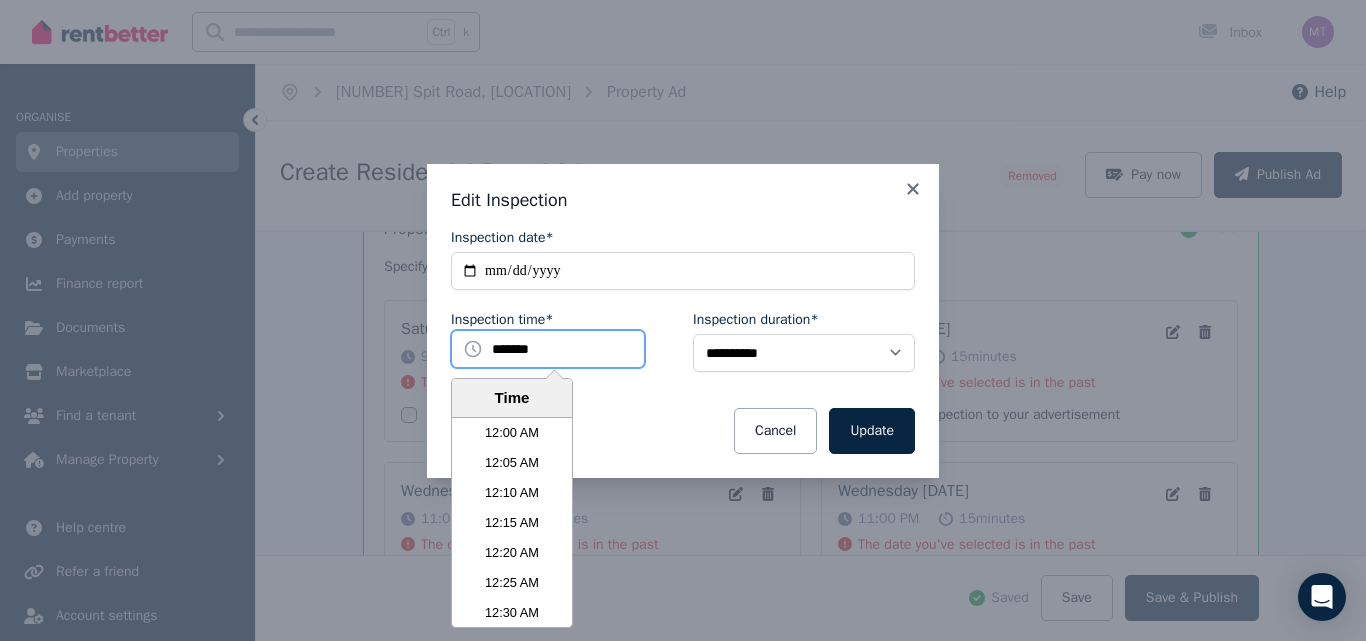 scroll, scrollTop: 7471, scrollLeft: 0, axis: vertical 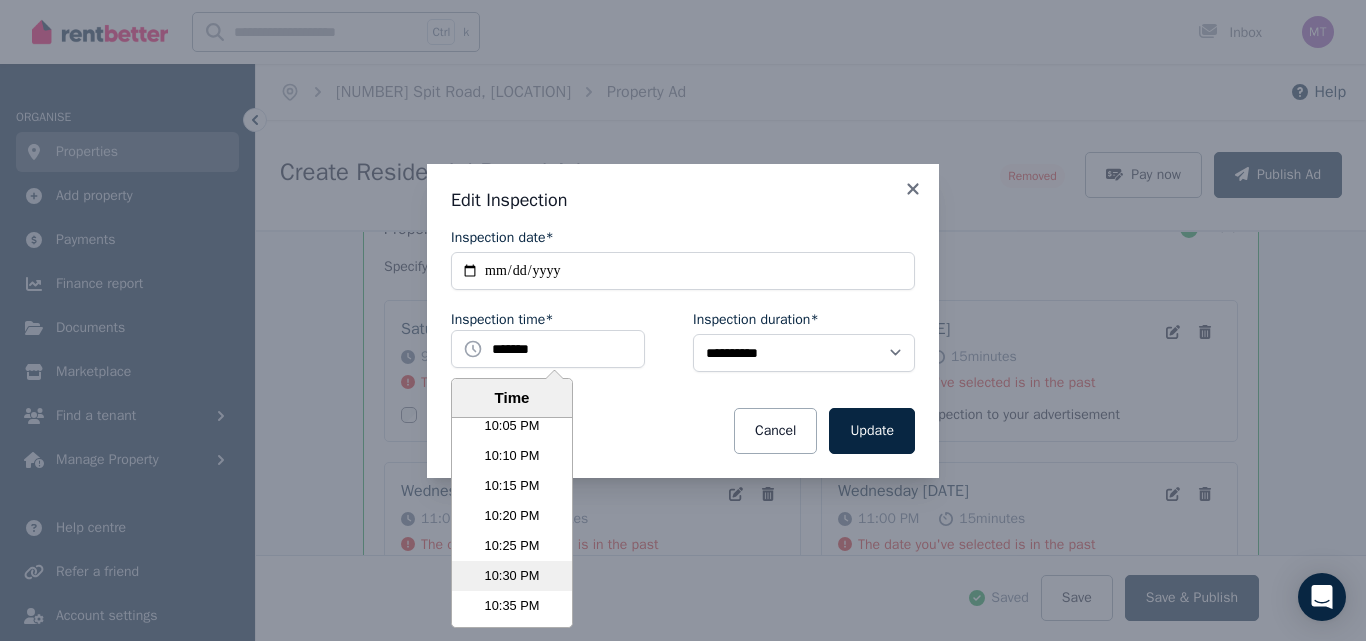 click on "10:30 PM" at bounding box center [512, 576] 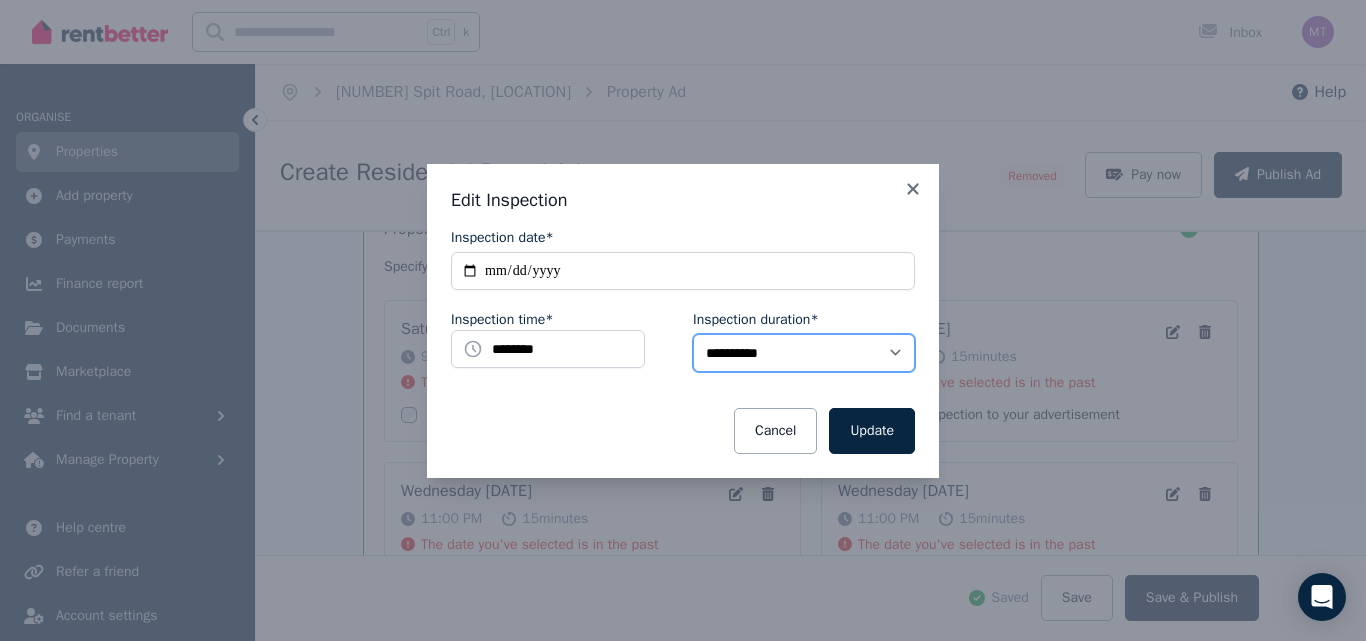 click on "**********" at bounding box center (804, 353) 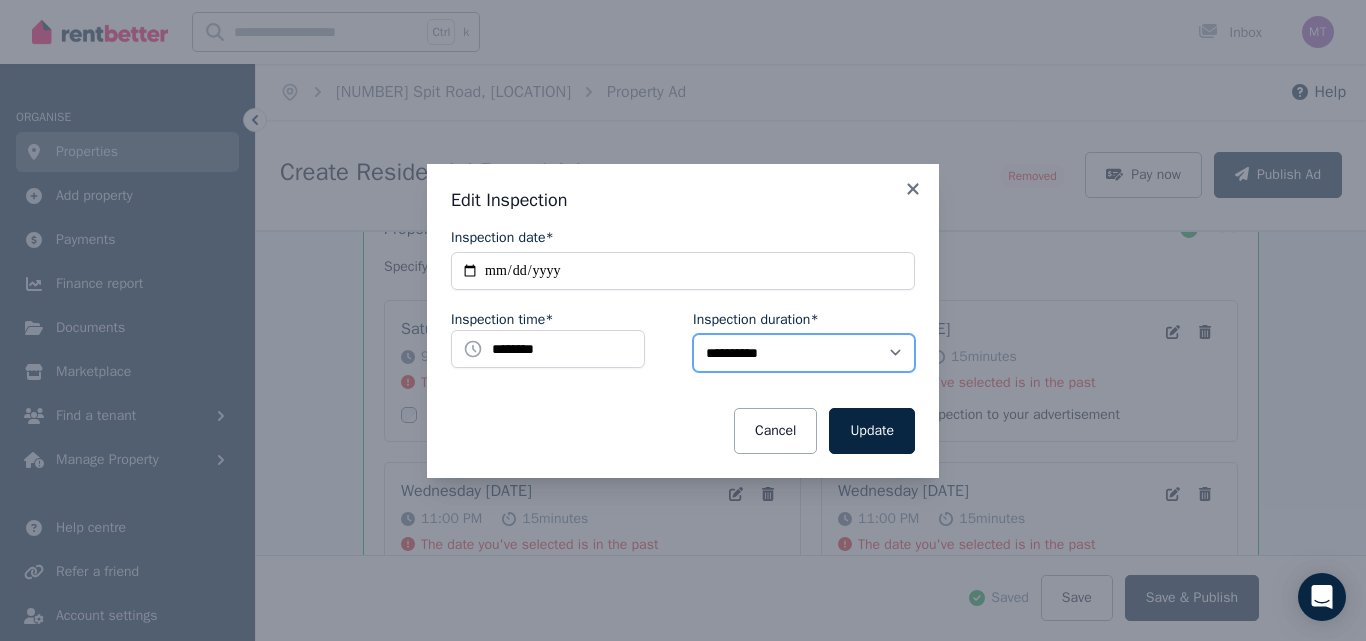 select on "**" 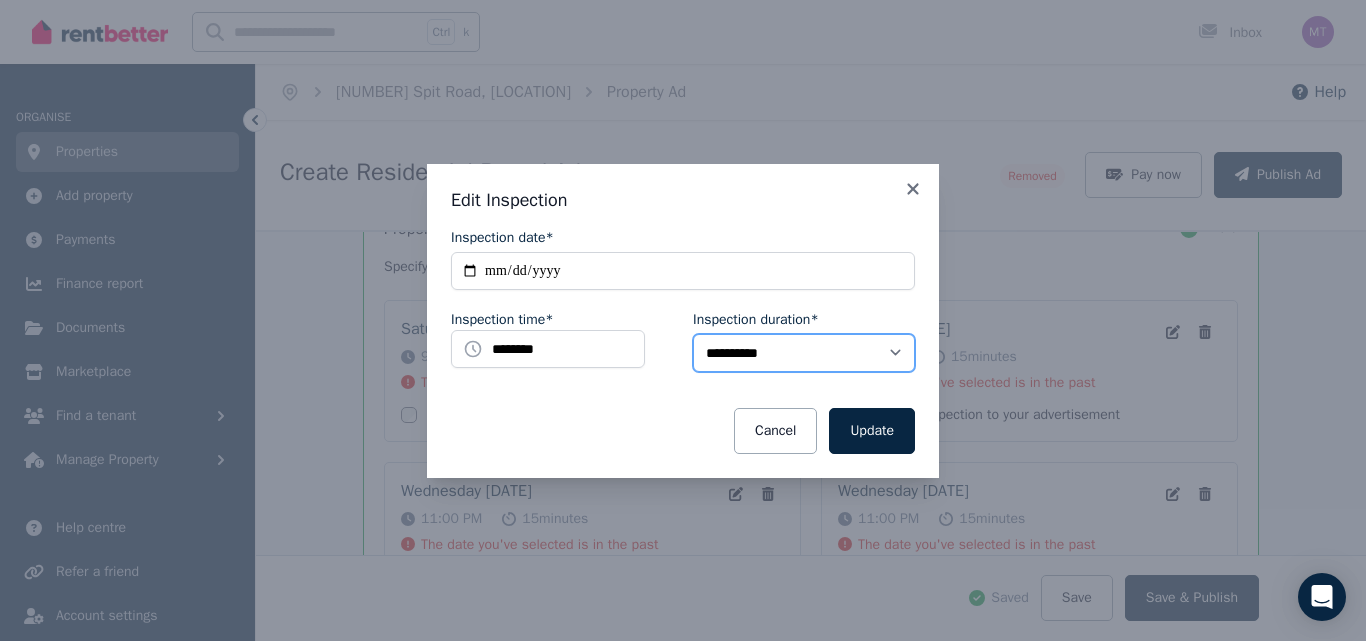 click on "**********" at bounding box center [804, 353] 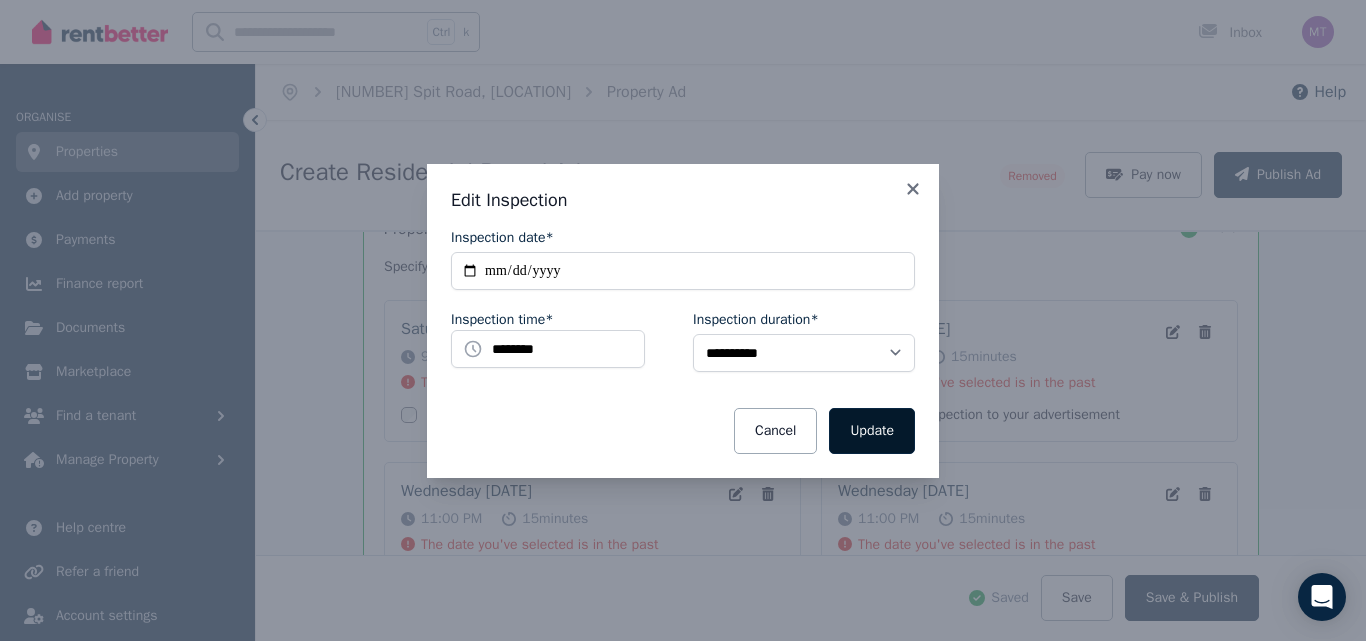 click on "Update" at bounding box center (872, 431) 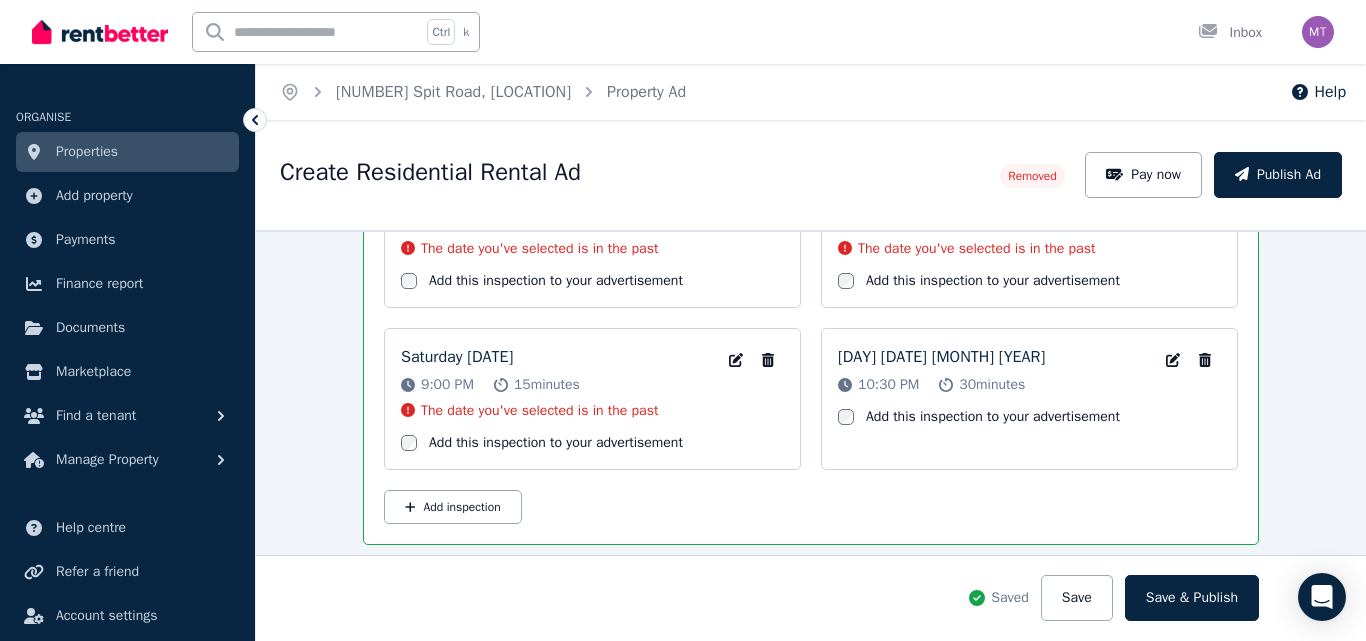 scroll, scrollTop: 3286, scrollLeft: 0, axis: vertical 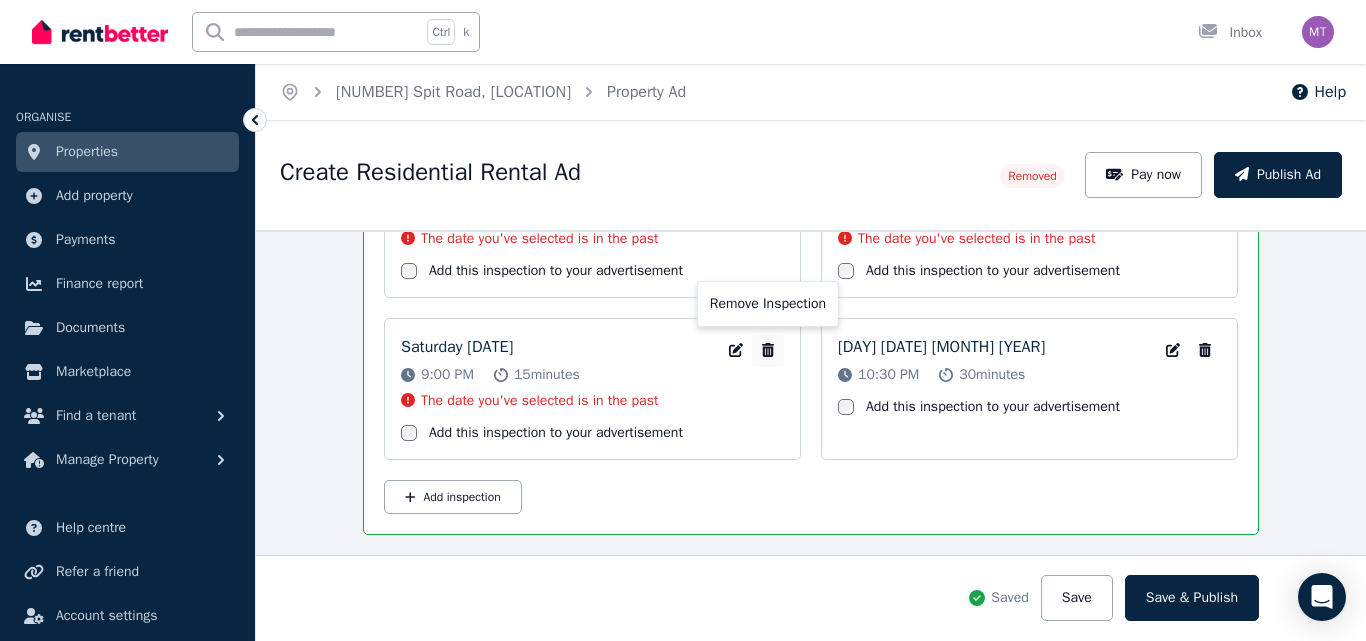 click 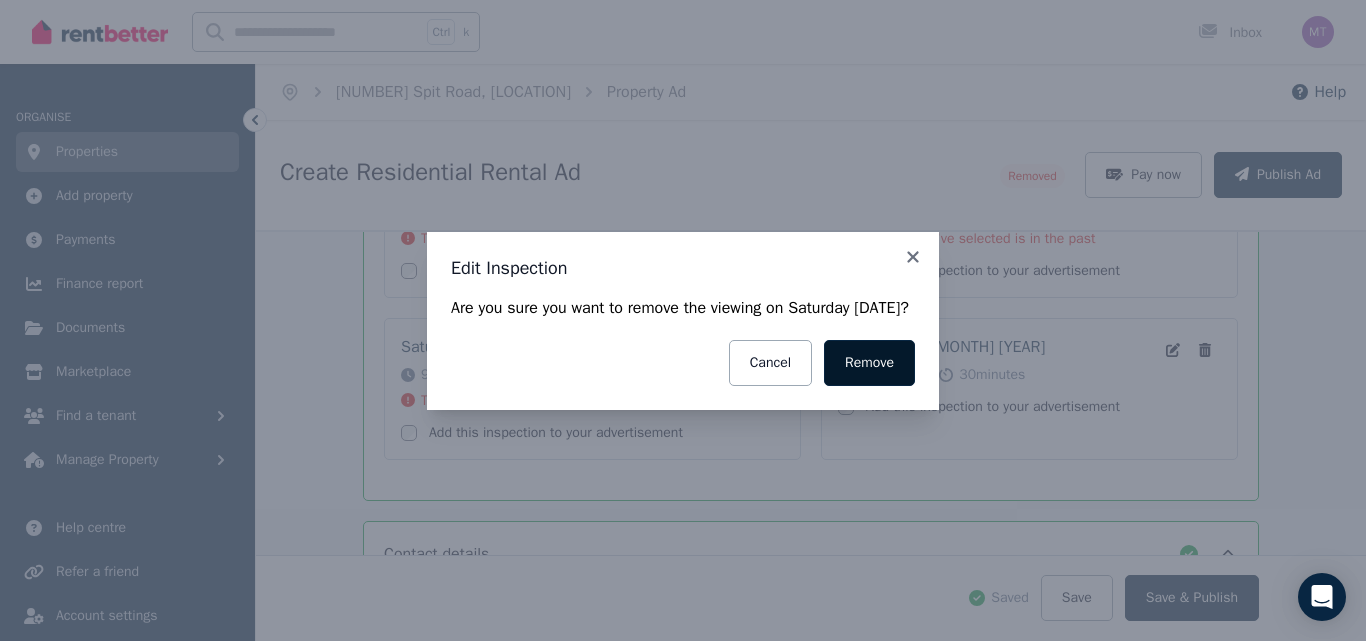 click on "Remove" at bounding box center (869, 363) 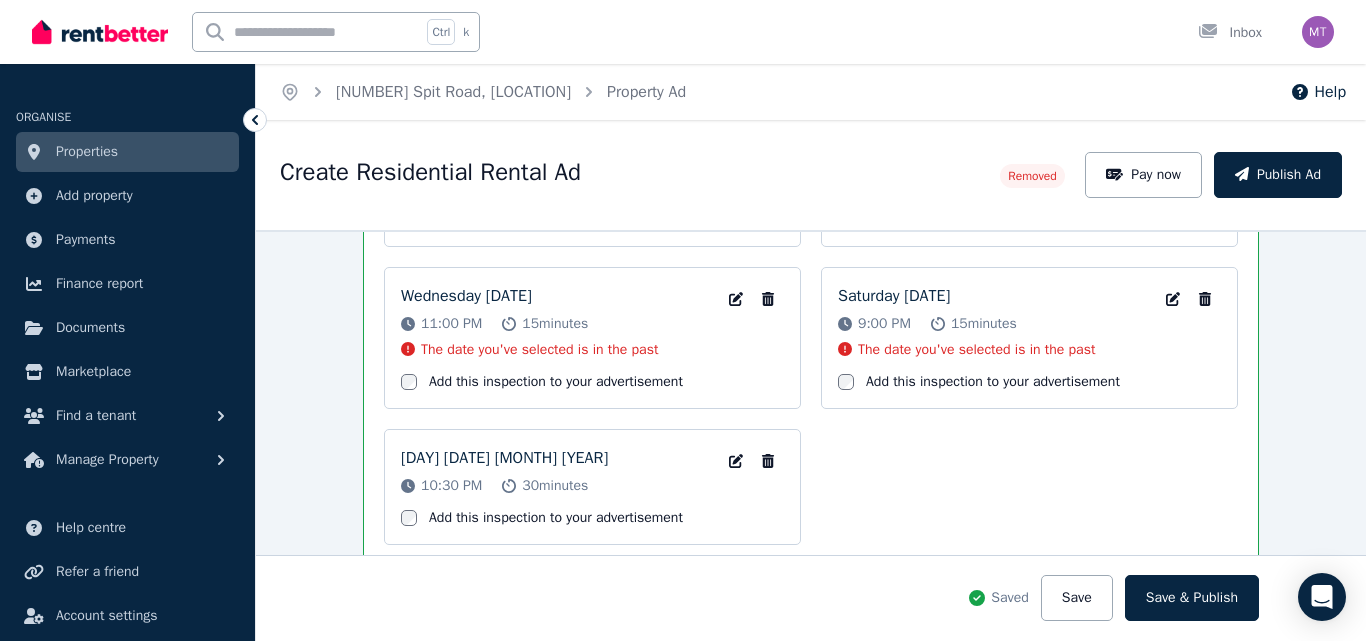 scroll, scrollTop: 3166, scrollLeft: 0, axis: vertical 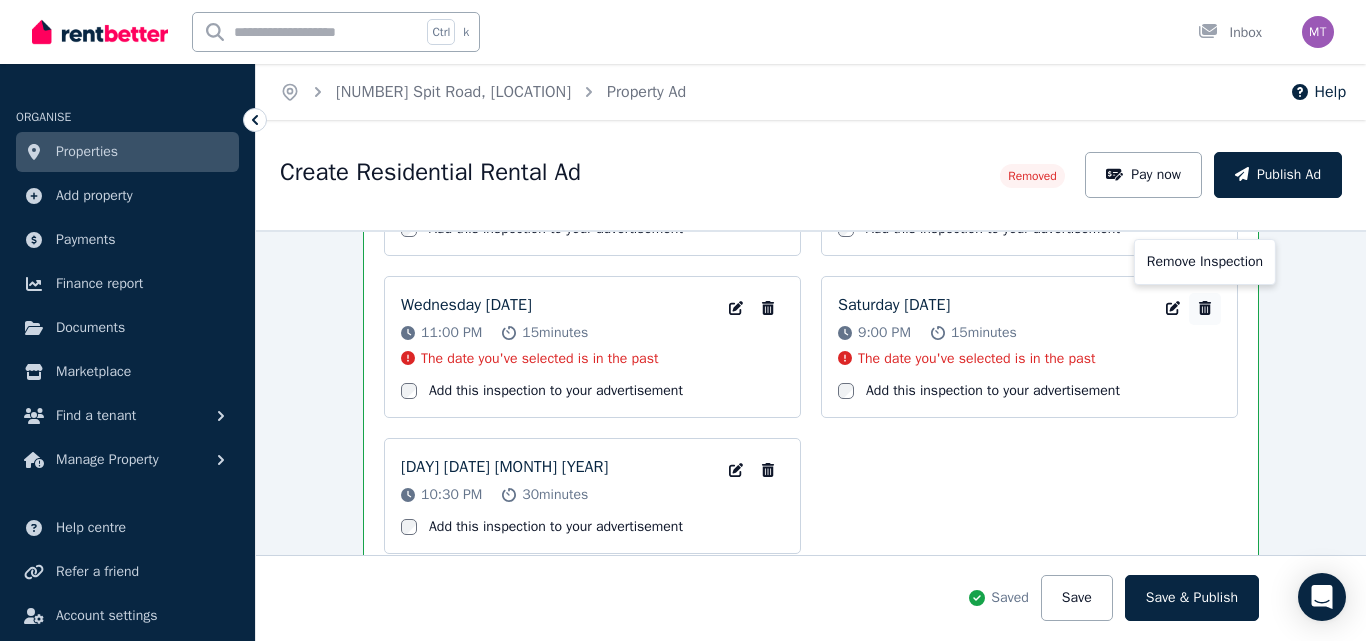 click 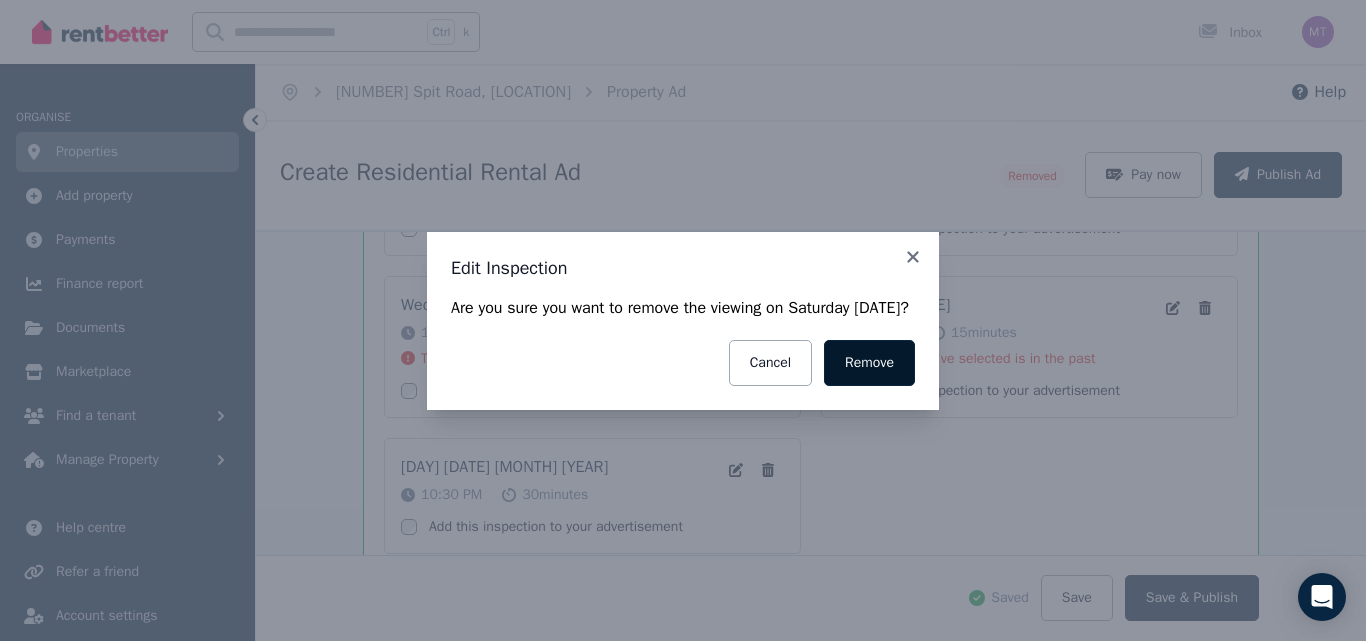 click on "Remove" at bounding box center (869, 363) 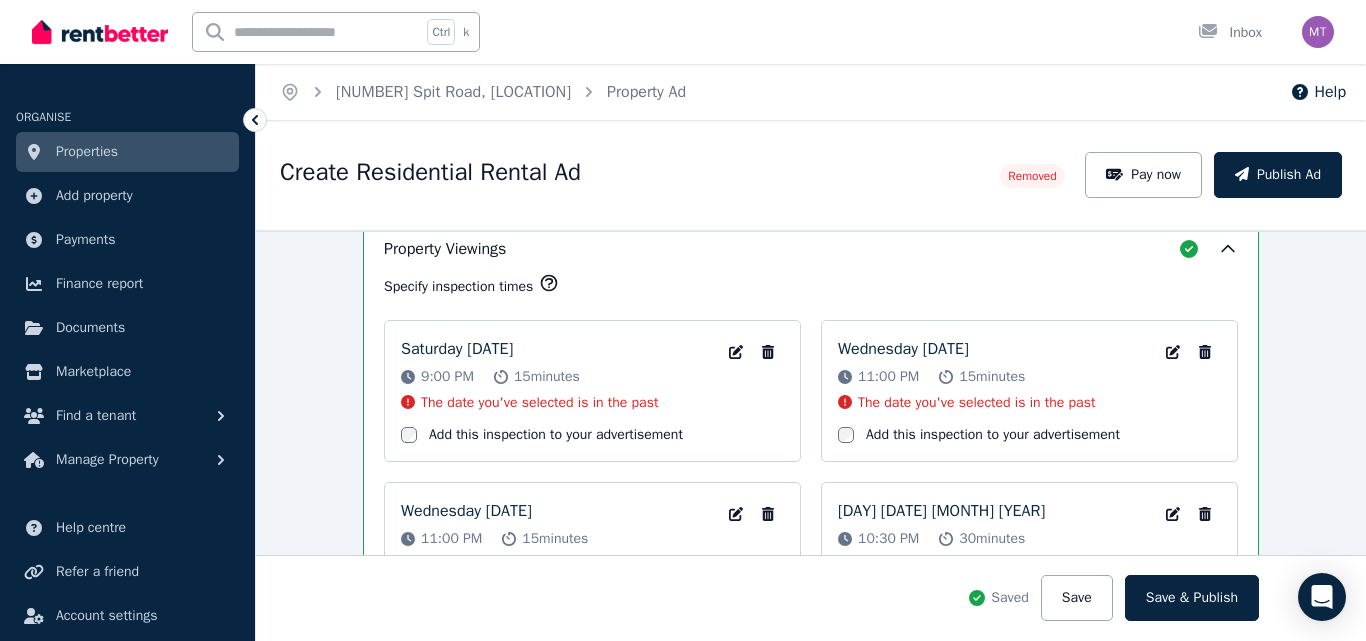 scroll, scrollTop: 2961, scrollLeft: 0, axis: vertical 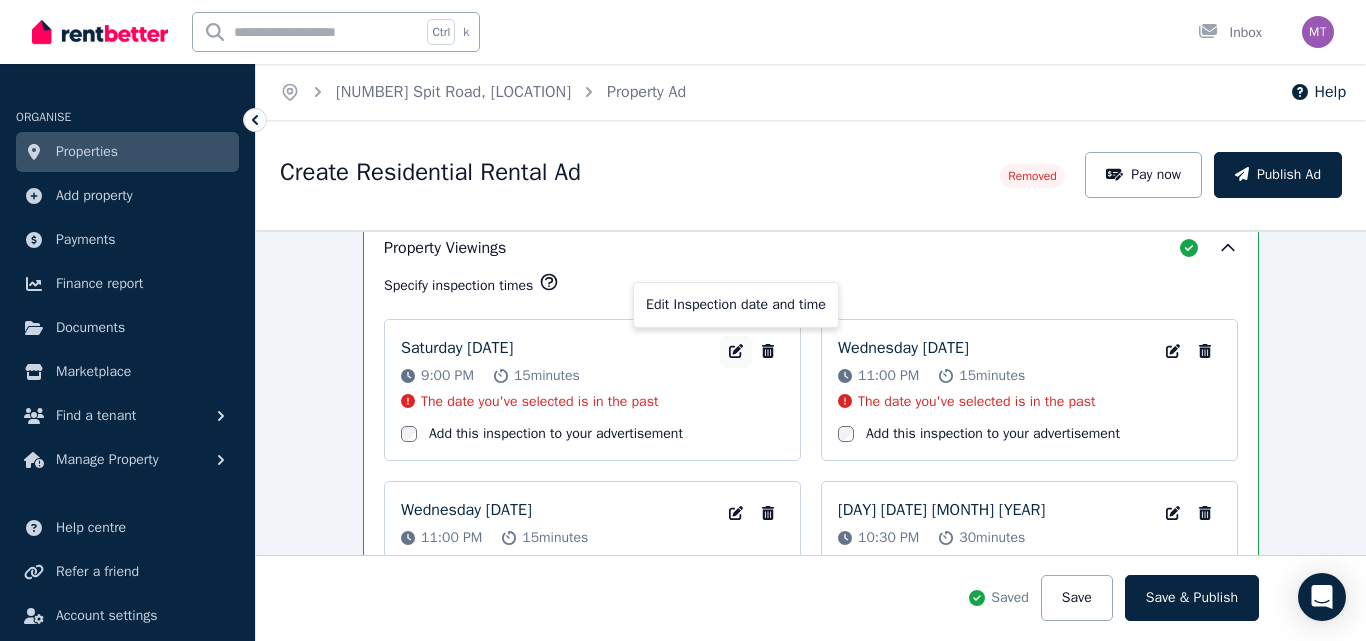 click 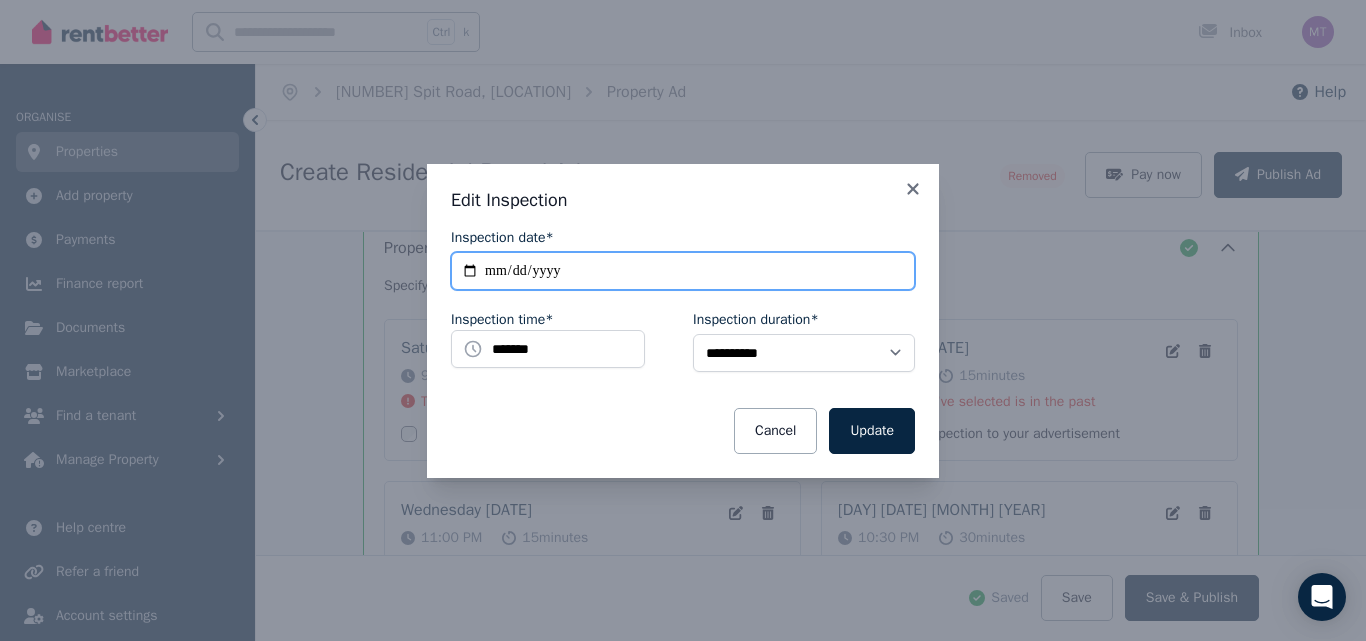 click on "**********" at bounding box center (683, 271) 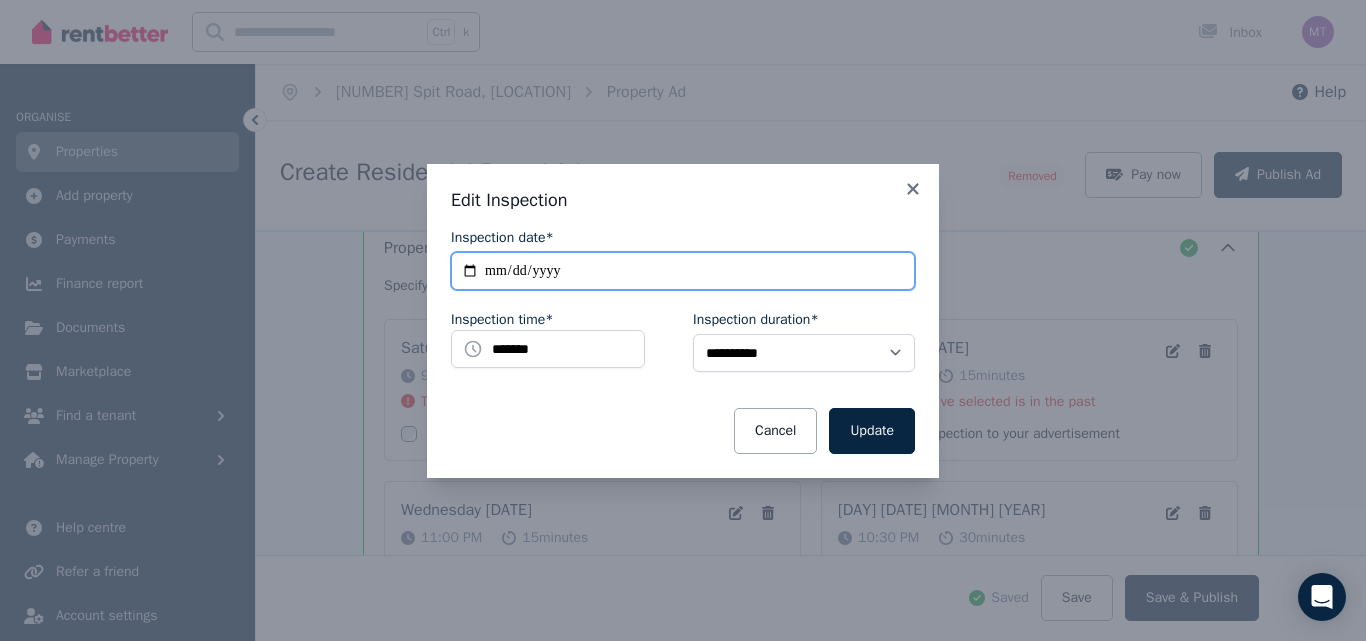 type on "**********" 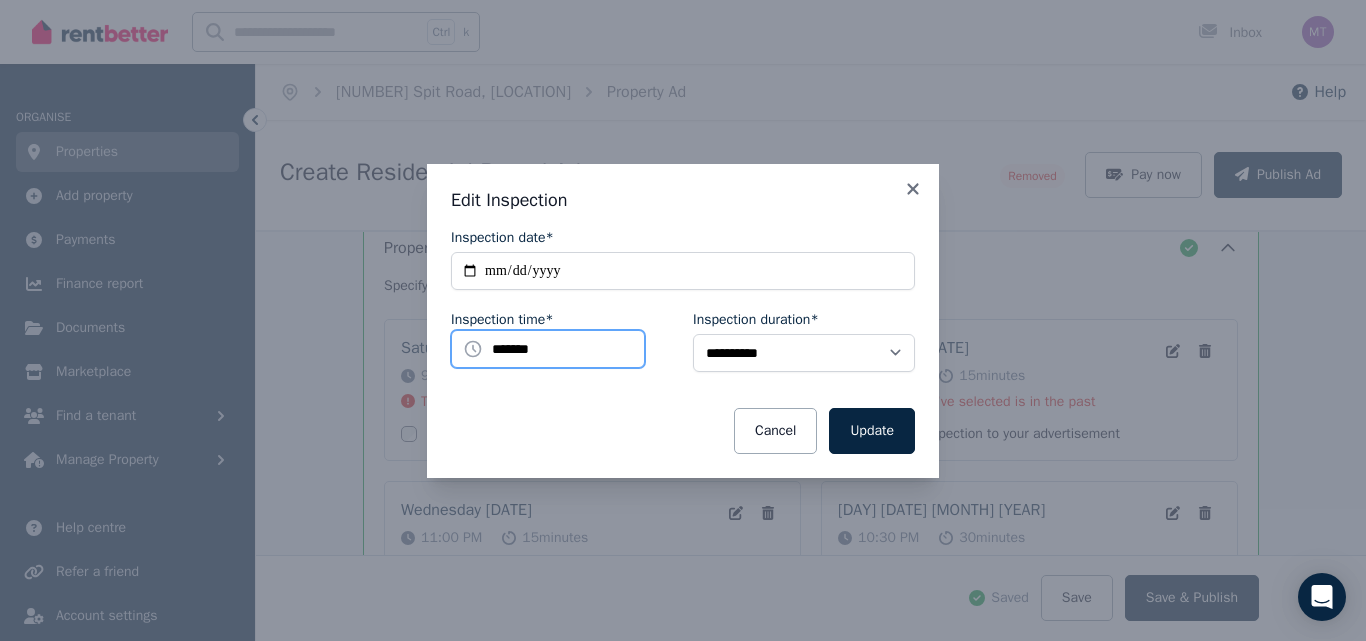 click on "*******" at bounding box center (548, 349) 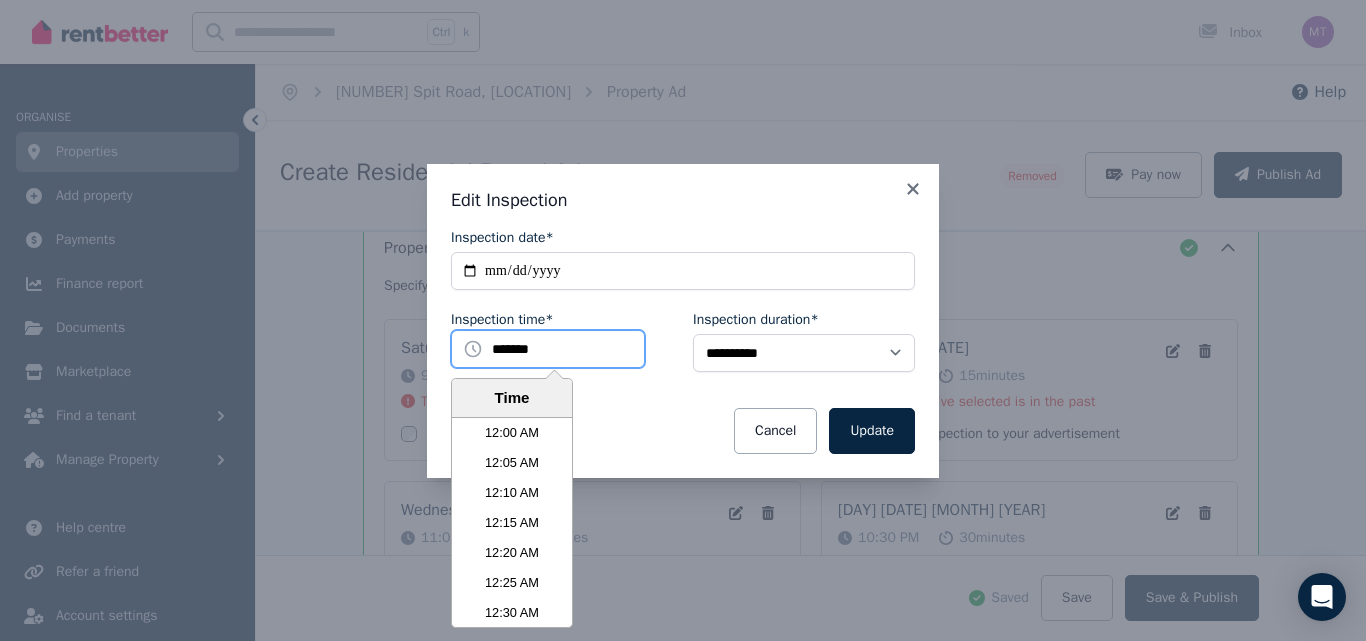 scroll, scrollTop: 7471, scrollLeft: 0, axis: vertical 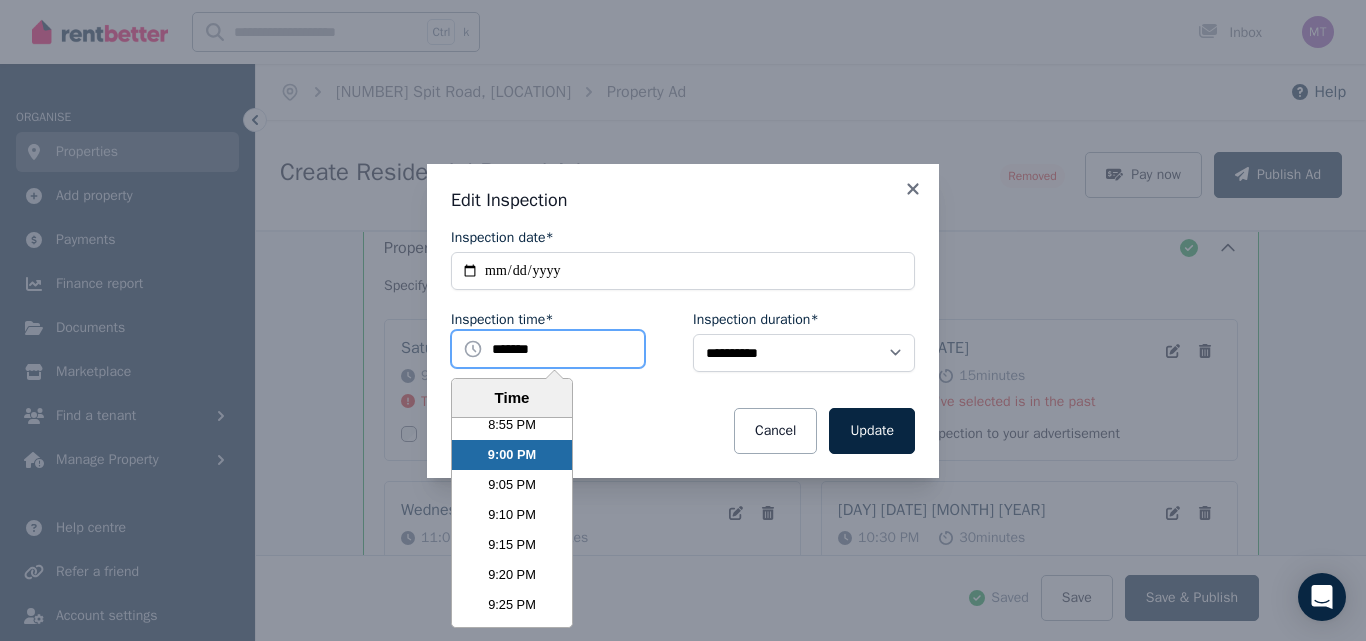 click on "*******" at bounding box center (548, 349) 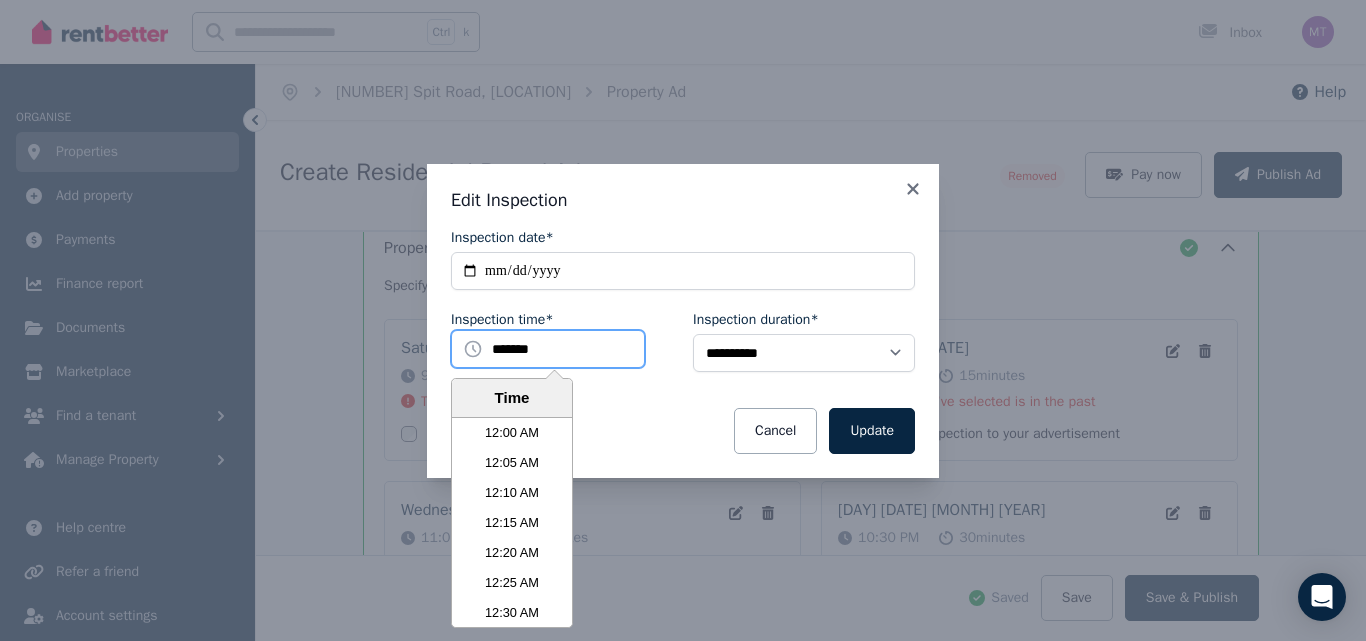 scroll, scrollTop: 7471, scrollLeft: 0, axis: vertical 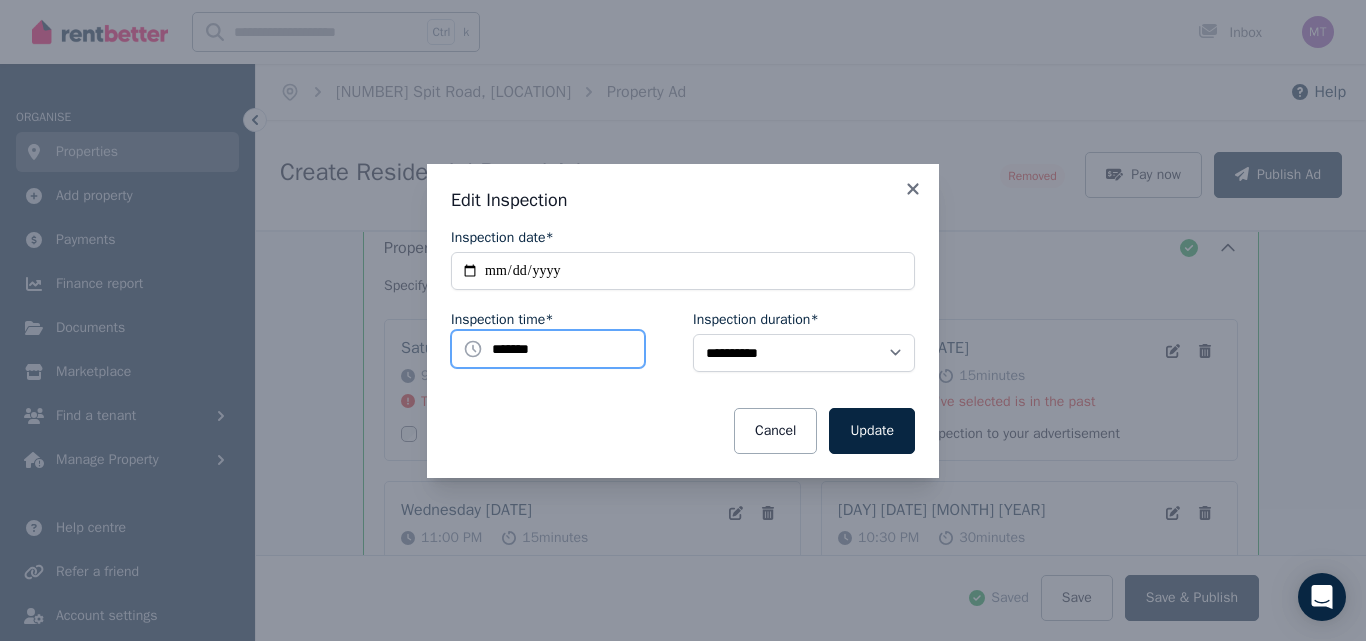 click on "*******" at bounding box center [548, 349] 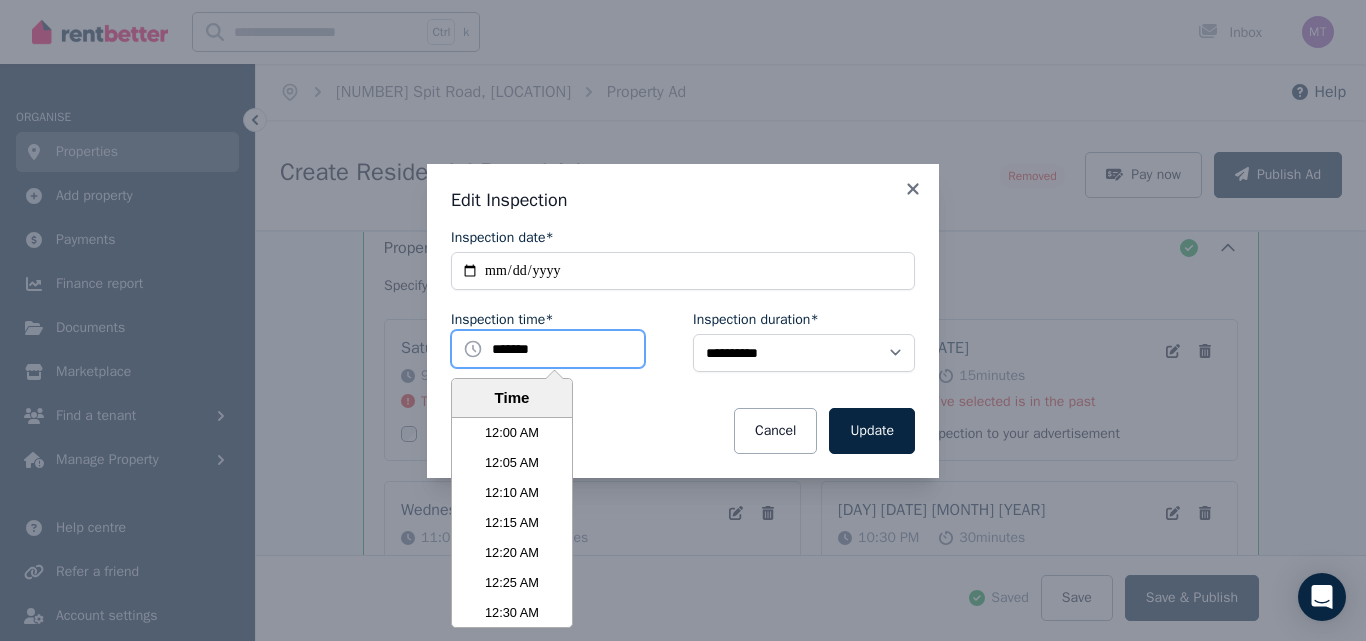 scroll, scrollTop: 7471, scrollLeft: 0, axis: vertical 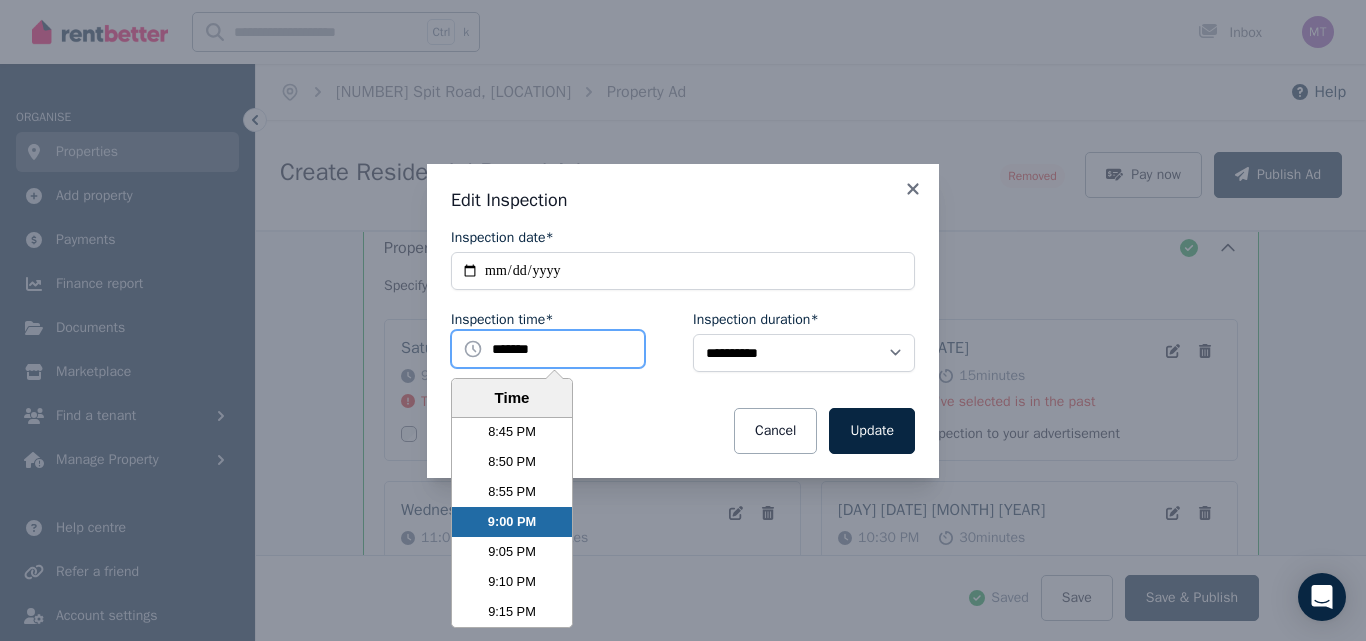click on "*******" at bounding box center (548, 349) 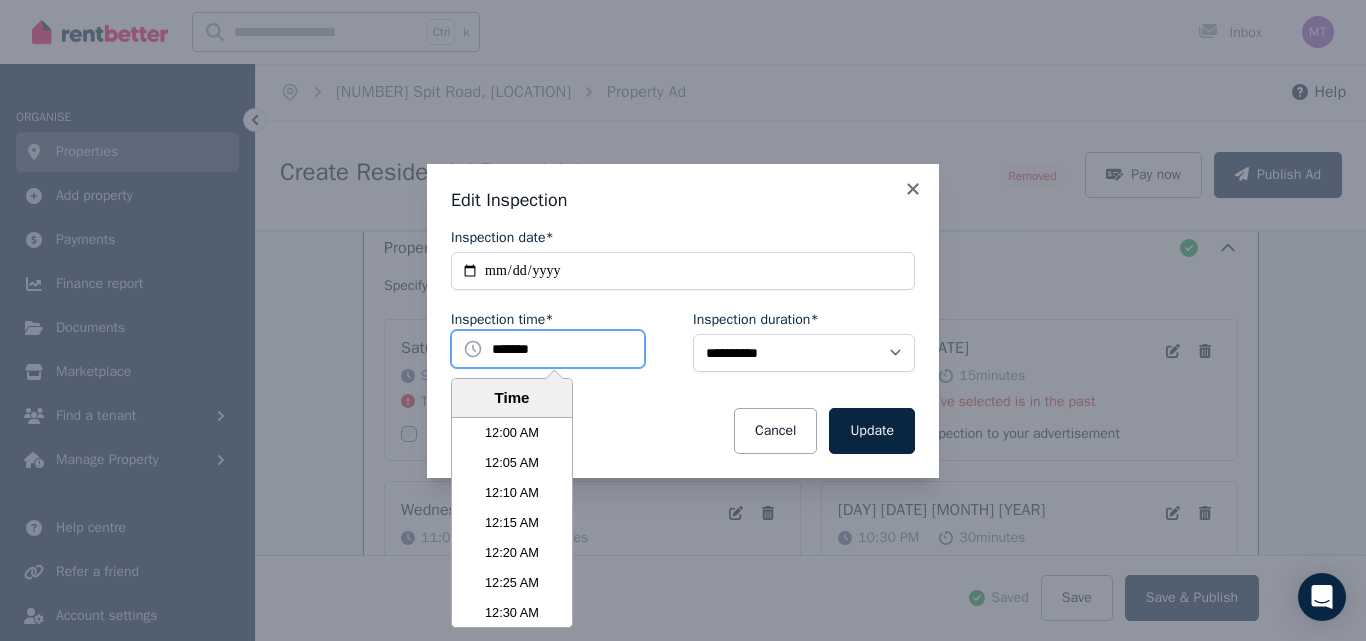 scroll, scrollTop: 7471, scrollLeft: 0, axis: vertical 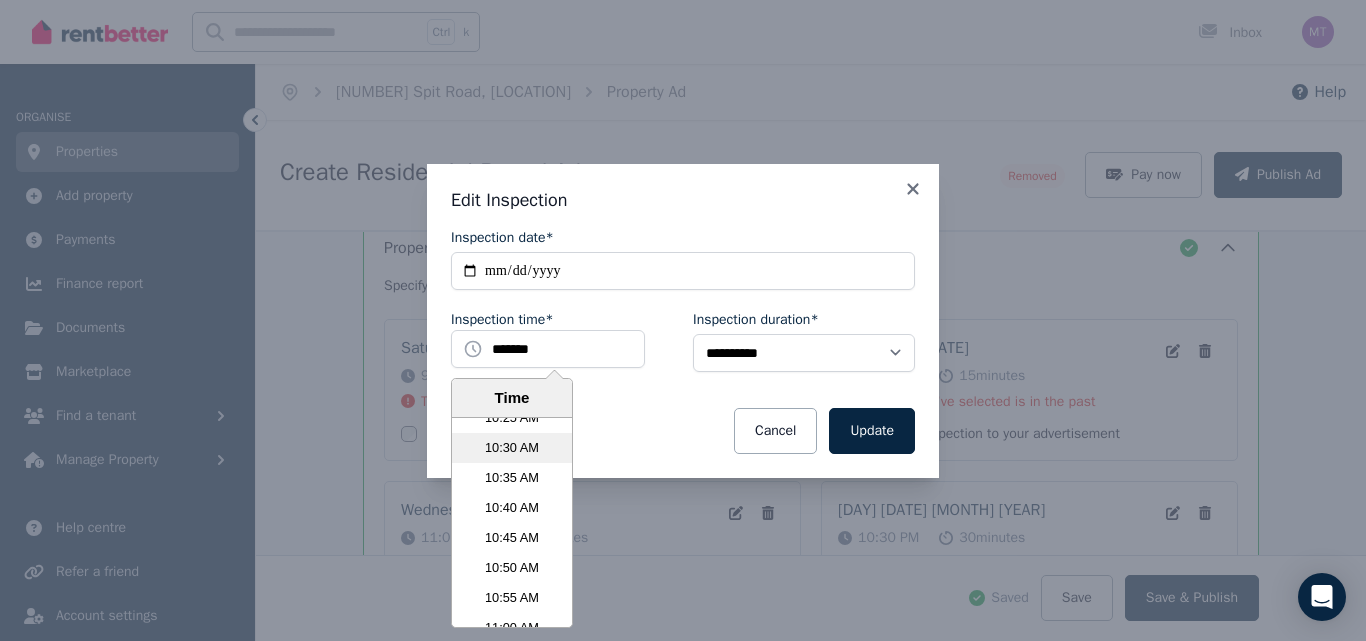 click on "10:30 AM" at bounding box center (512, 448) 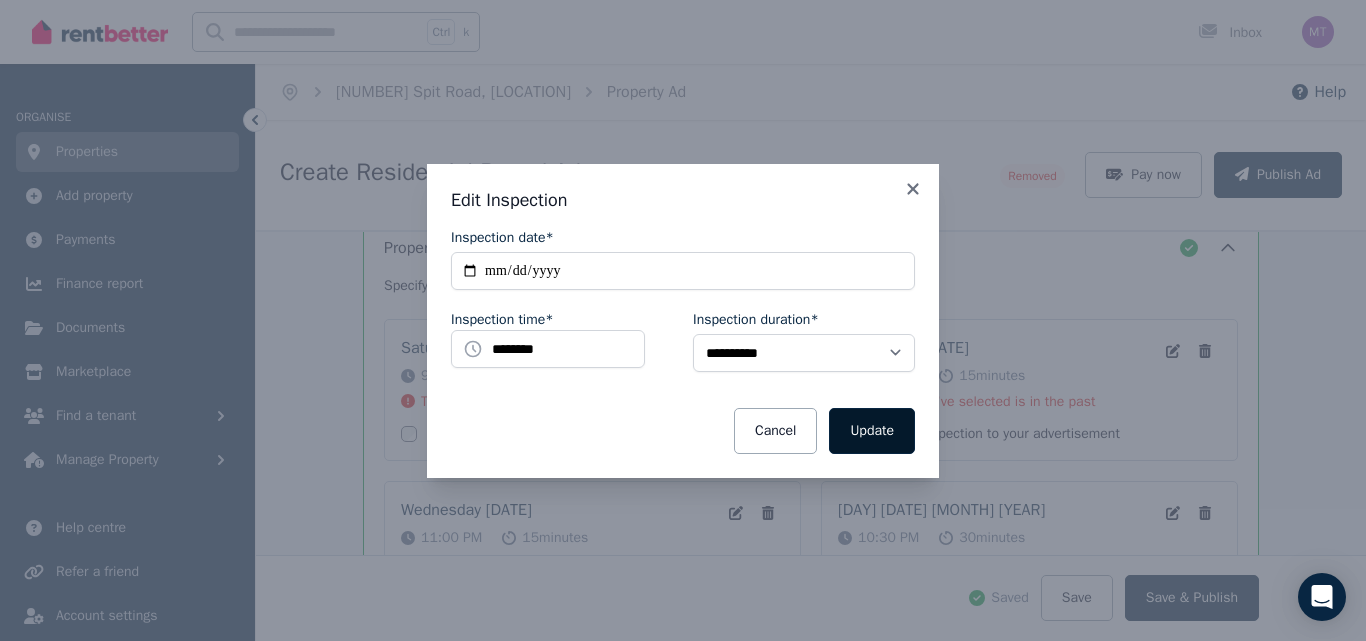click on "Update" at bounding box center [872, 431] 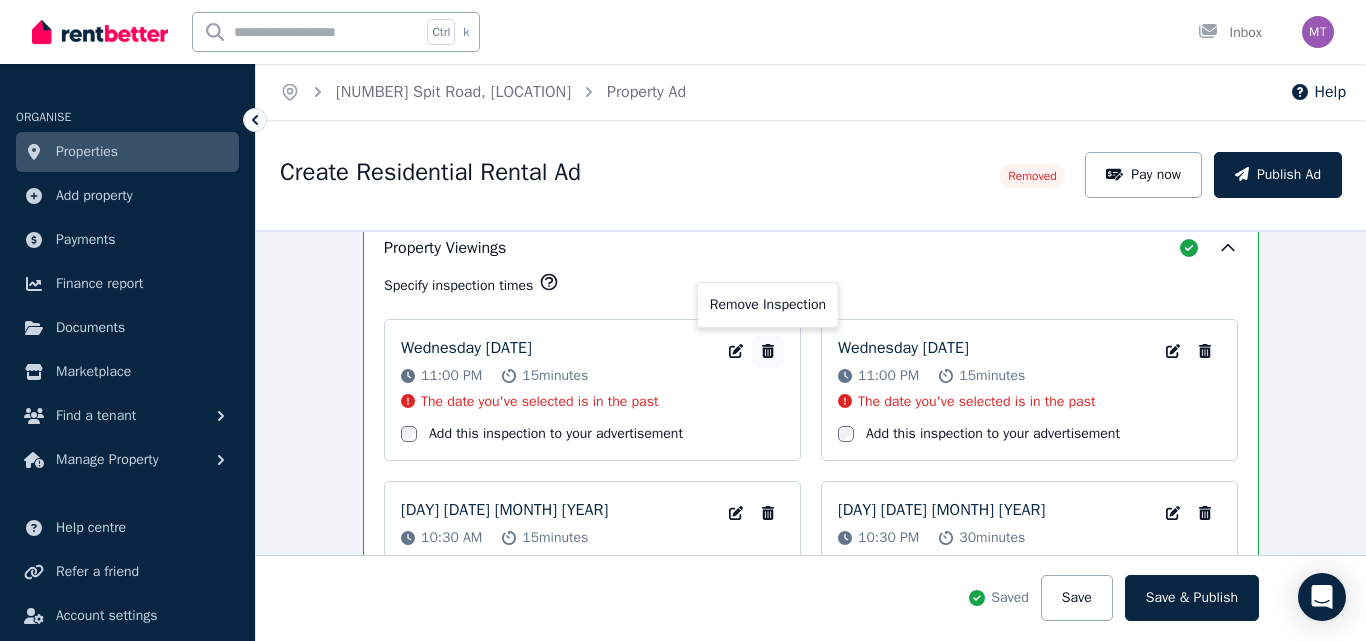 click 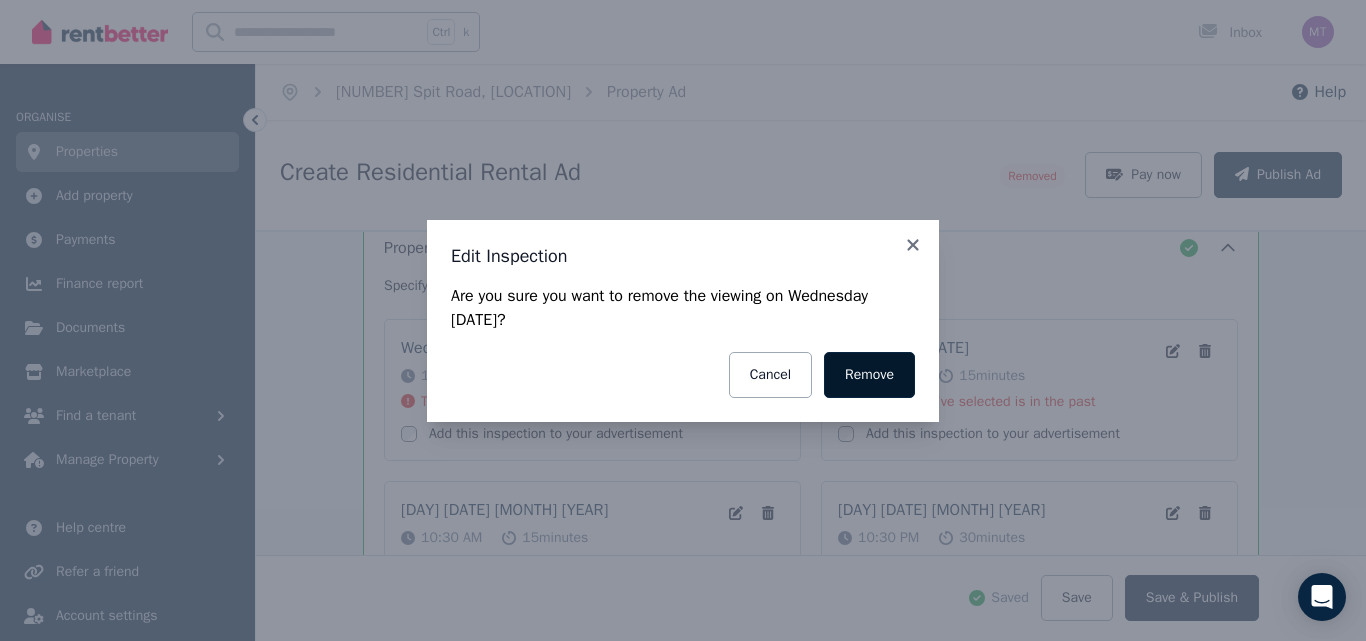 click on "Remove" at bounding box center (869, 375) 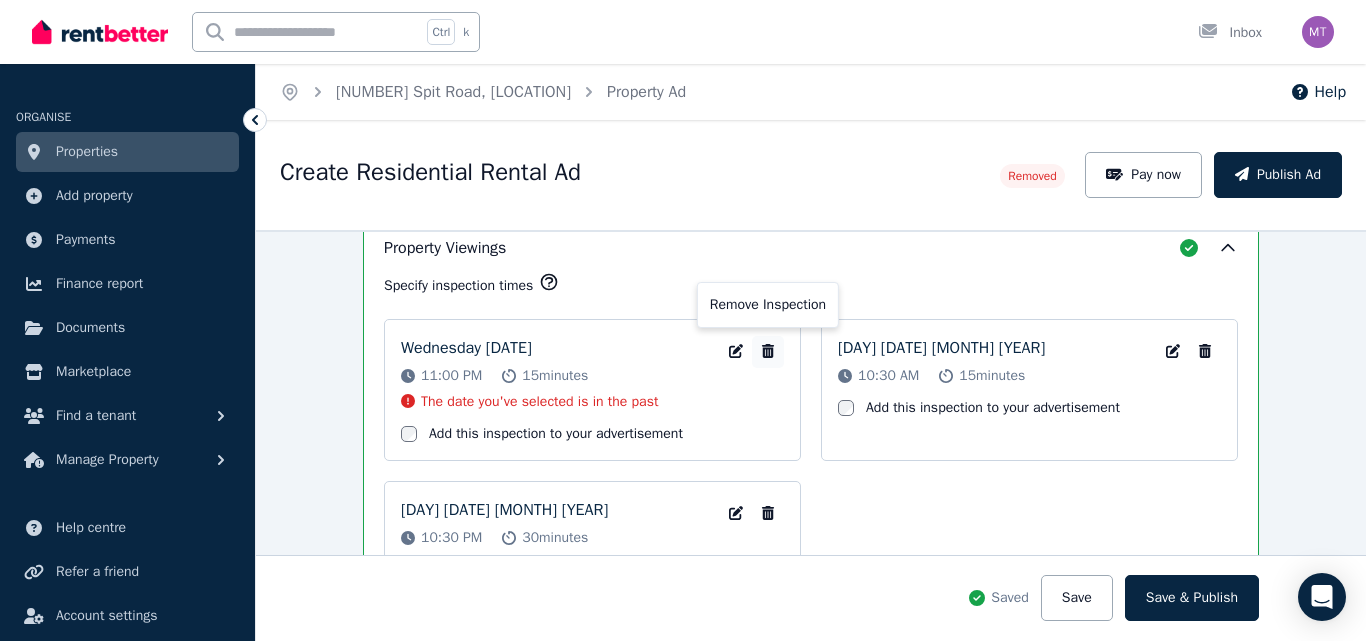 click 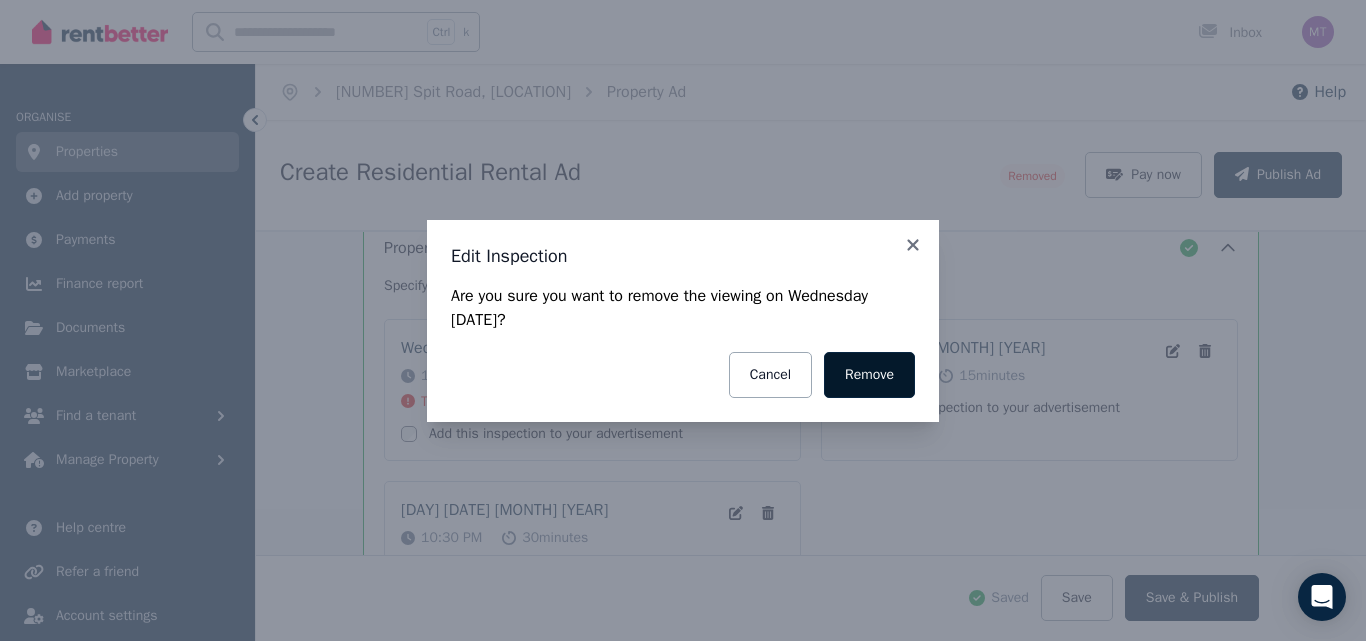 click on "Remove" at bounding box center (869, 375) 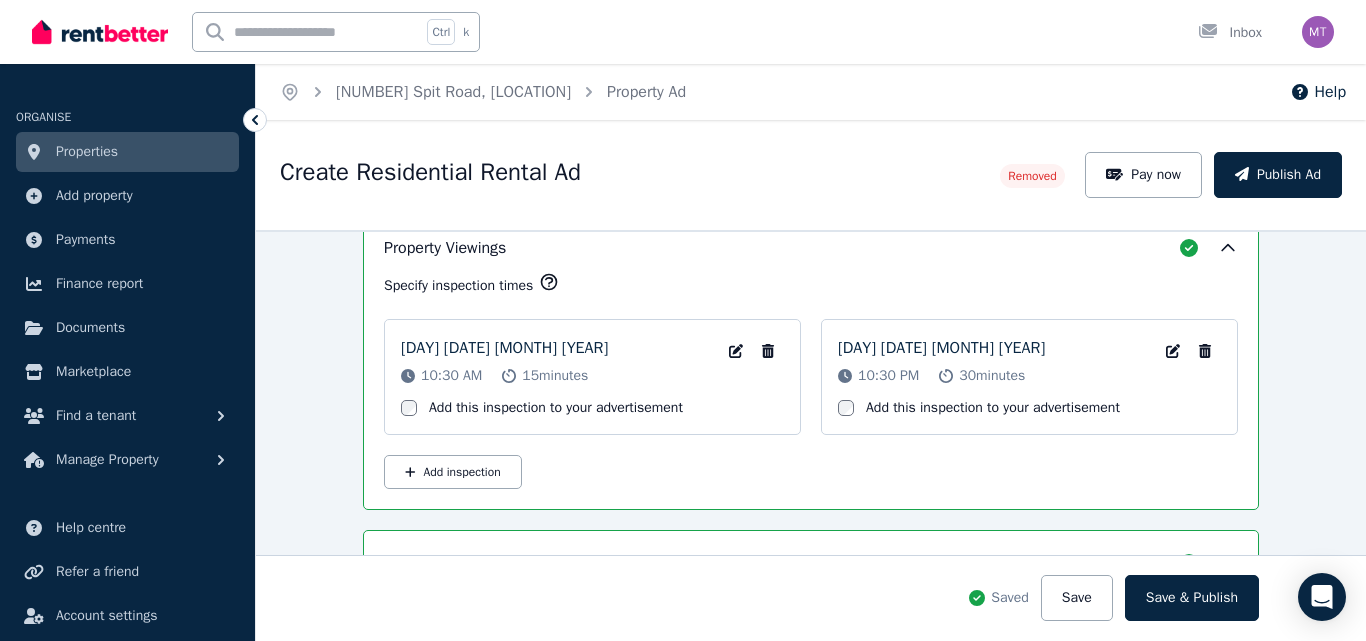 click 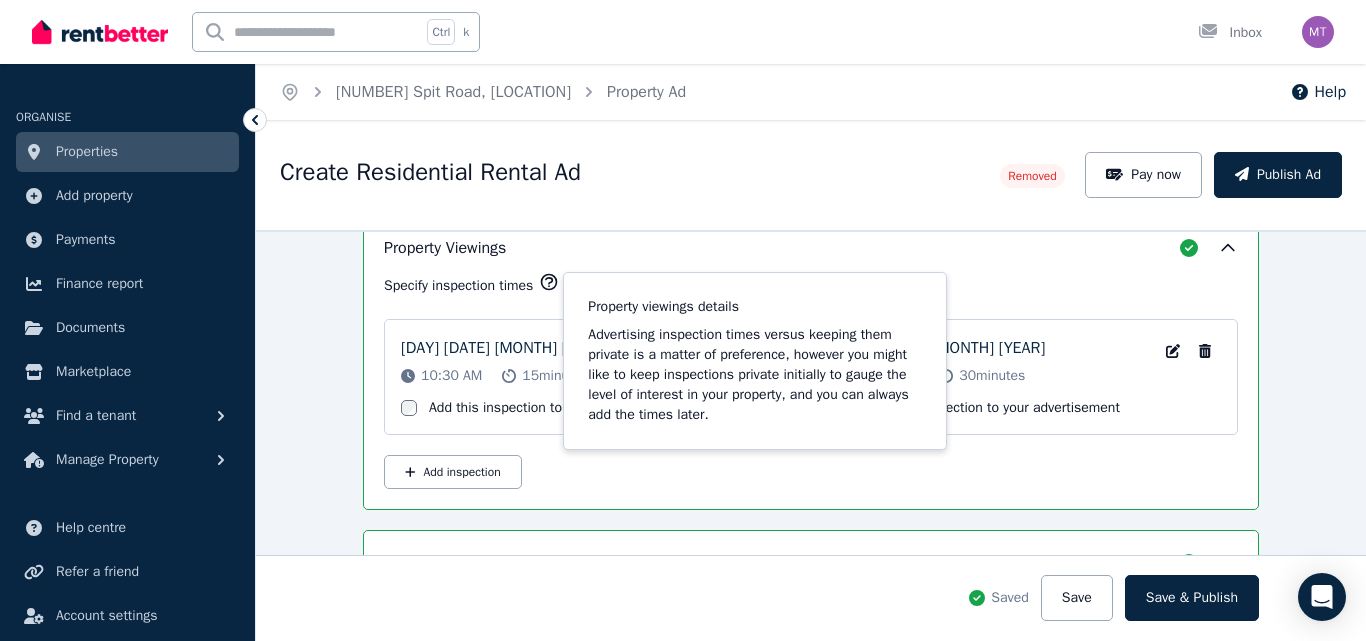 scroll, scrollTop: 2921, scrollLeft: 0, axis: vertical 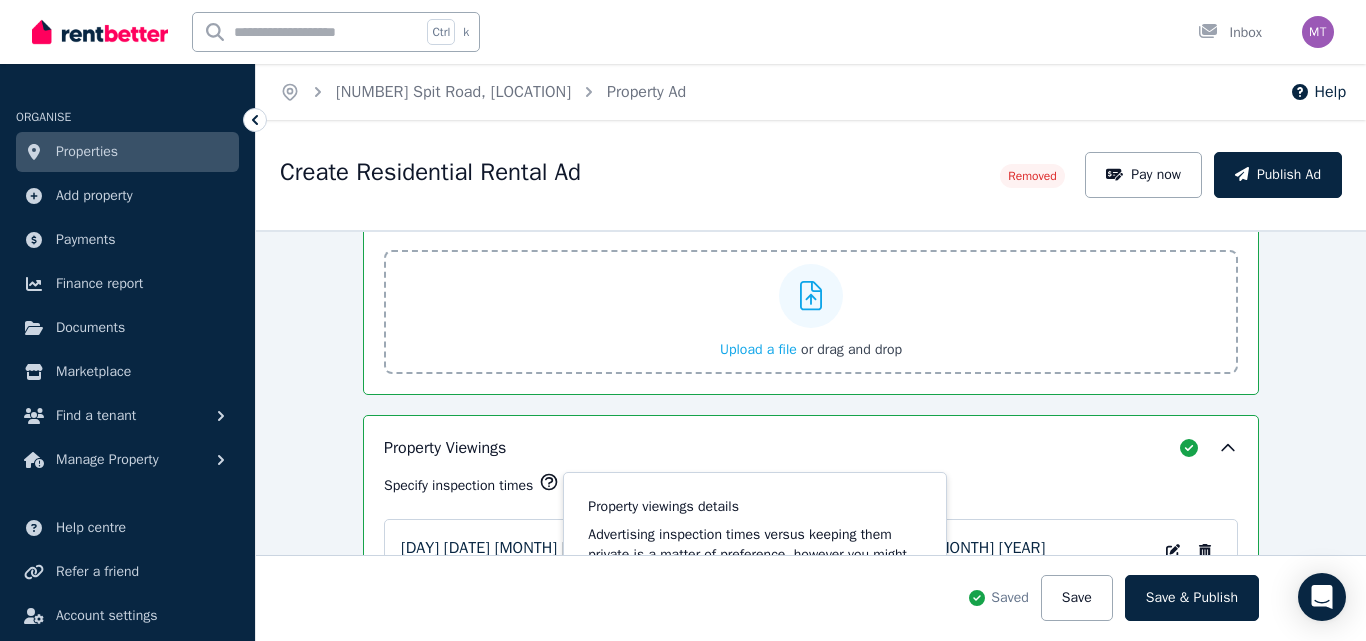 click on "Specify inspection times" at bounding box center (458, 486) 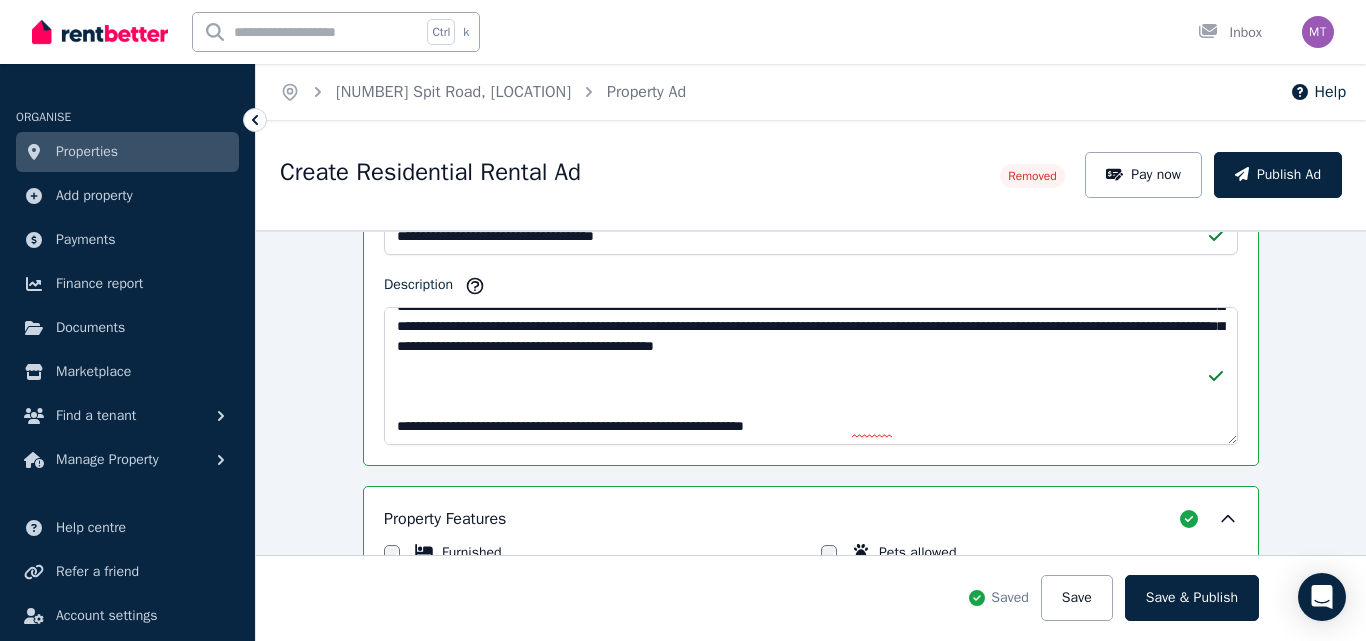 scroll, scrollTop: 971, scrollLeft: 0, axis: vertical 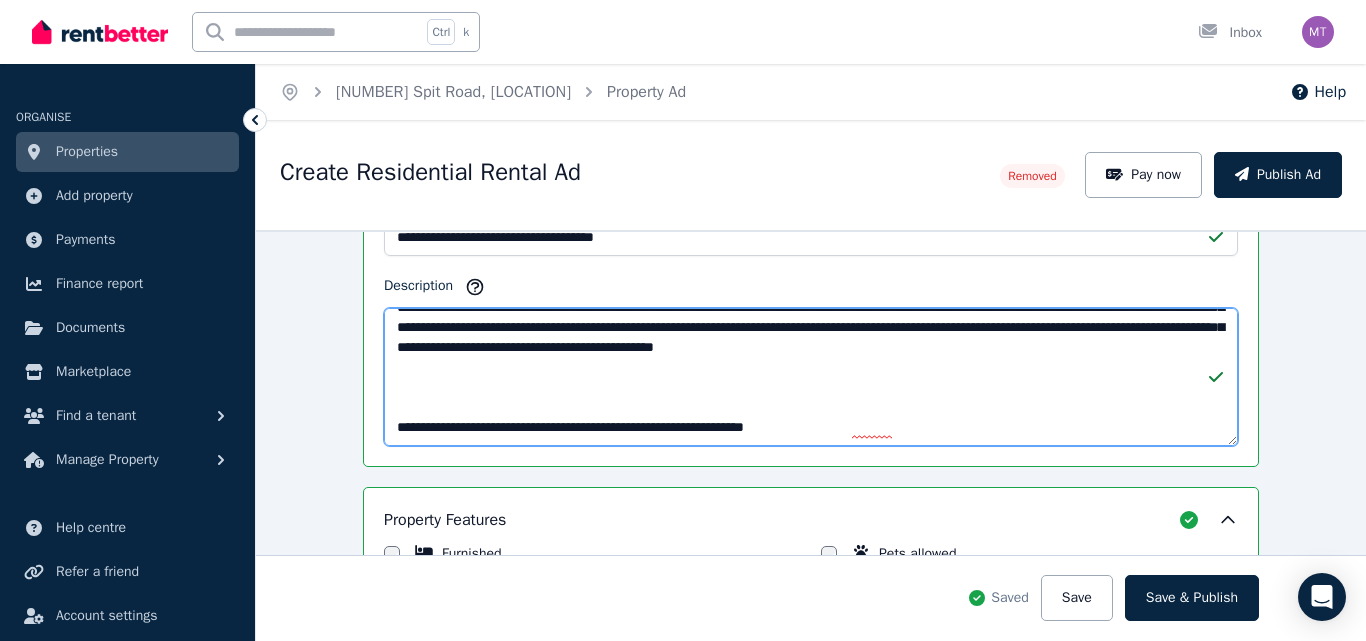 click on "Description" at bounding box center [811, 377] 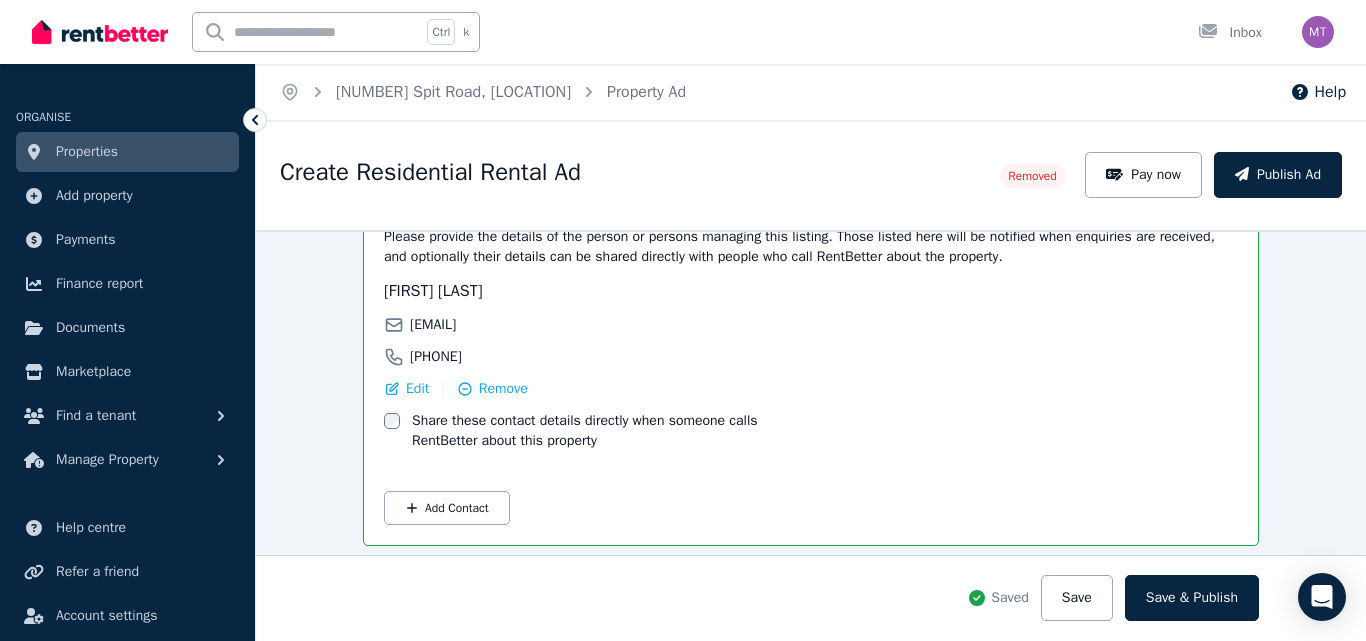 scroll, scrollTop: 3331, scrollLeft: 0, axis: vertical 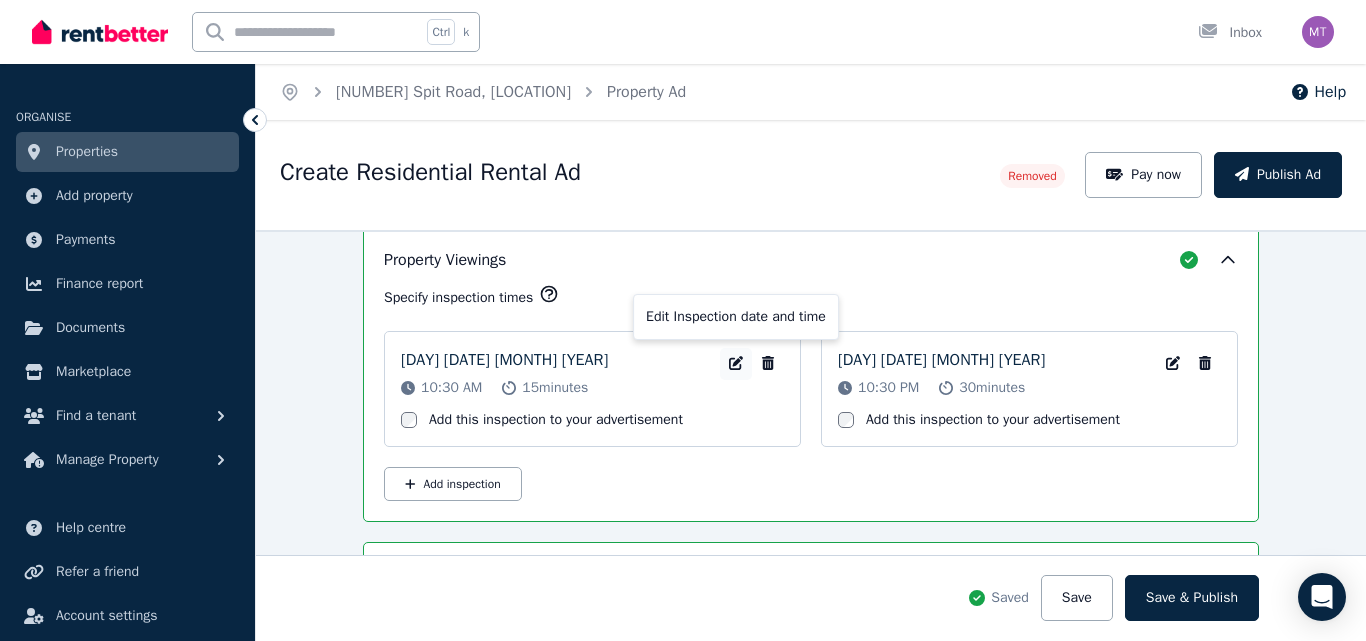 type on "**********" 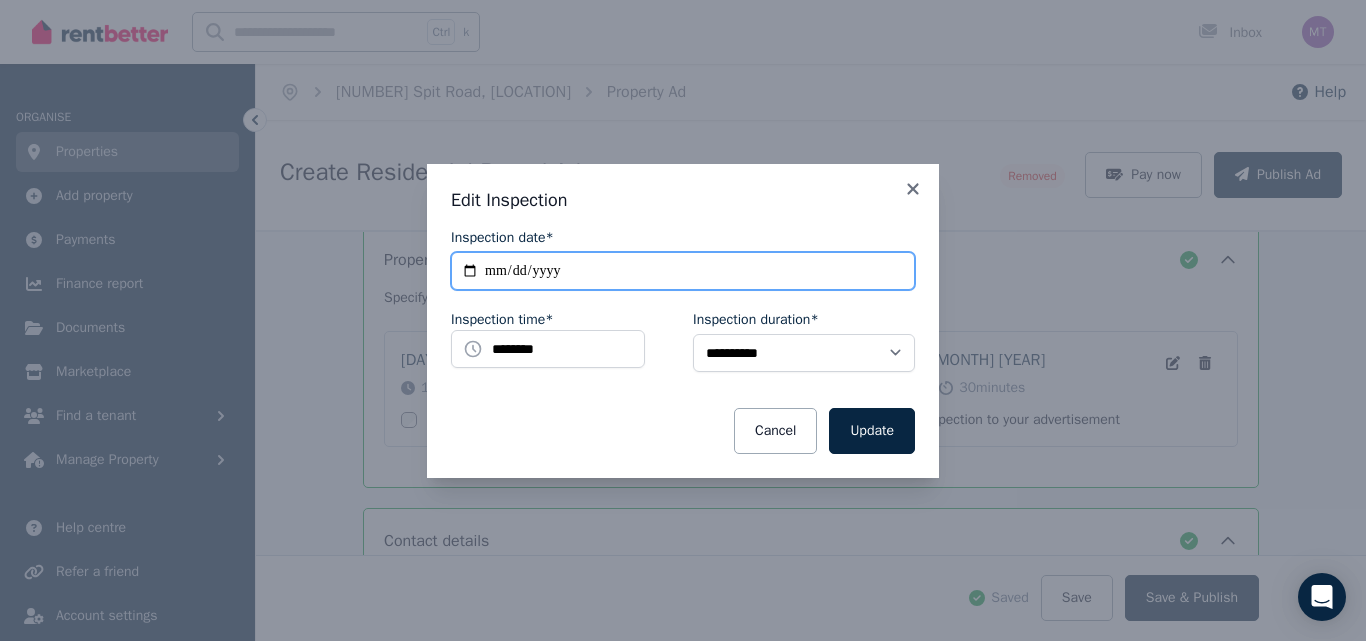 click on "**********" at bounding box center [683, 271] 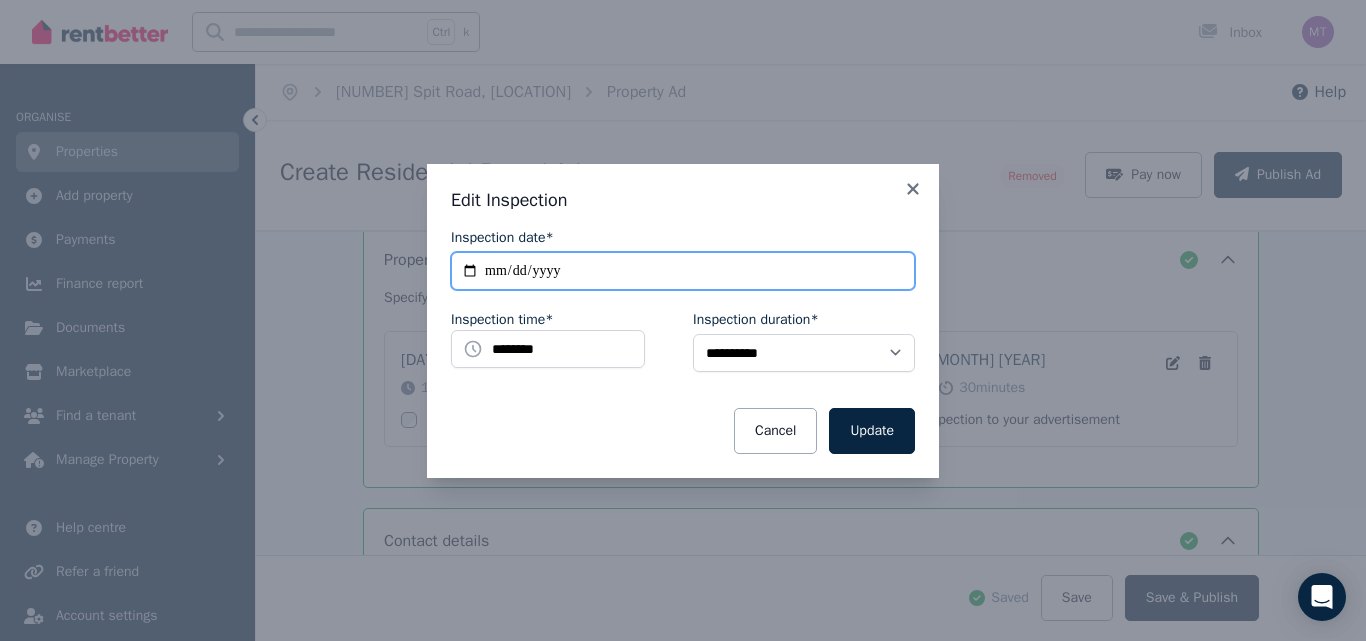 type on "**********" 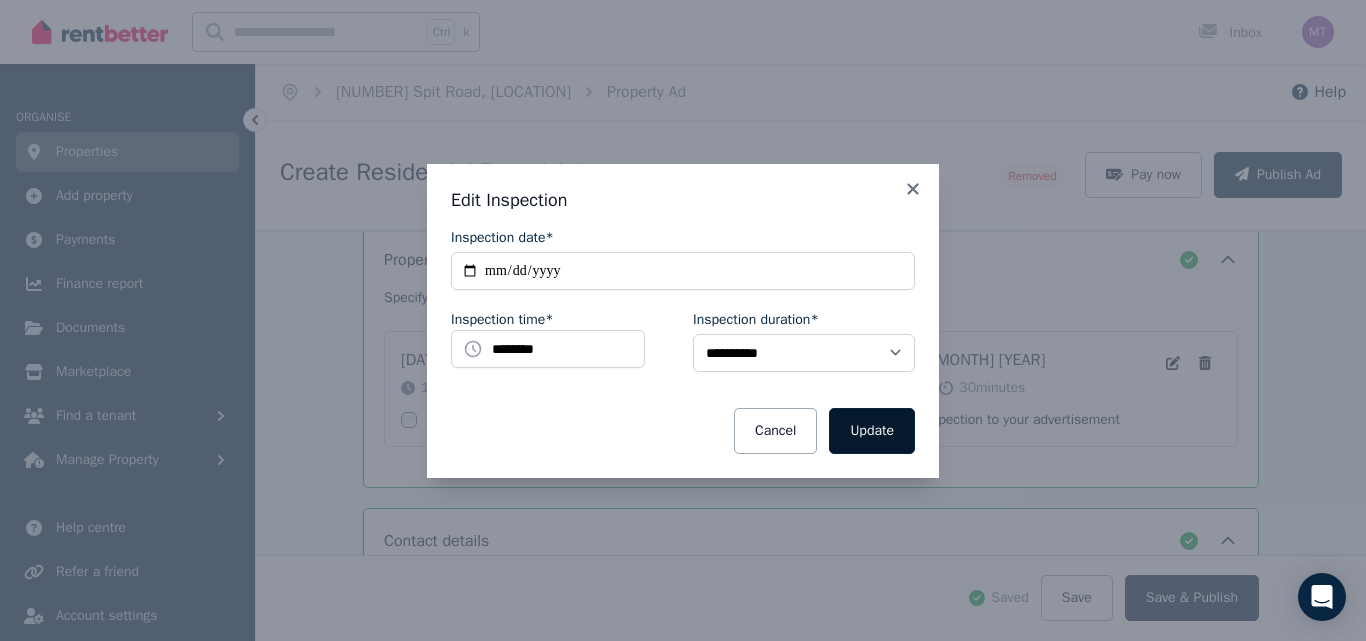 click on "Update" at bounding box center (872, 431) 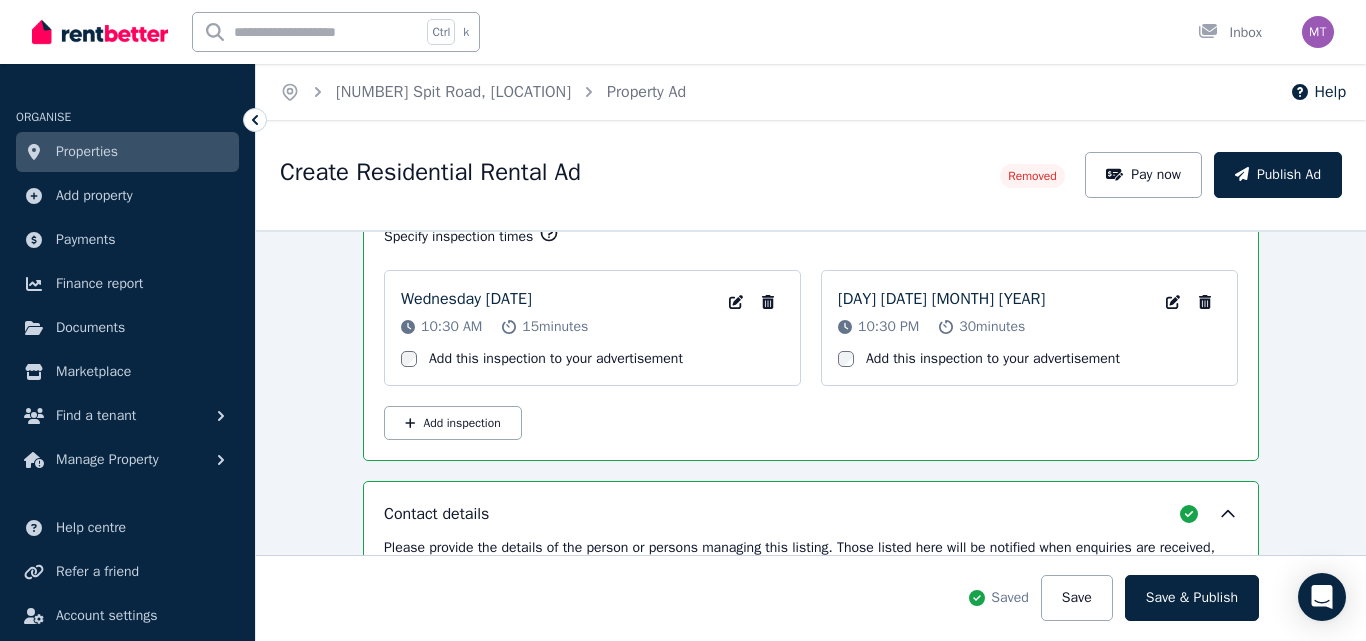 scroll, scrollTop: 2980, scrollLeft: 0, axis: vertical 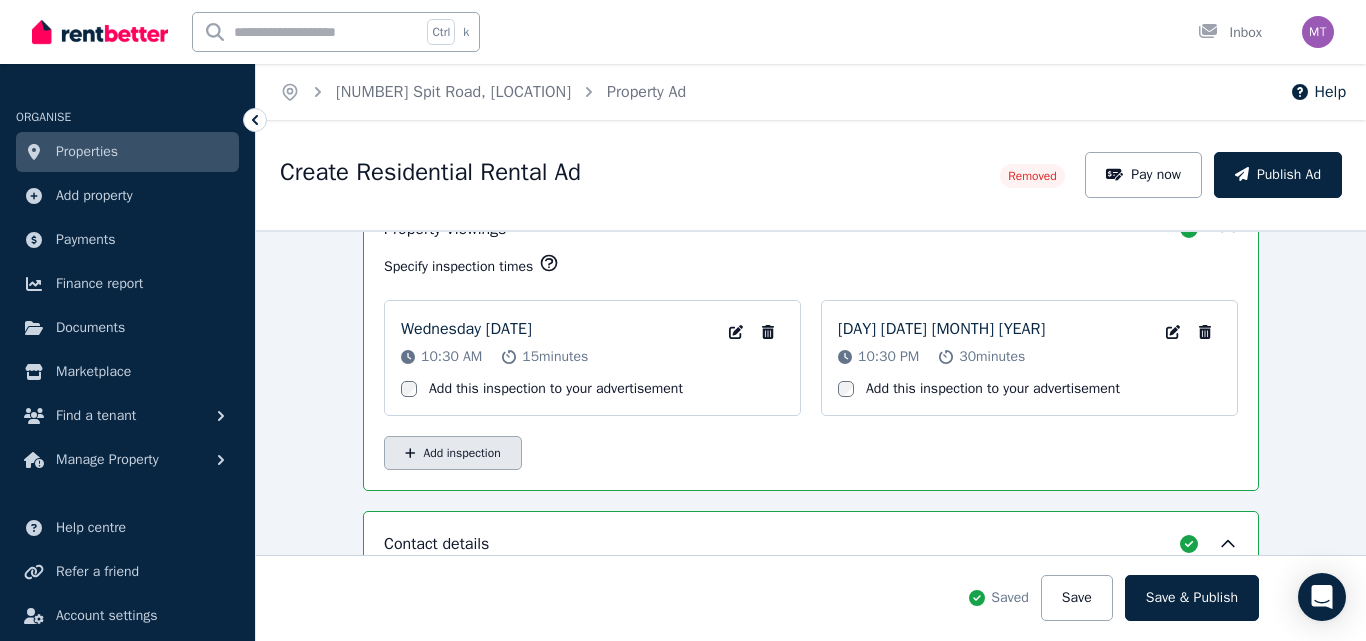 click on "Add inspection" at bounding box center (453, 453) 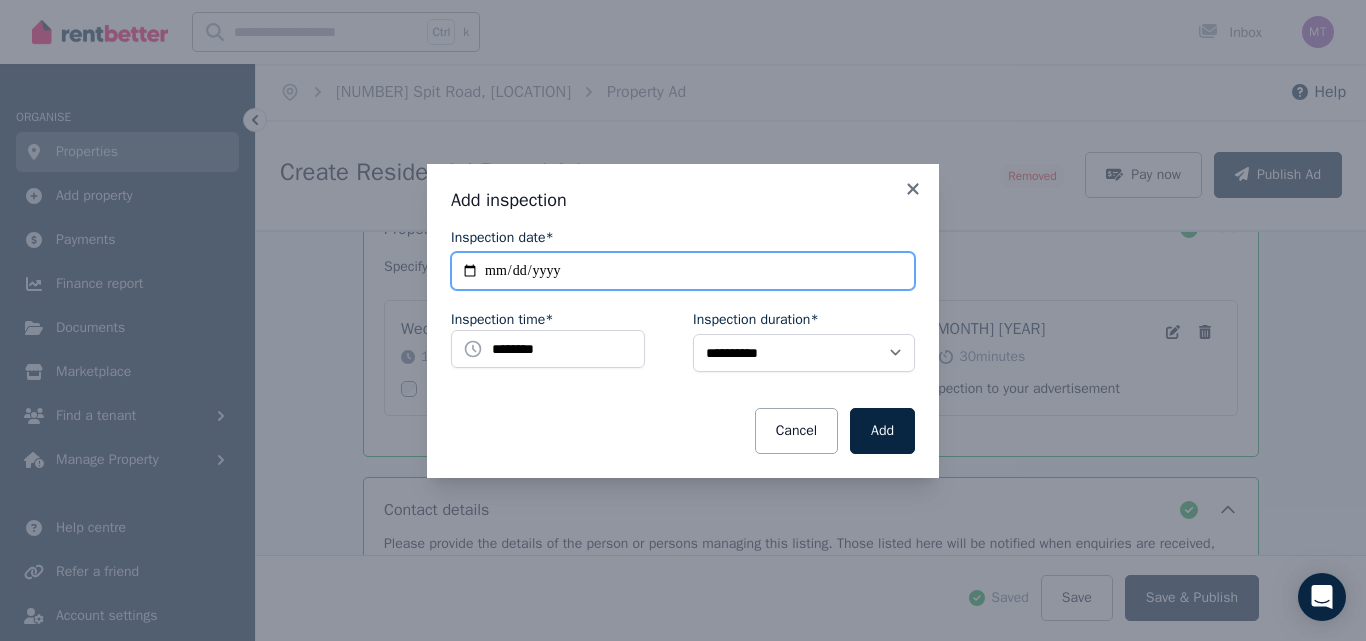click on "**********" at bounding box center [683, 271] 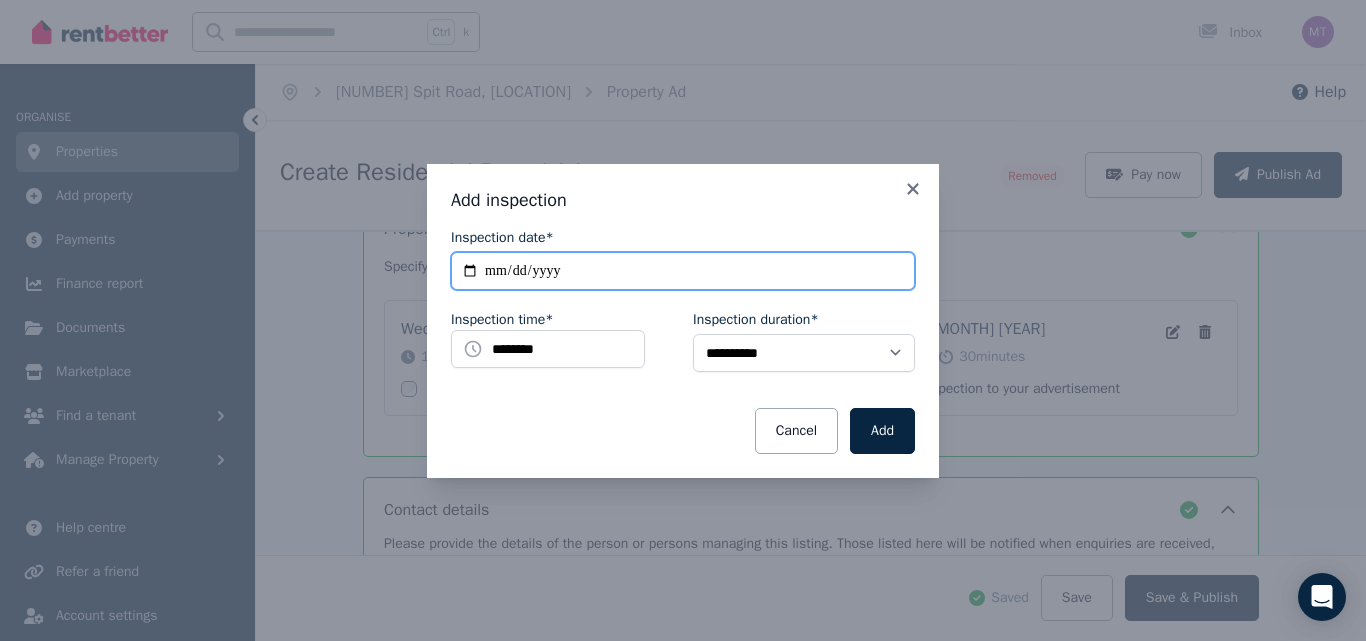 type on "**********" 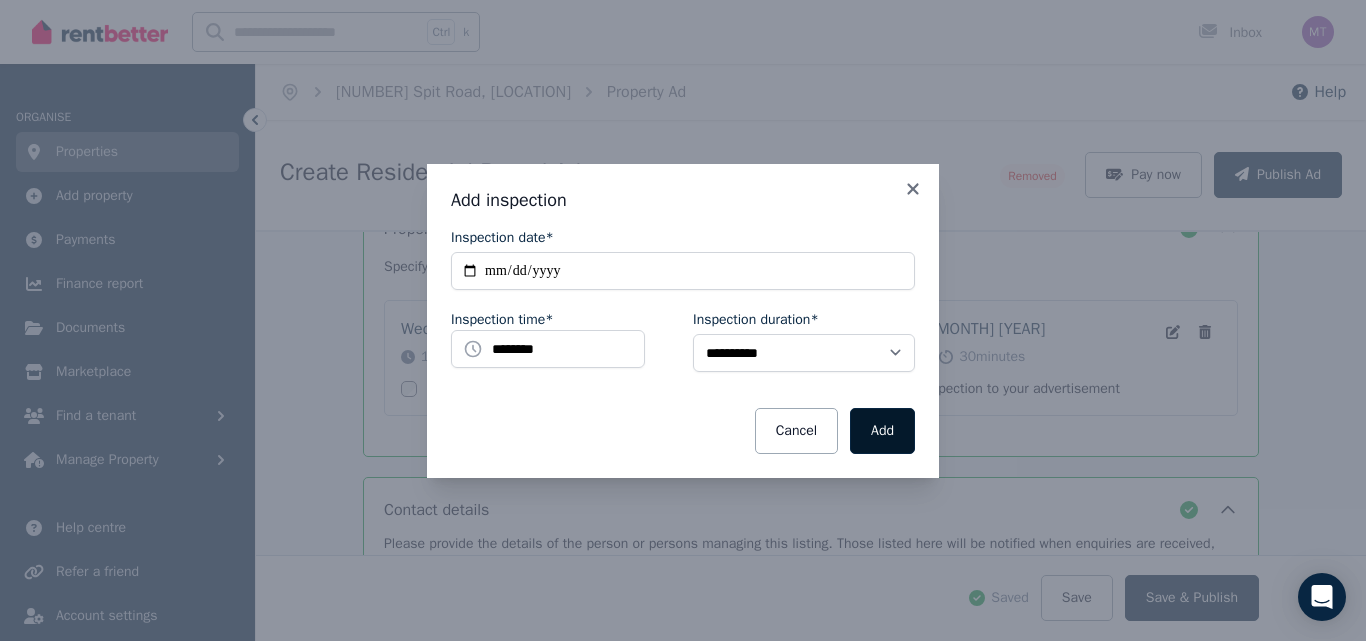 click on "Add" at bounding box center [882, 431] 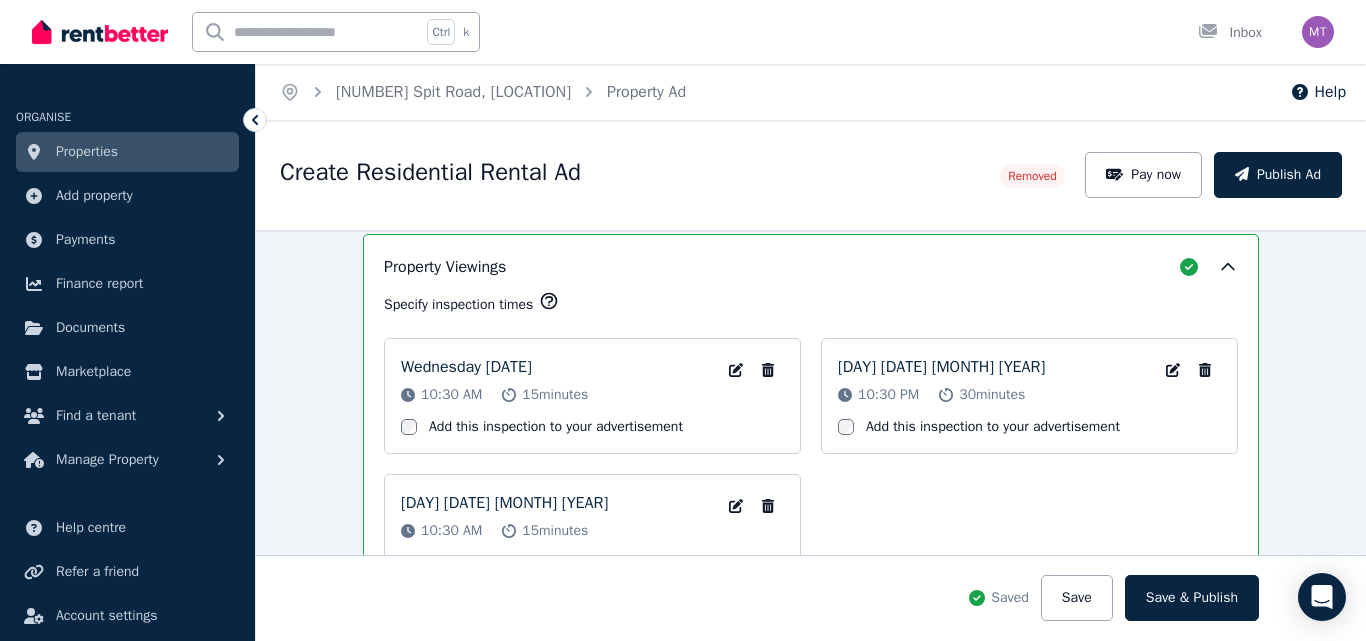 scroll, scrollTop: 2940, scrollLeft: 0, axis: vertical 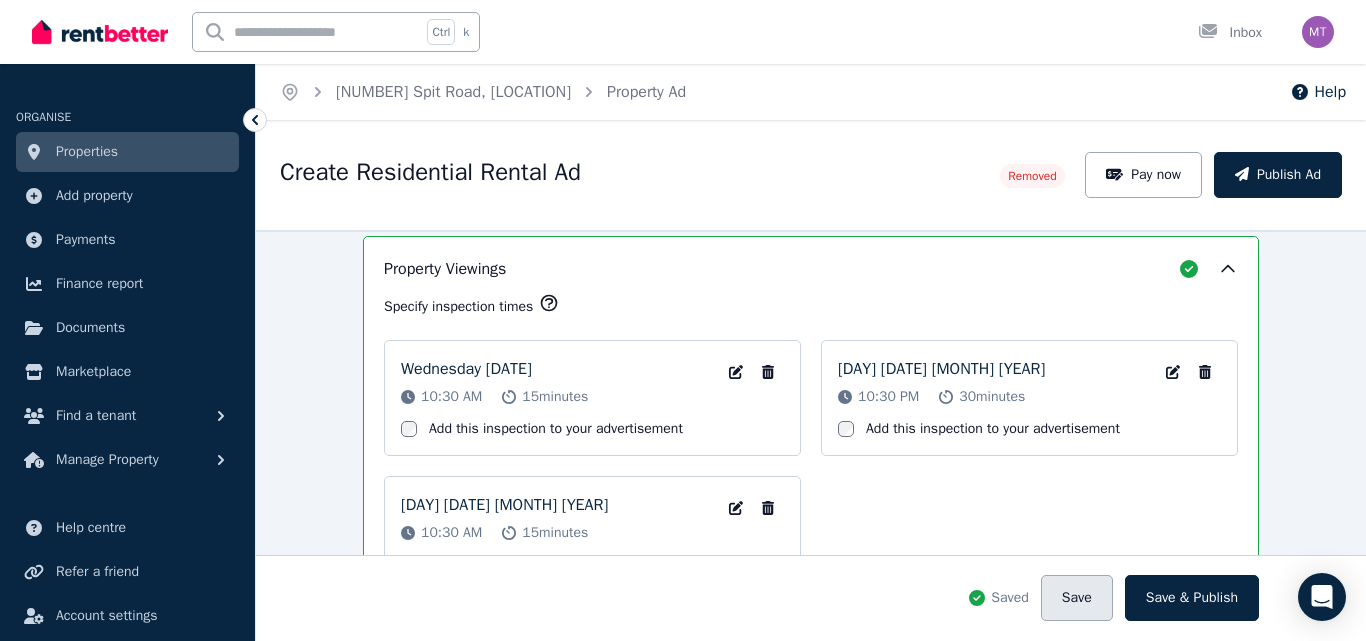 click on "Save" at bounding box center (1077, 598) 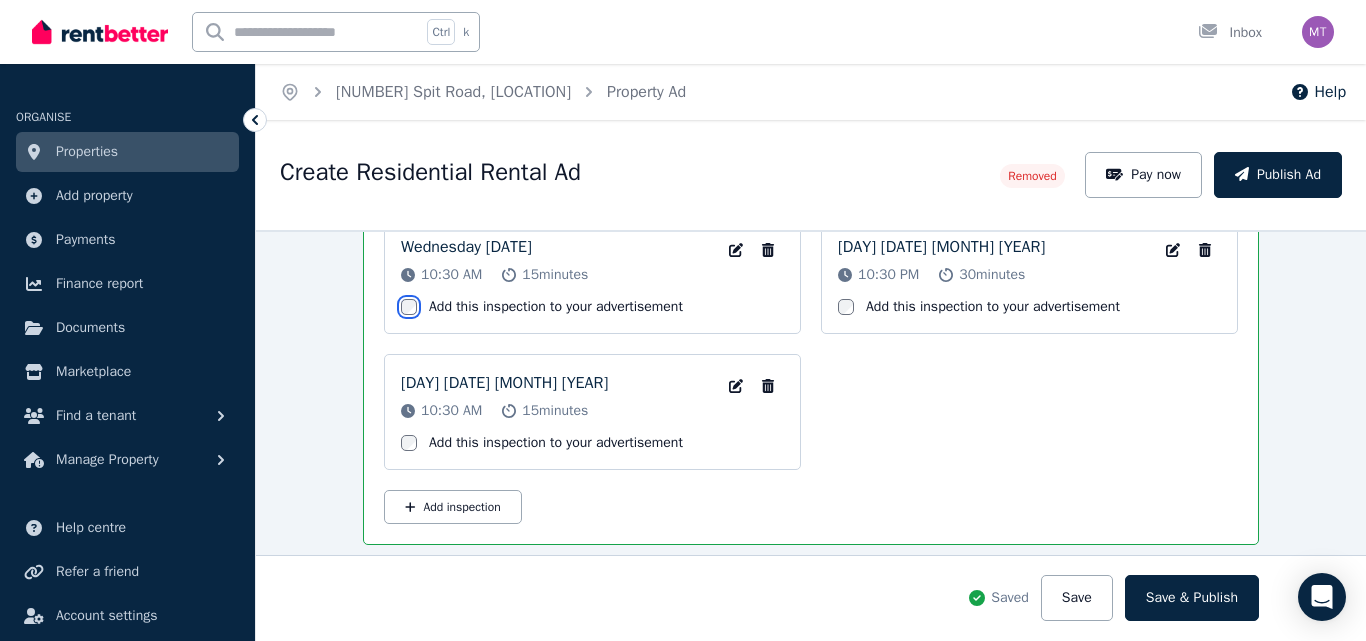 scroll, scrollTop: 3072, scrollLeft: 0, axis: vertical 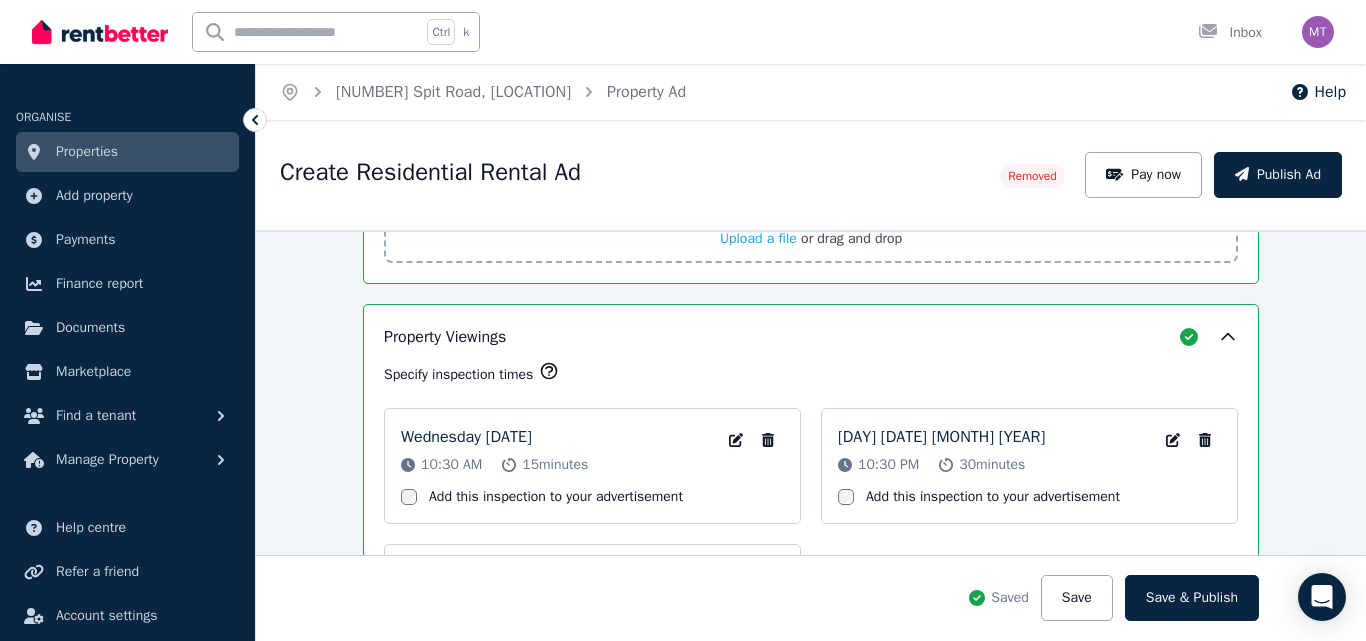 click 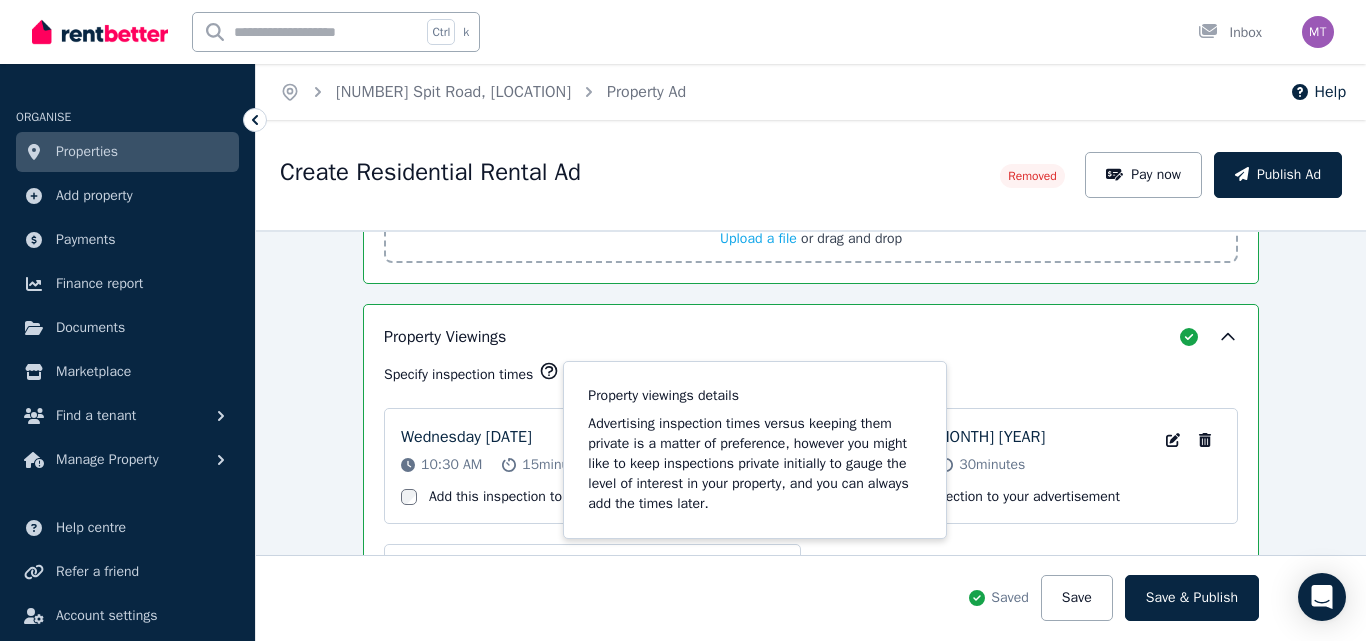 click on "Property Viewings Specify inspection times Property viewings details Advertising inspection times versus keeping them private is a matter of preference, however you might like to keep inspections private initially to gauge the level of interest in your property, and you can always add the times later. Wednesday [DATE] [TIME] 15  minutes Edit Inspection date and time Remove Inspection Add this inspection to your advertisement Saturday [DATE] [TIME] 30  minutes Edit Inspection date and time Remove Inspection Add this inspection to your advertisement Wednesday [DATE] [TIME] 15  minutes Edit Inspection date and time Remove Inspection Add this inspection to your advertisement Add inspection" at bounding box center [811, 519] 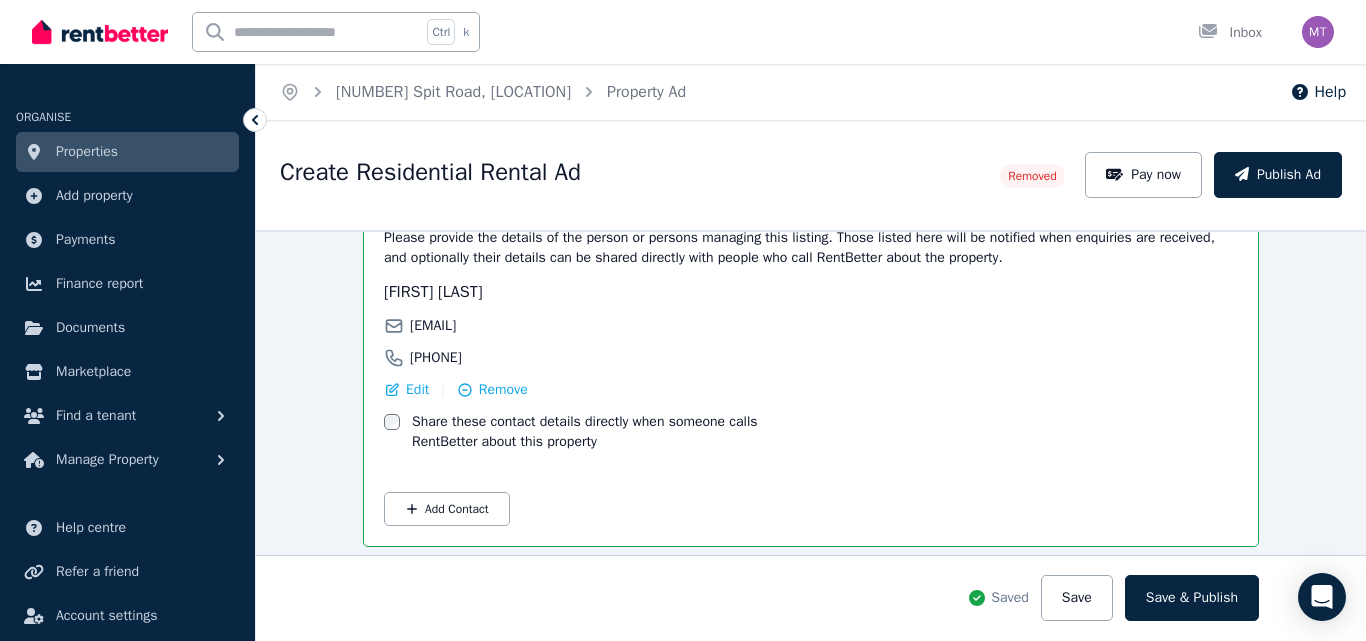 scroll, scrollTop: 3467, scrollLeft: 0, axis: vertical 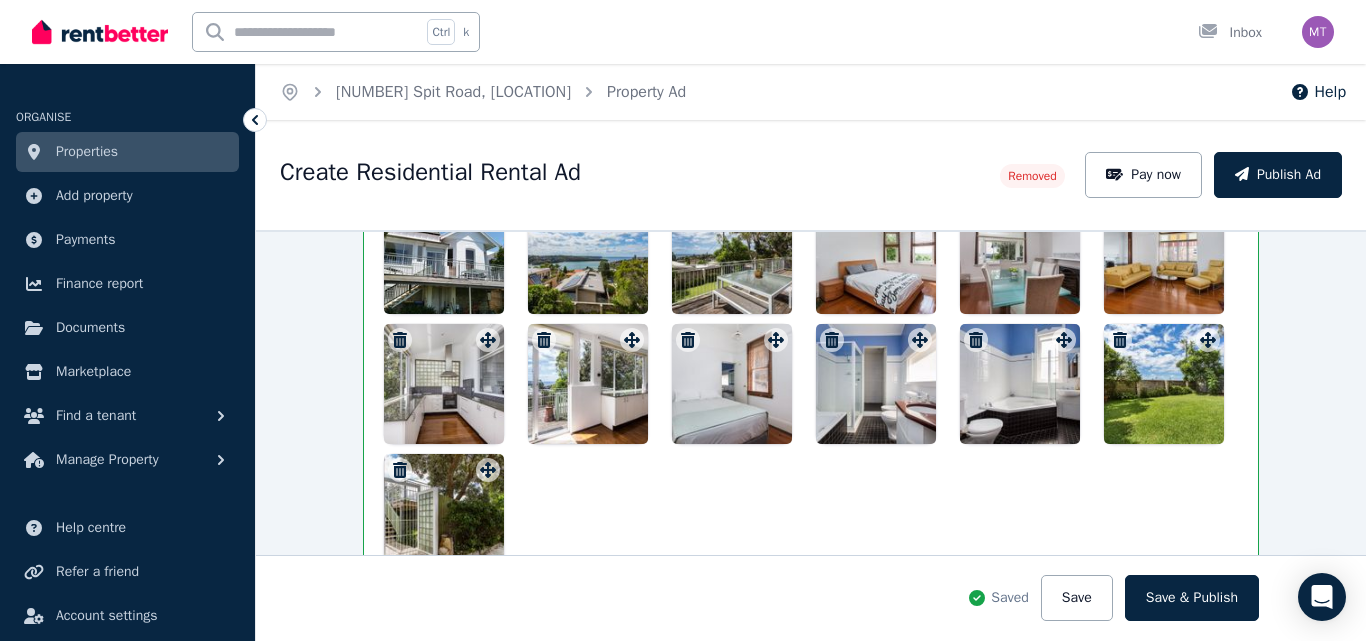 click at bounding box center [811, 384] 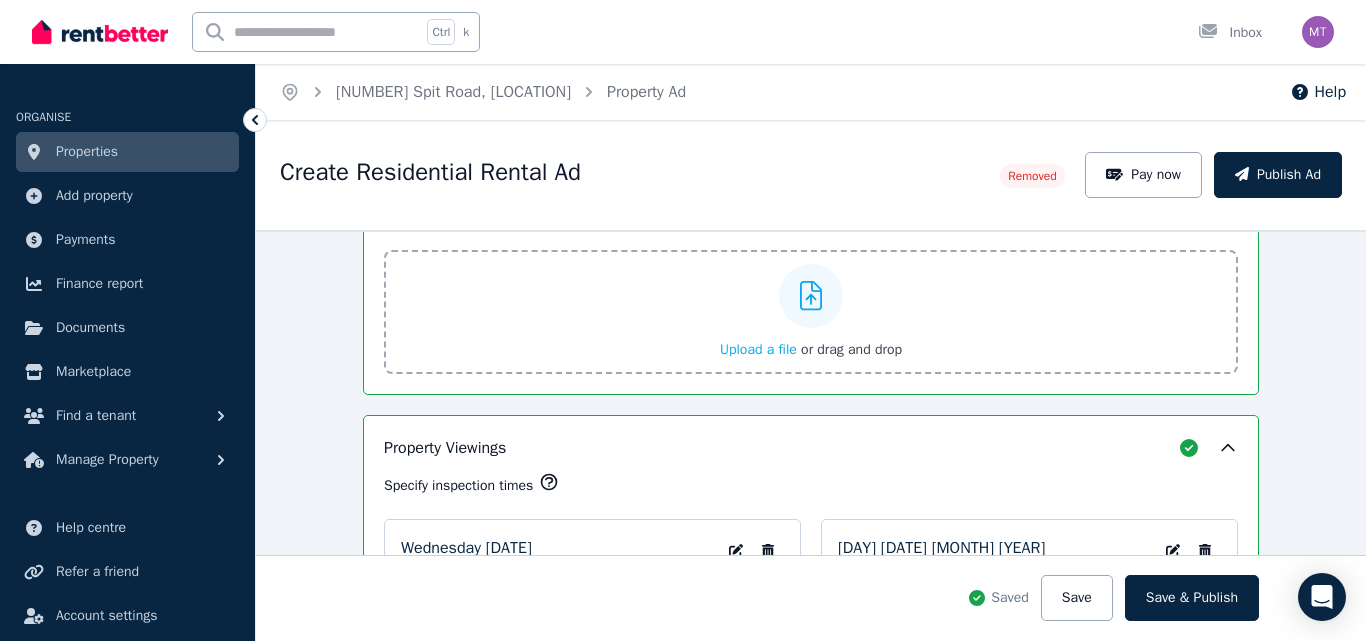 scroll, scrollTop: 2740, scrollLeft: 0, axis: vertical 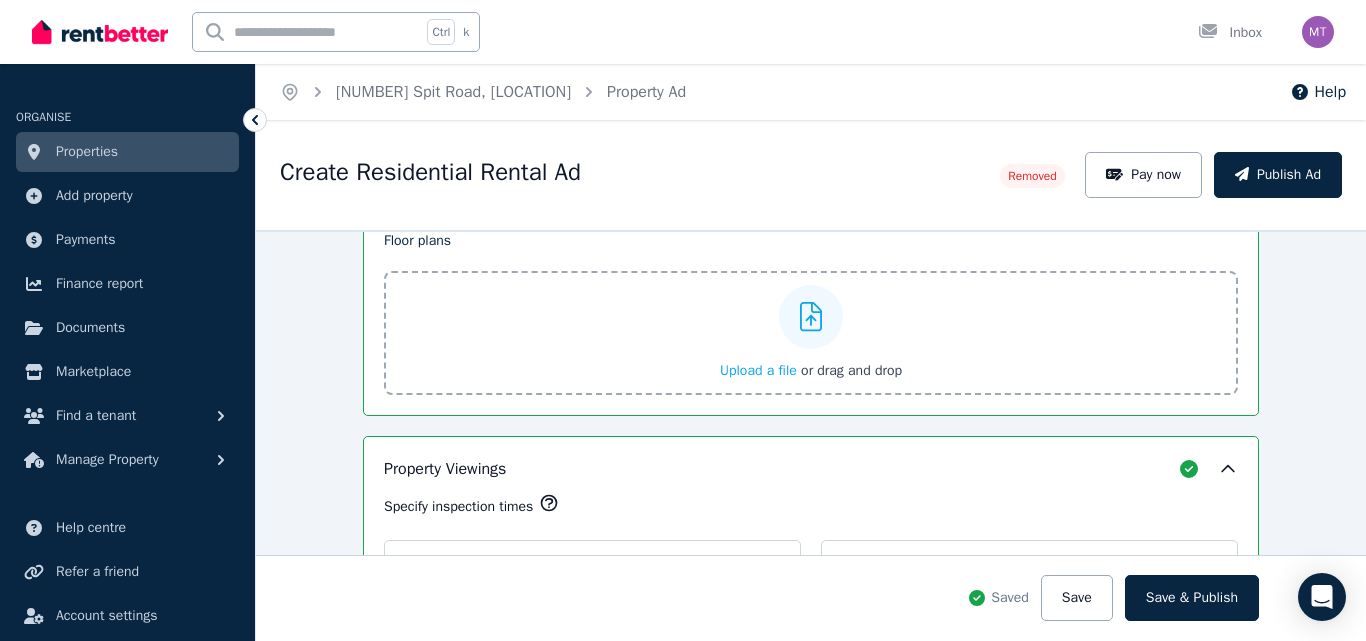 click on "Upload a file   or drag and drop" at bounding box center [811, 333] 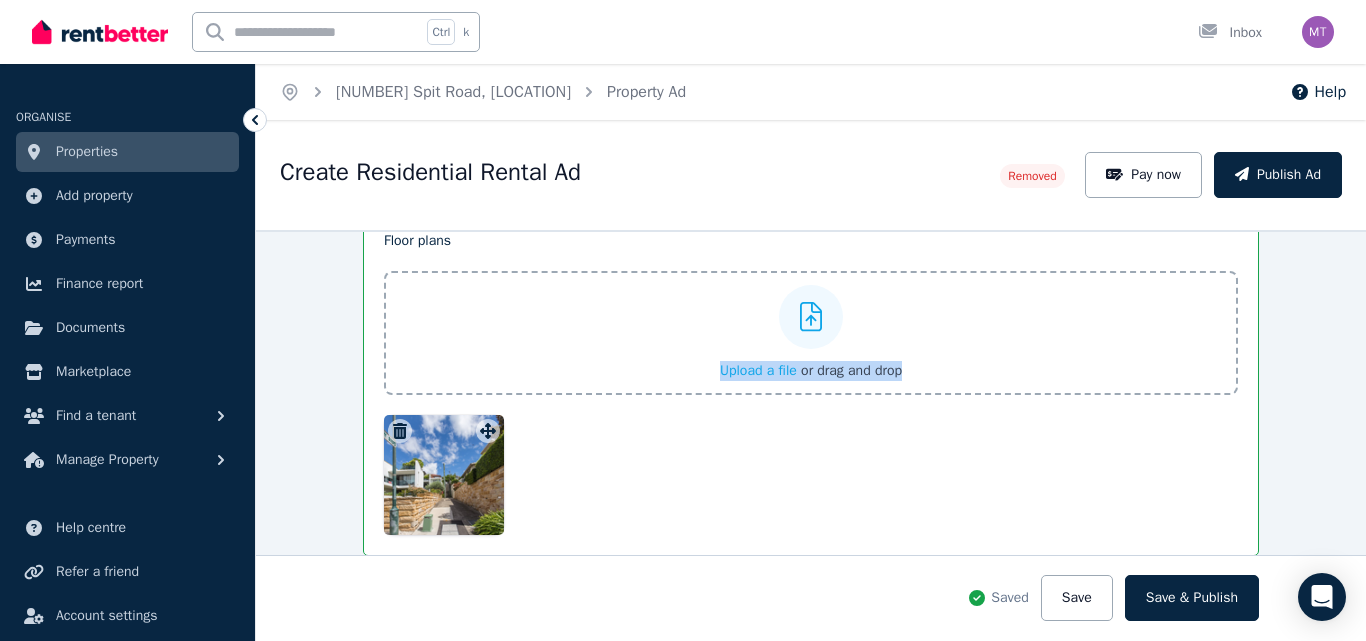 drag, startPoint x: 433, startPoint y: 490, endPoint x: 788, endPoint y: 304, distance: 400.7755 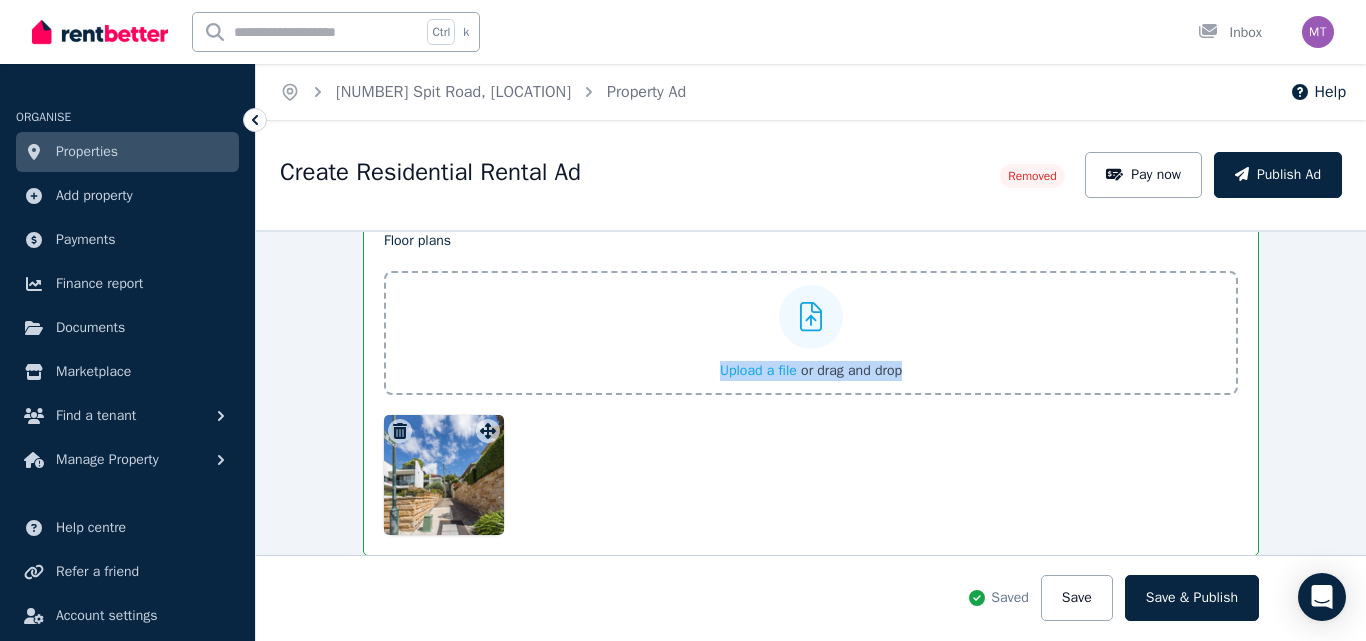 click on "Floor plans Upload a file   or drag and drop
To pick up a draggable item, press the space bar.
While dragging, use the arrow keys to move the item.
Press space again to drop the item in its new position, or press escape to cancel." at bounding box center [811, 383] 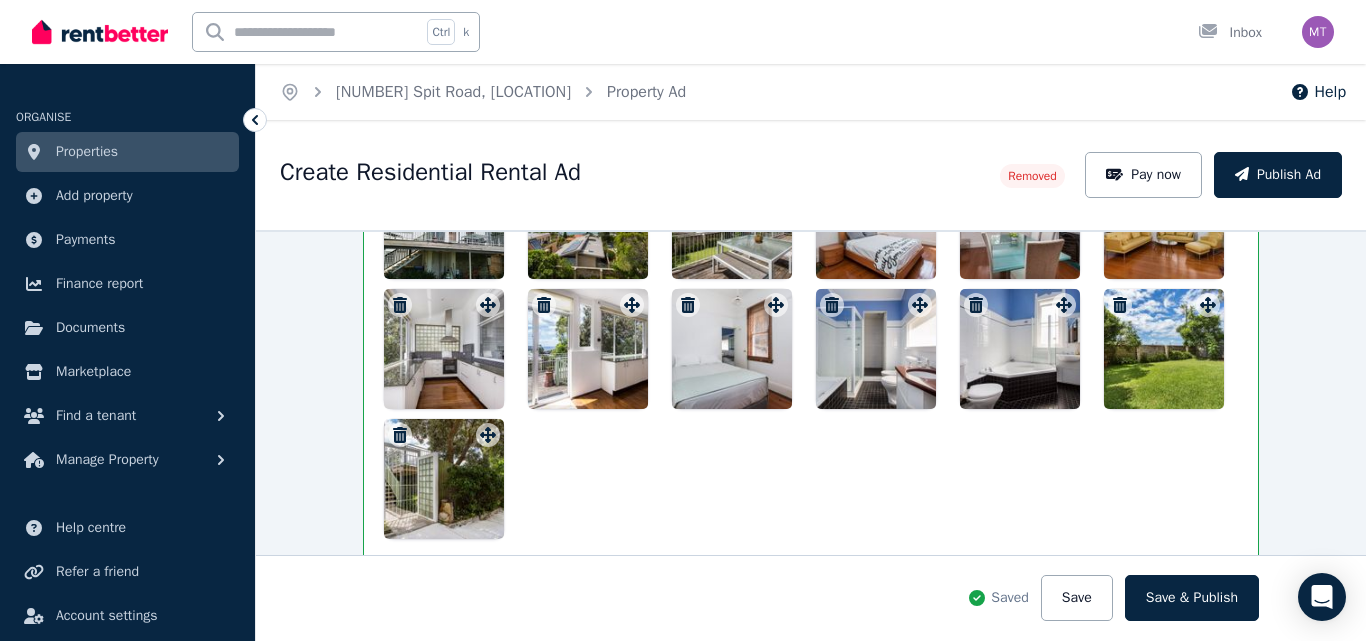 scroll, scrollTop: 2465, scrollLeft: 0, axis: vertical 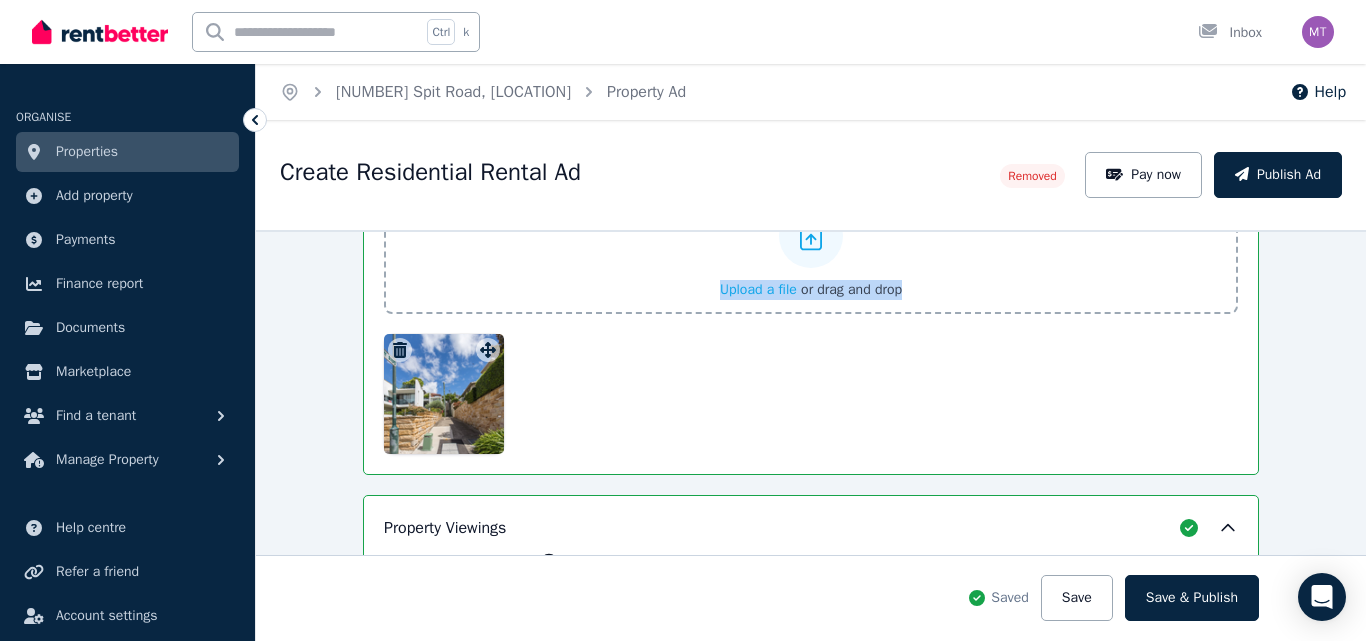 click on "Upload a file   or drag and drop" at bounding box center [811, 252] 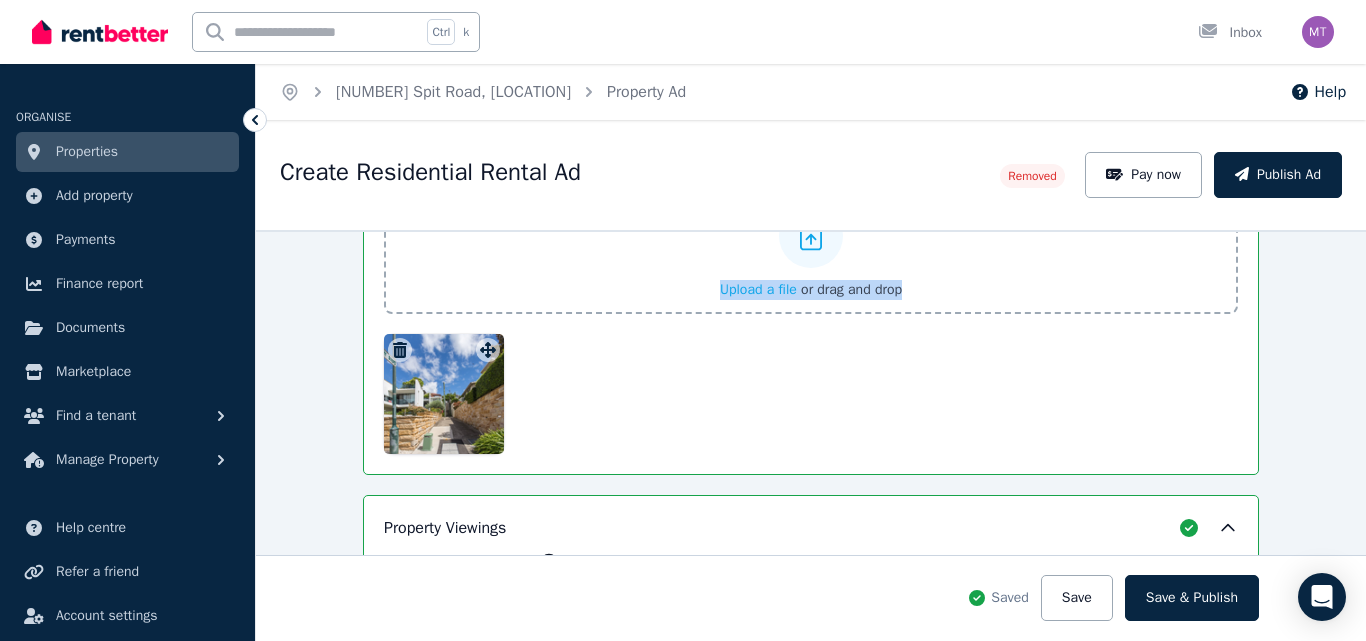 drag, startPoint x: 448, startPoint y: 384, endPoint x: 711, endPoint y: 254, distance: 293.37518 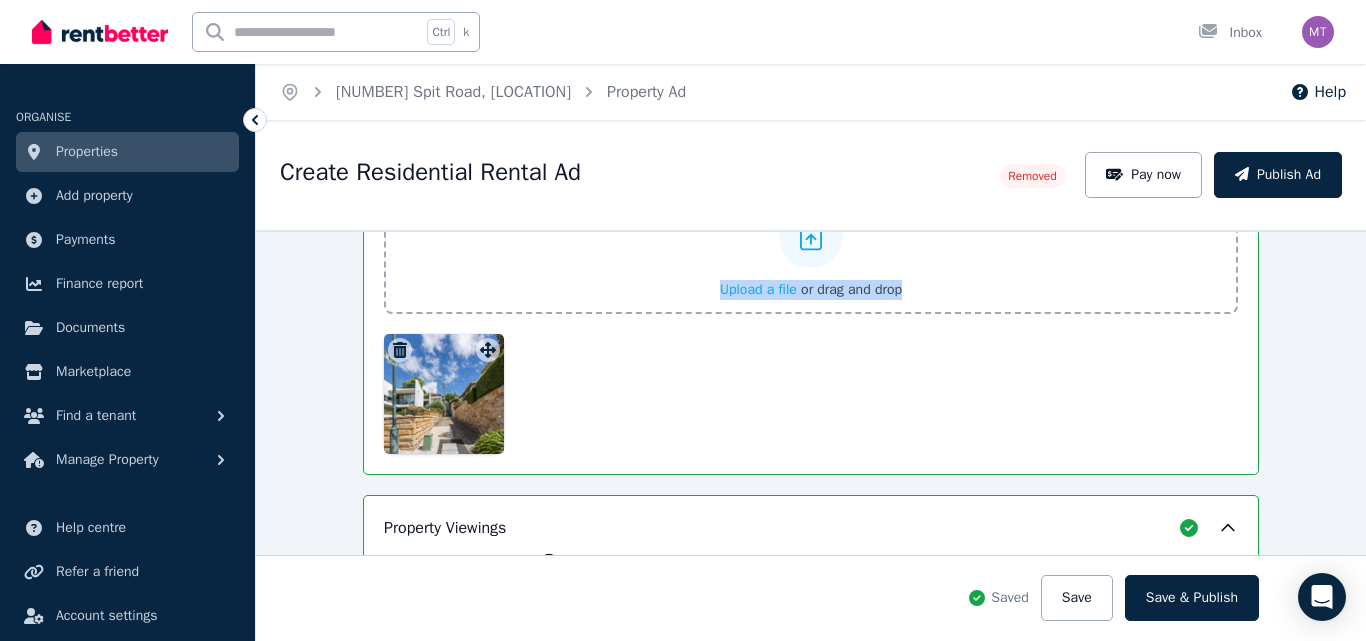 click on "Floor plans Upload a file   or drag and drop
To pick up a draggable item, press the space bar.
While dragging, use the arrow keys to move the item.
Press space again to drop the item in its new position, or press escape to cancel." at bounding box center [811, 302] 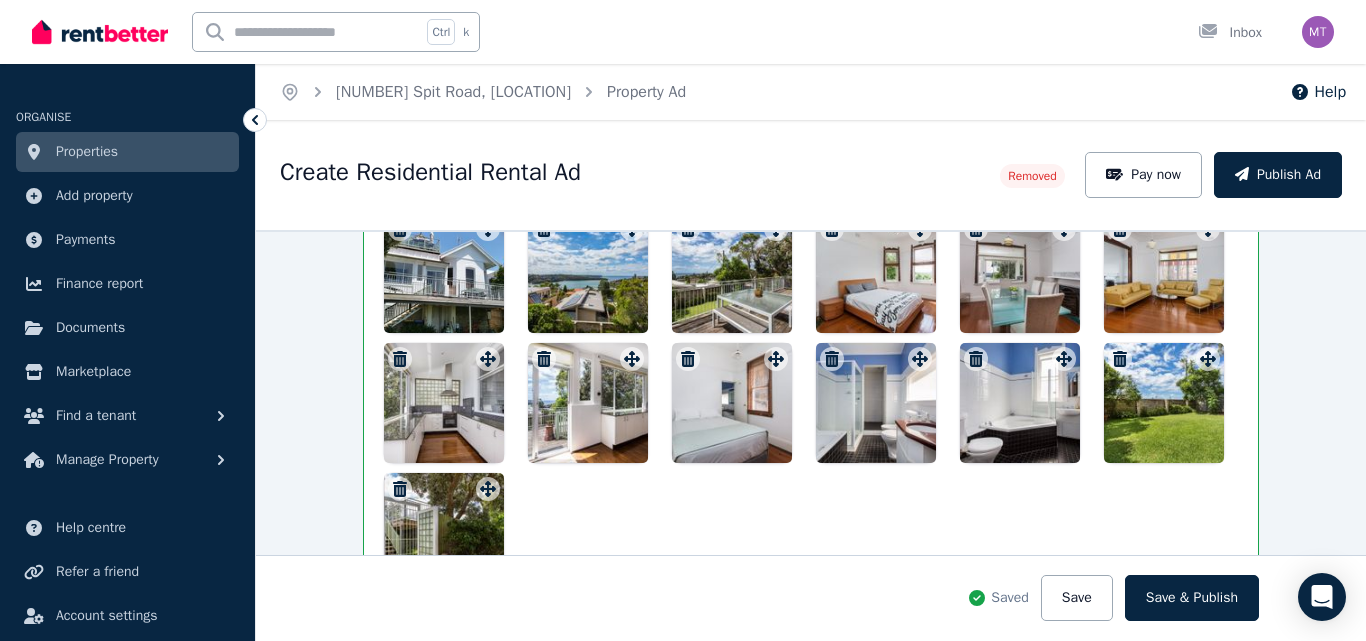 scroll, scrollTop: 2337, scrollLeft: 0, axis: vertical 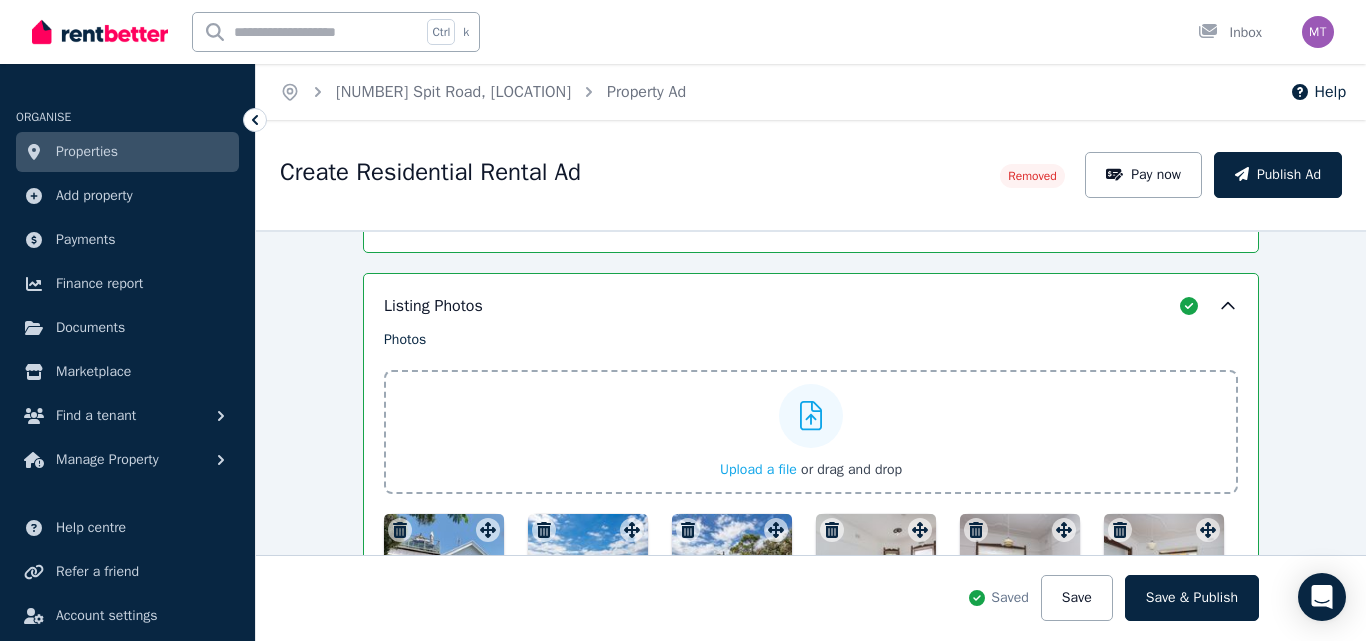 click 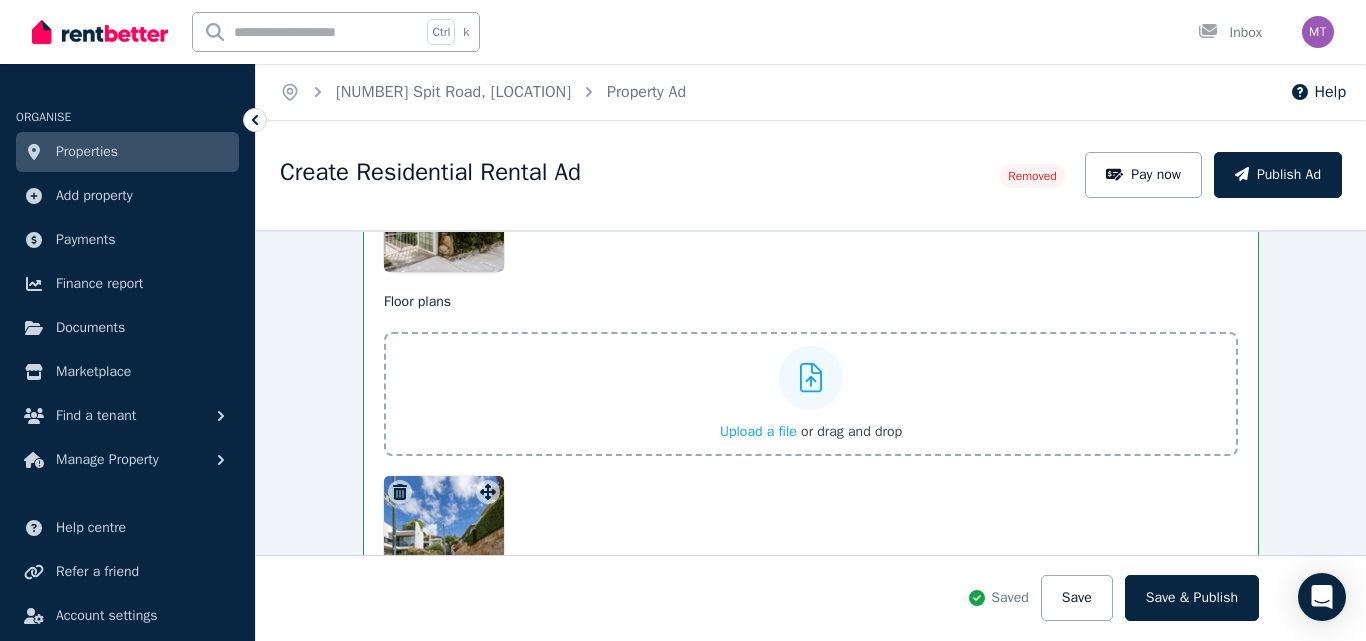 scroll, scrollTop: 2684, scrollLeft: 0, axis: vertical 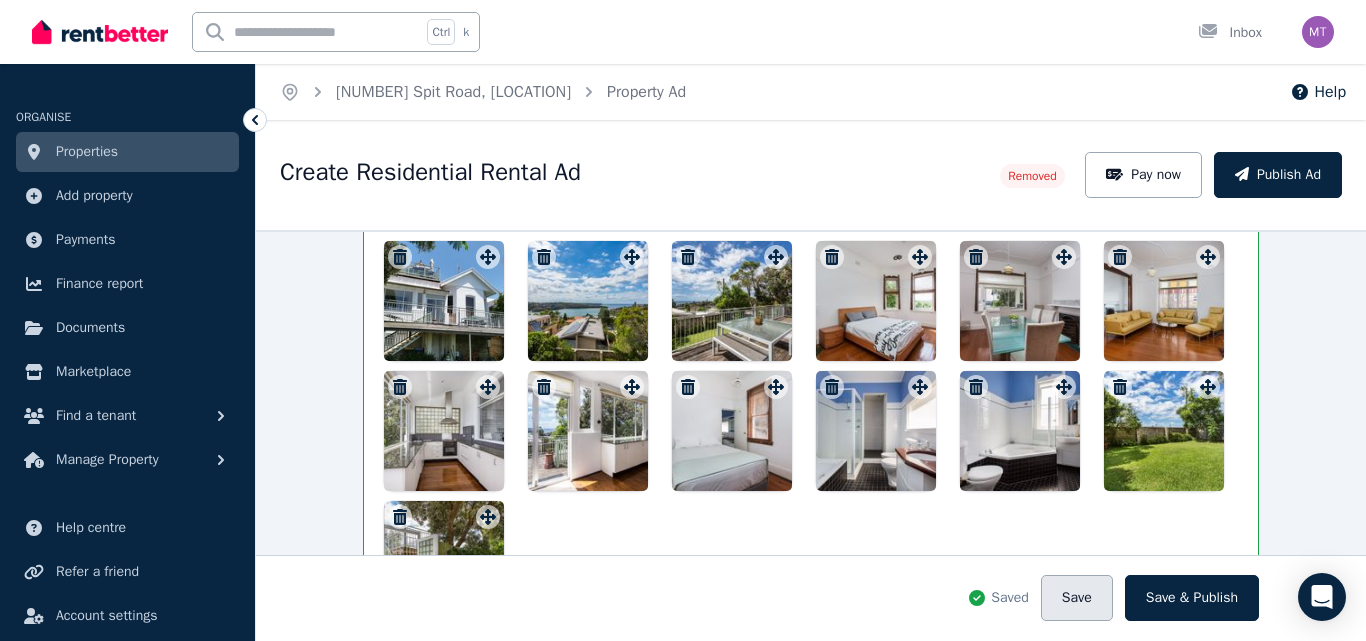 click on "Save" at bounding box center [1077, 598] 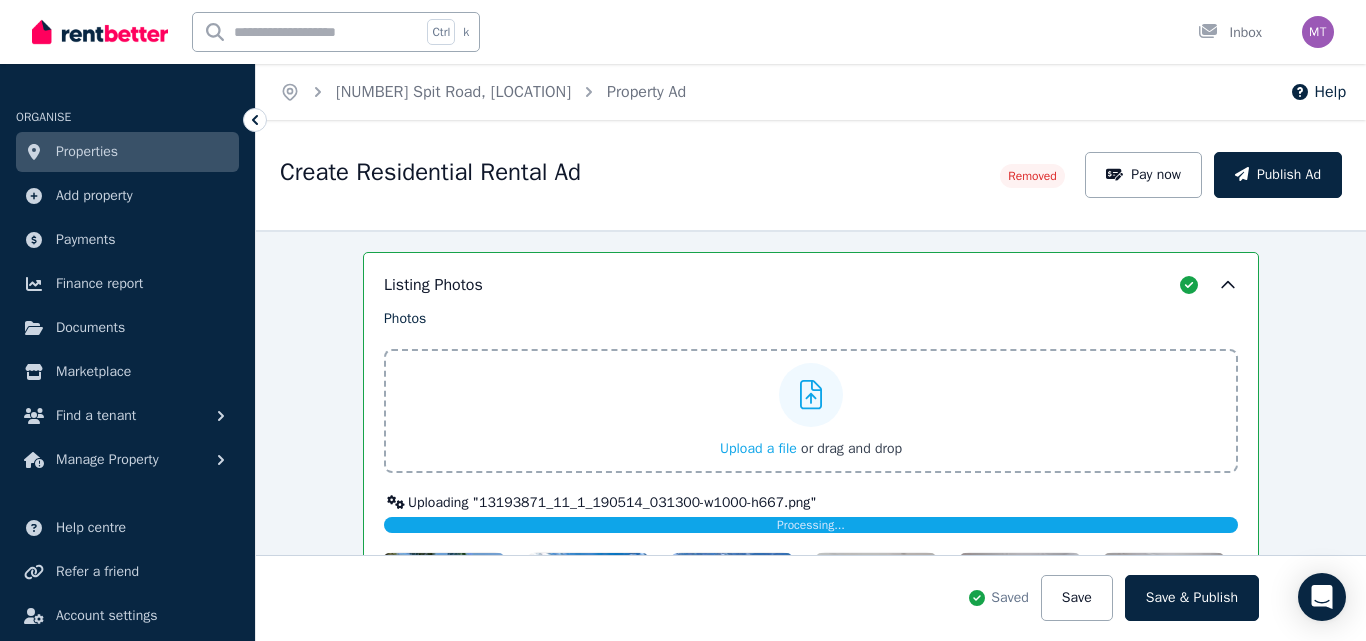 scroll, scrollTop: 2070, scrollLeft: 0, axis: vertical 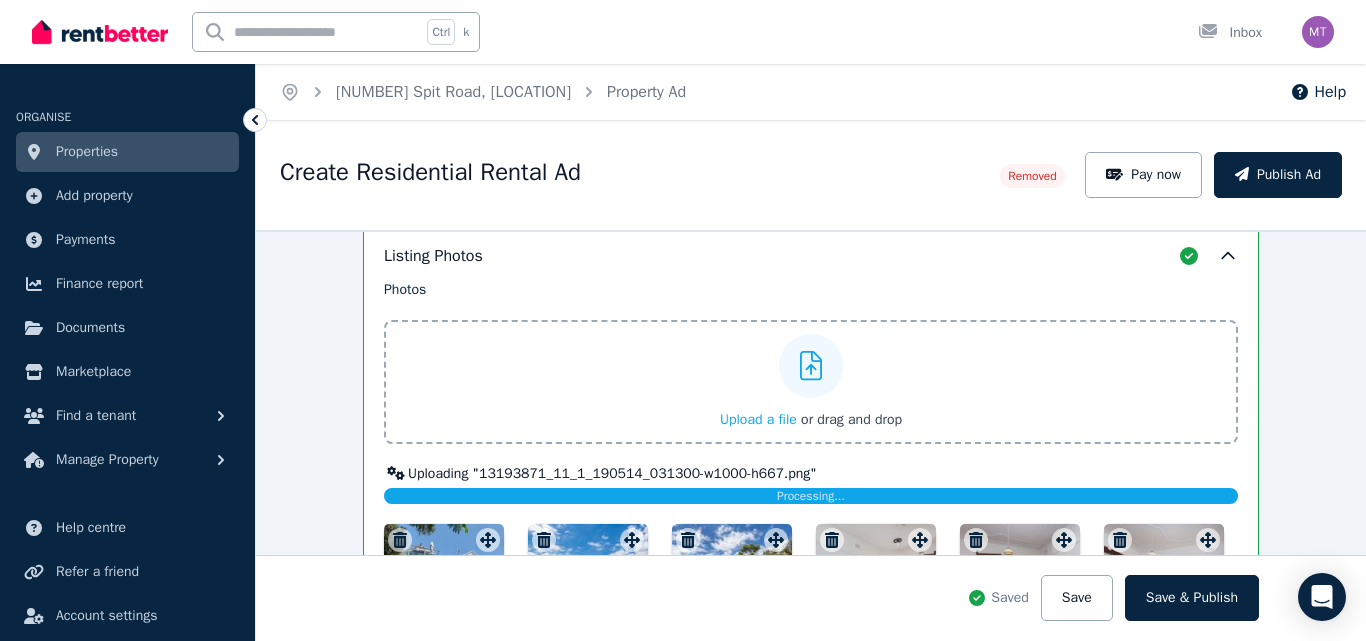click on "Upload a file   or drag and drop" at bounding box center (811, 382) 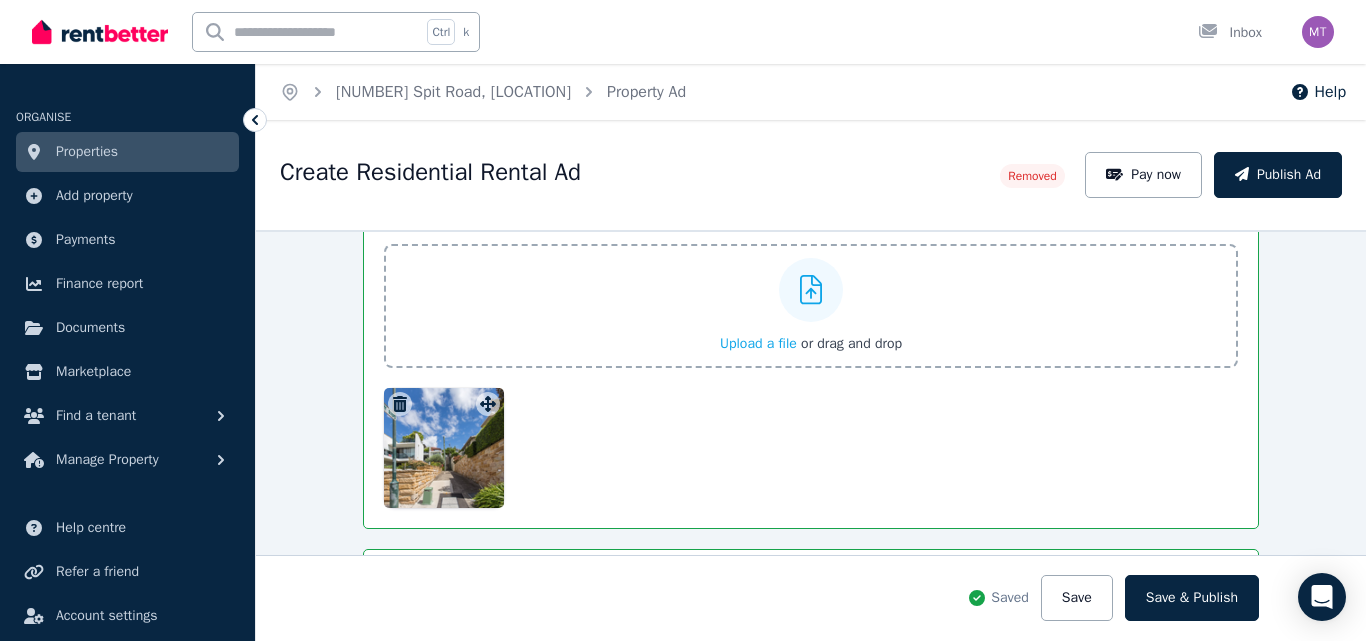 scroll, scrollTop: 2837, scrollLeft: 0, axis: vertical 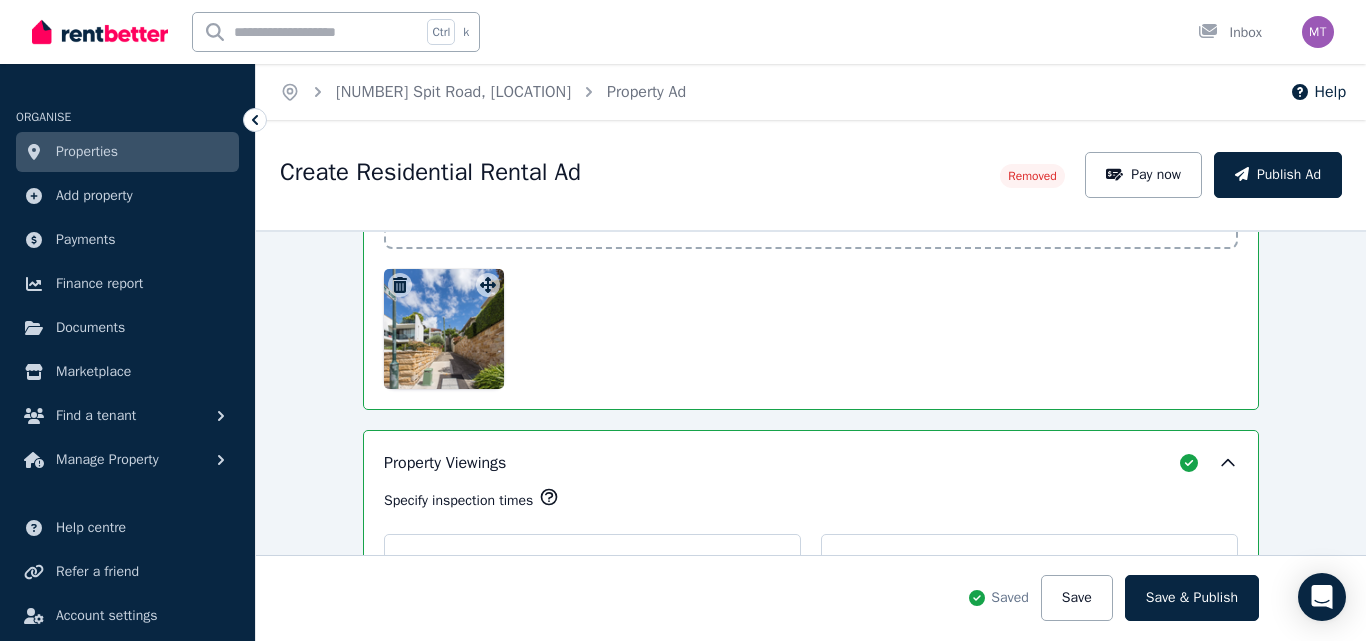 click 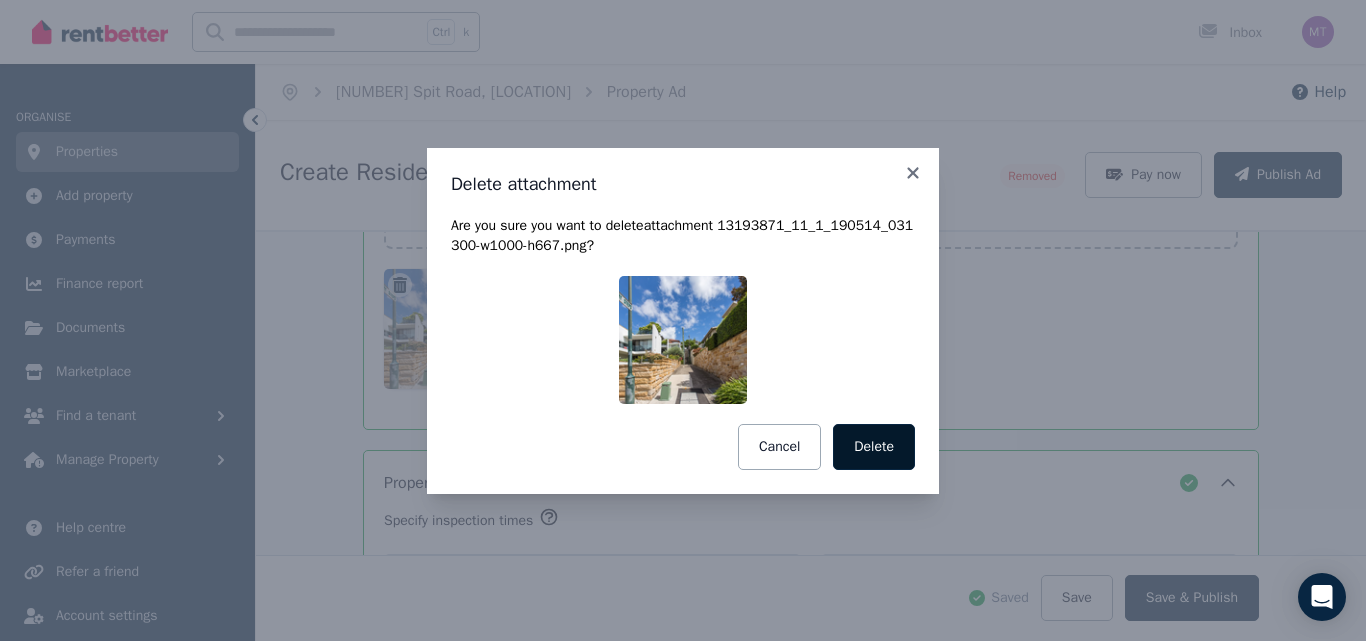 click on "Delete" at bounding box center (874, 447) 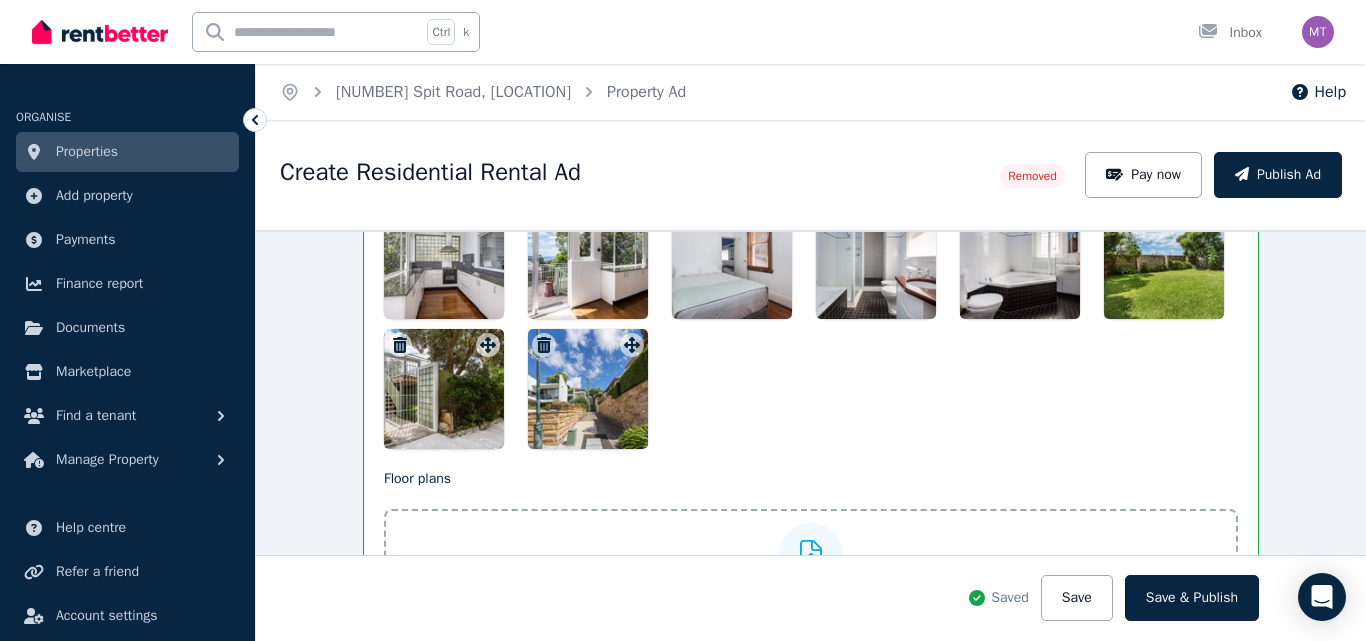 scroll, scrollTop: 2460, scrollLeft: 0, axis: vertical 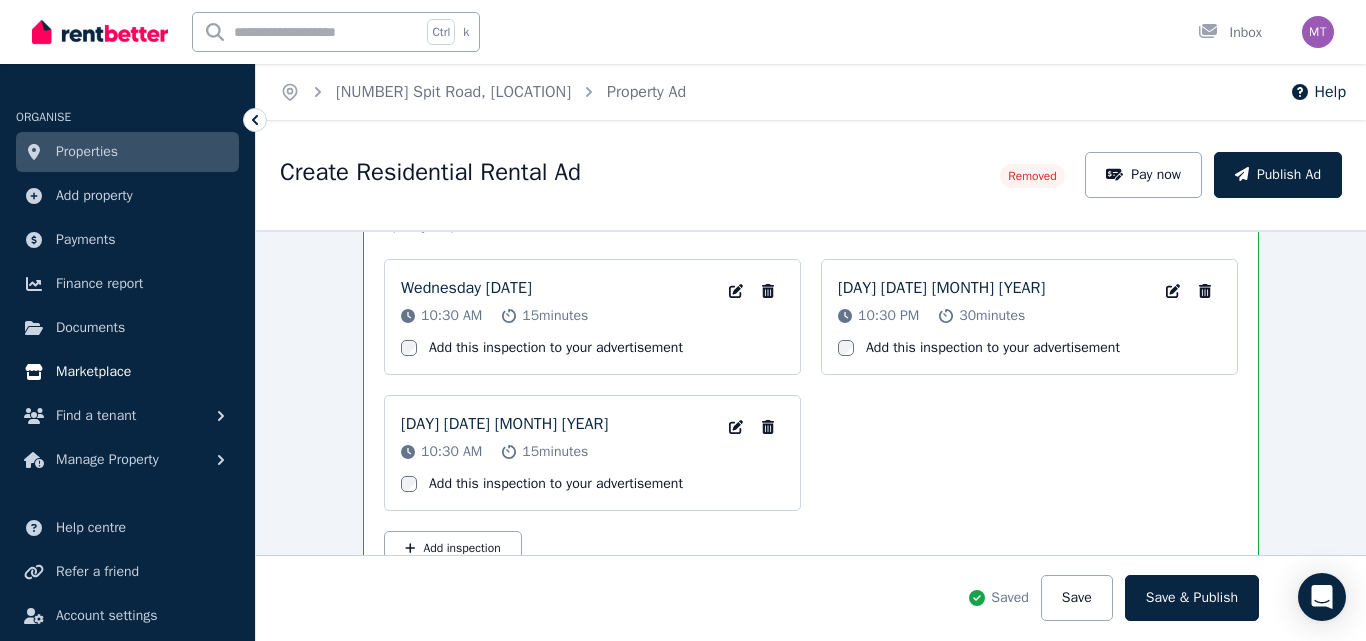 click on "Marketplace" at bounding box center (93, 372) 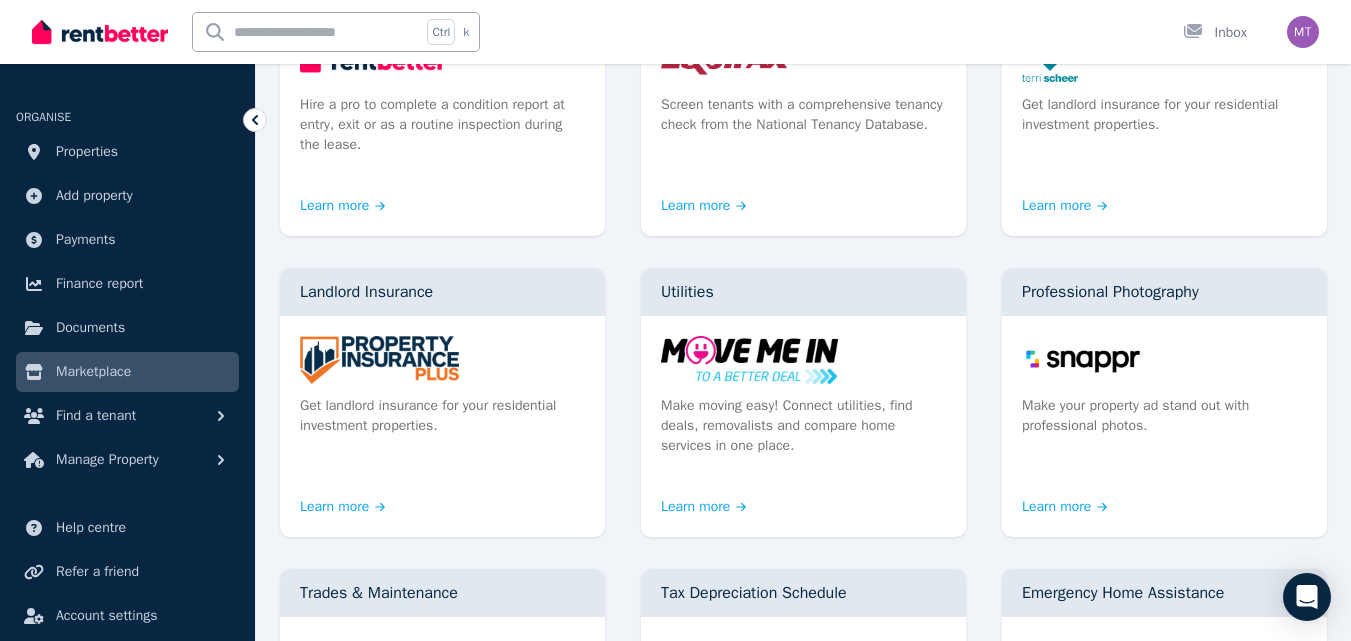 scroll, scrollTop: 349, scrollLeft: 0, axis: vertical 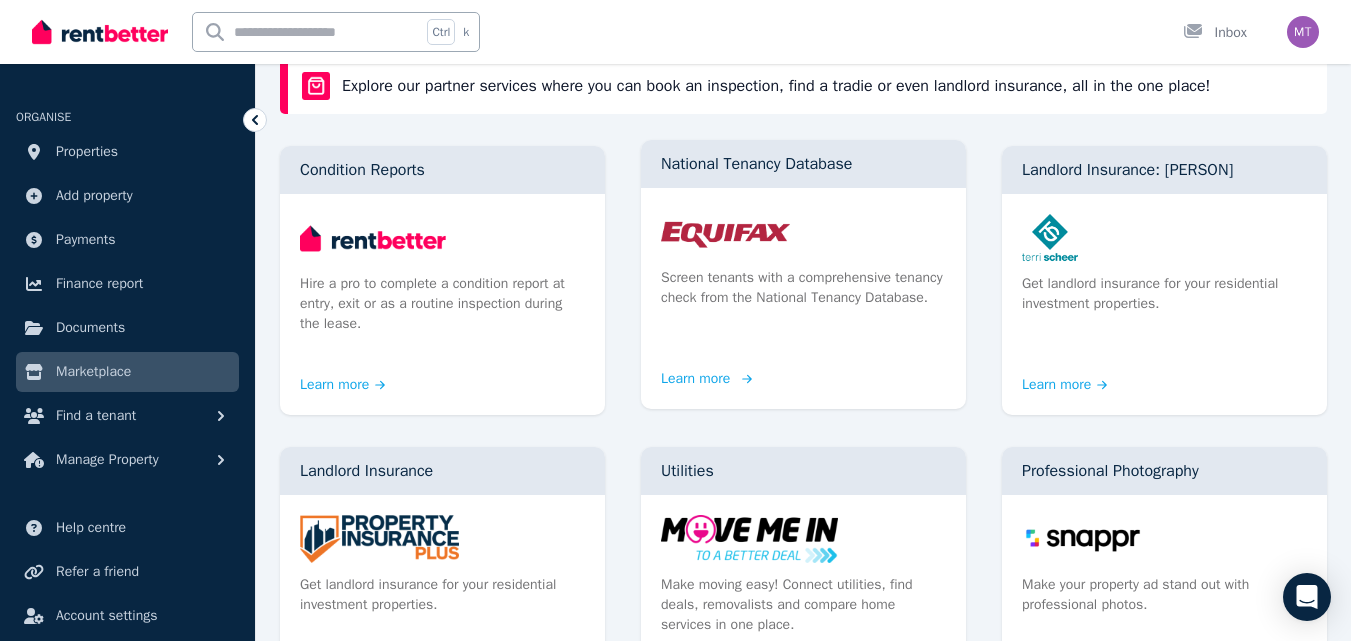 click on "Learn more" at bounding box center (704, 379) 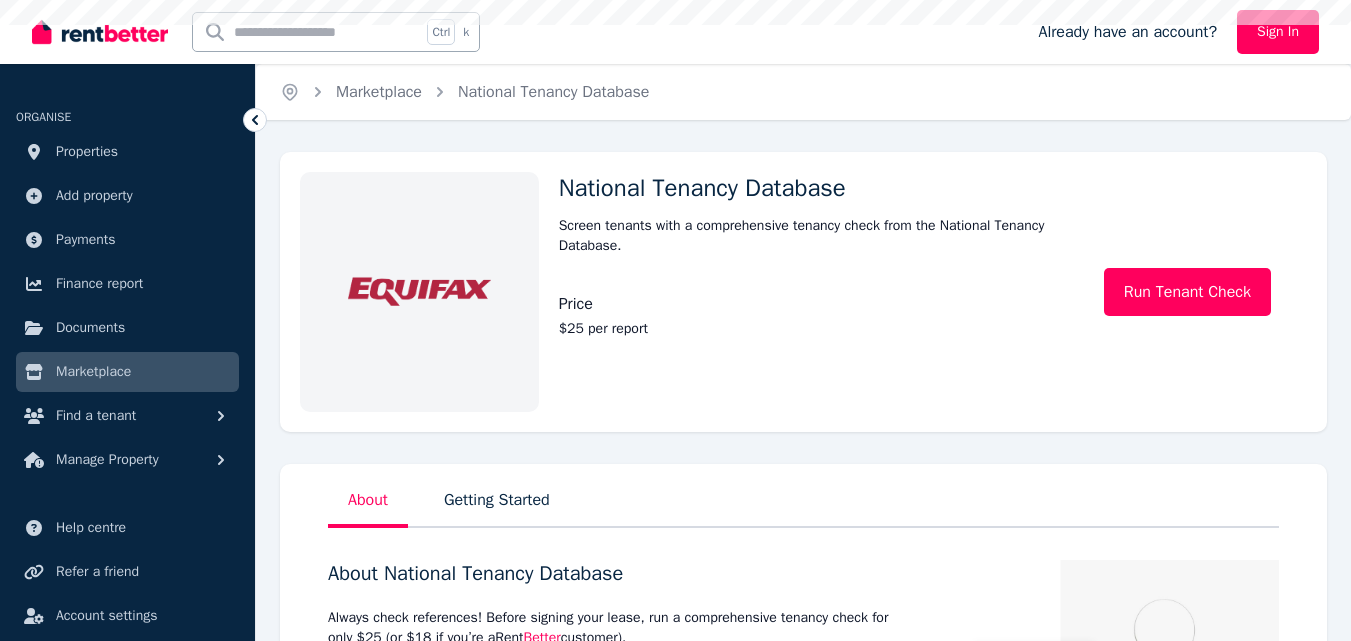 scroll, scrollTop: 0, scrollLeft: 0, axis: both 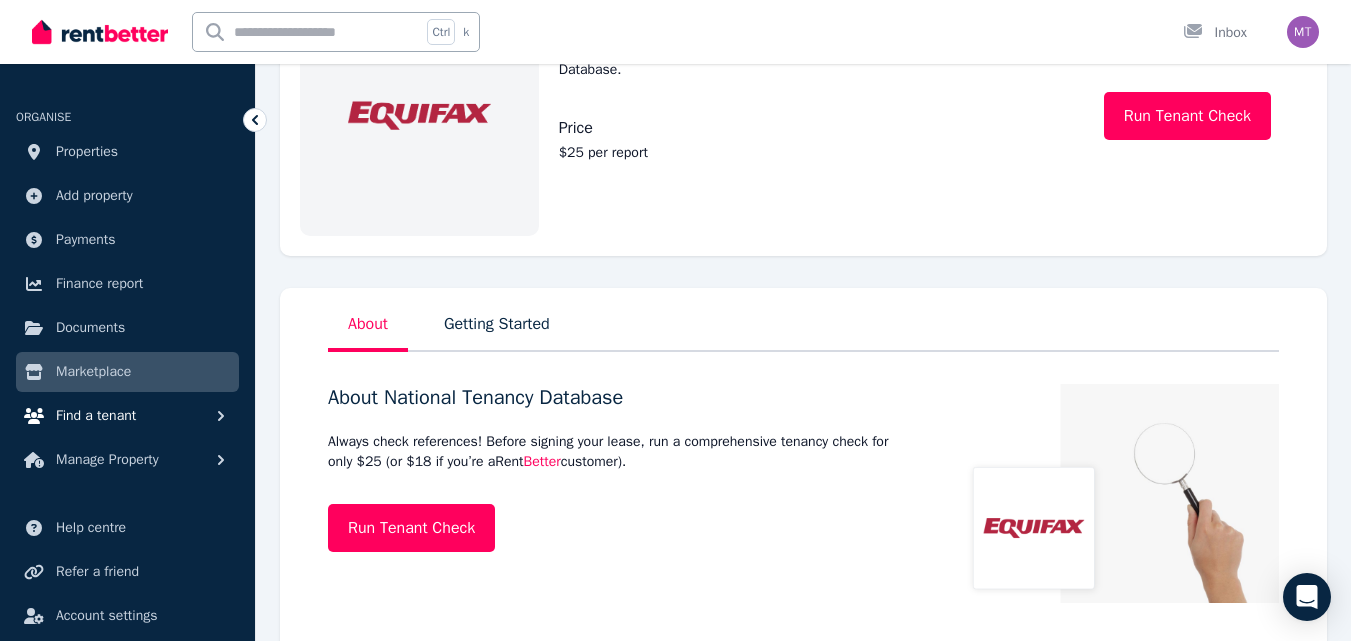 click on "Find a tenant" at bounding box center [96, 416] 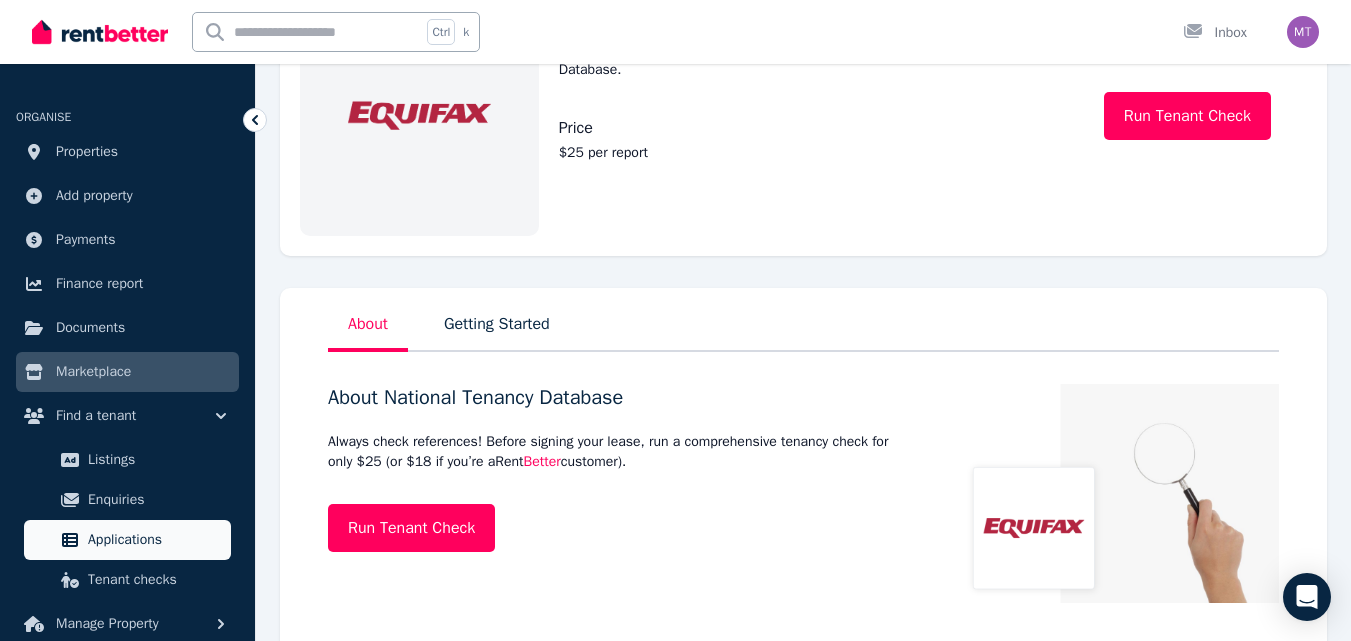 click on "Applications" at bounding box center [155, 540] 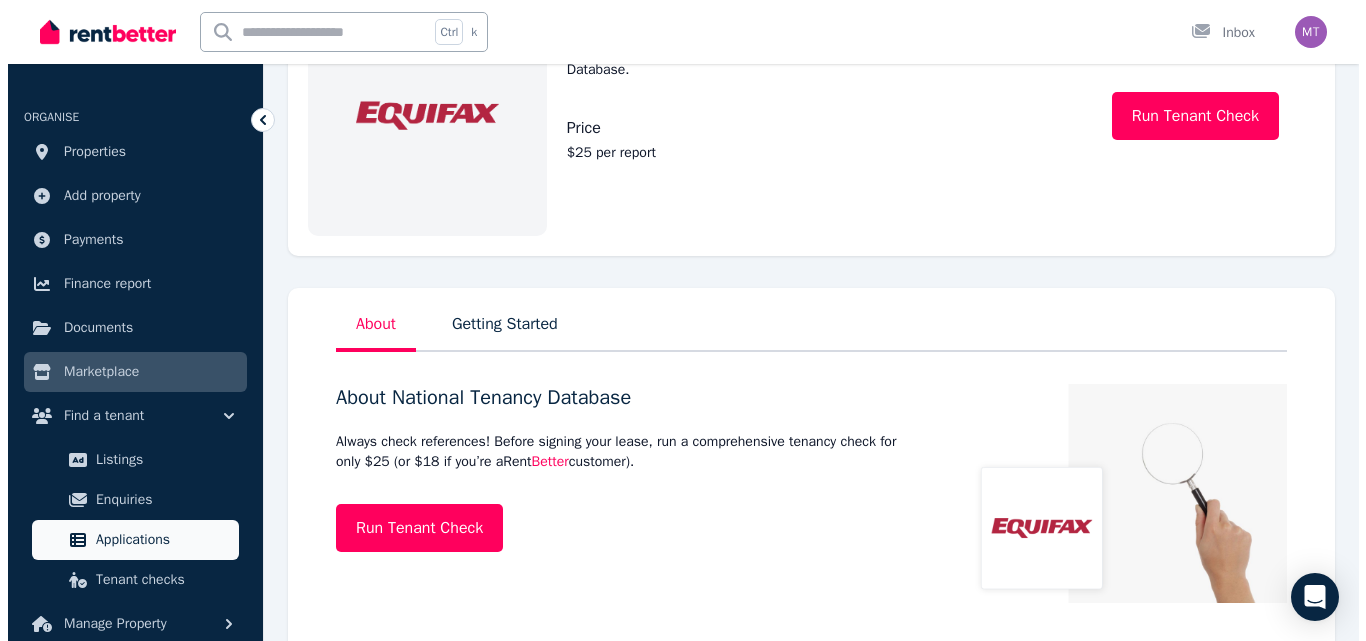 scroll, scrollTop: 0, scrollLeft: 0, axis: both 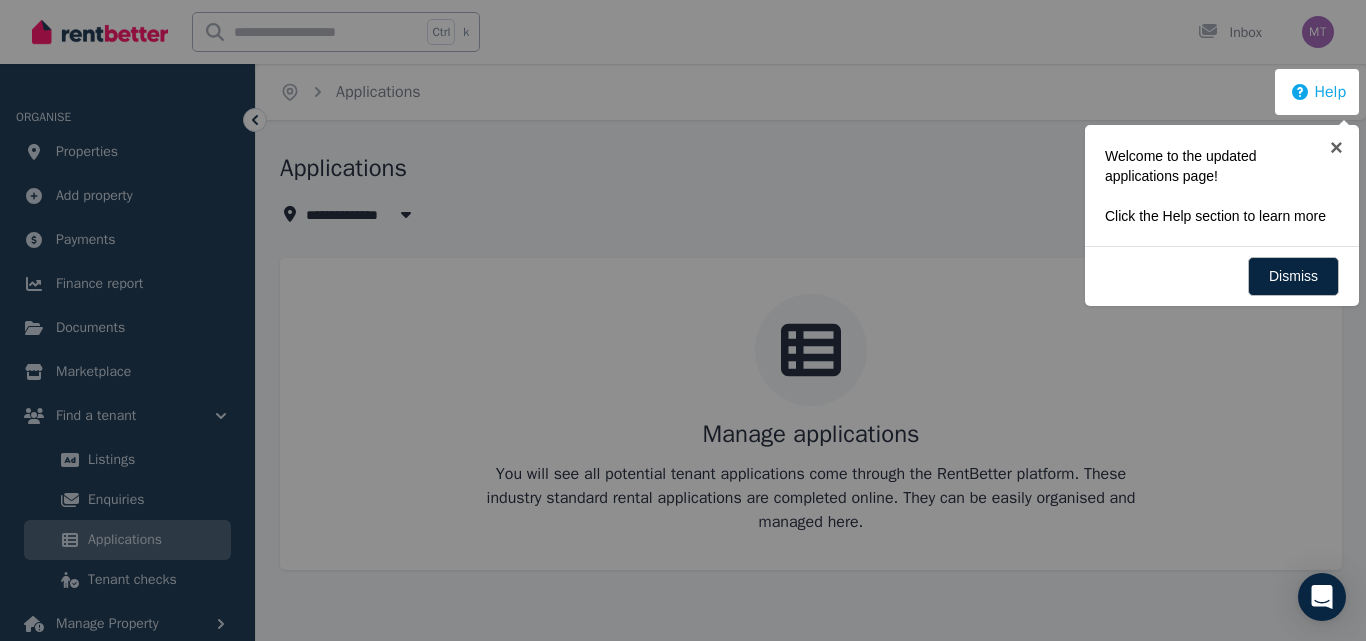 click 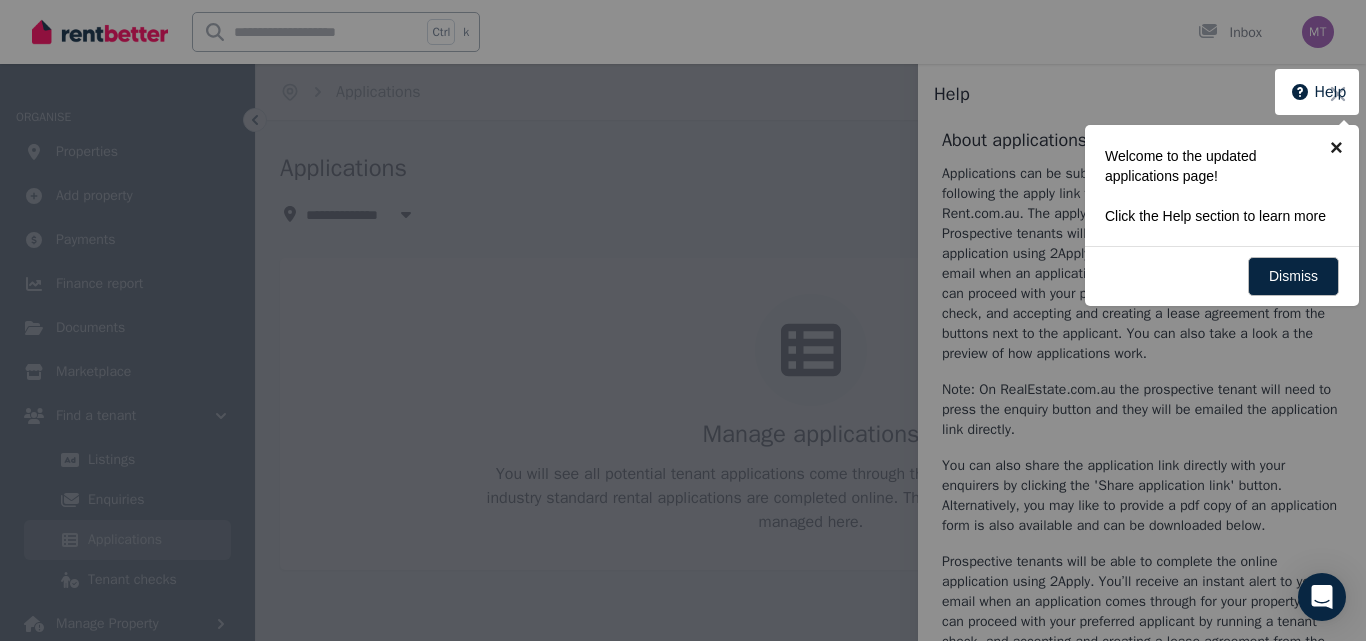 click on "×" at bounding box center (1336, 147) 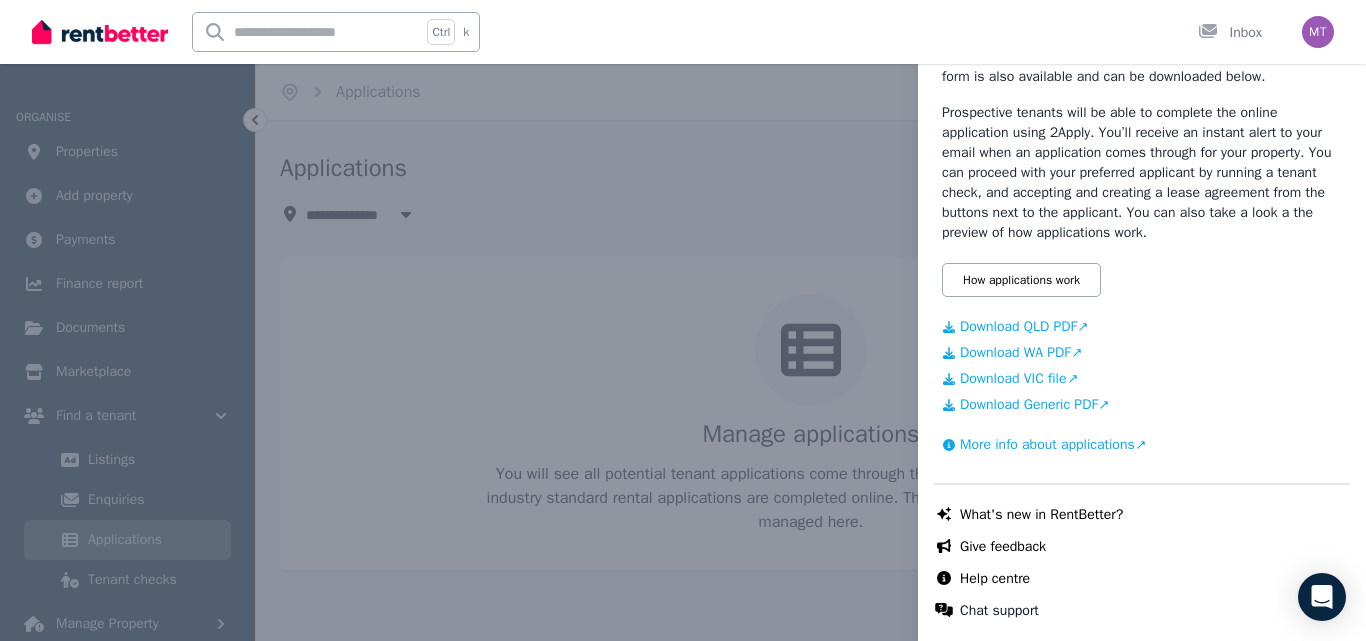scroll, scrollTop: 469, scrollLeft: 0, axis: vertical 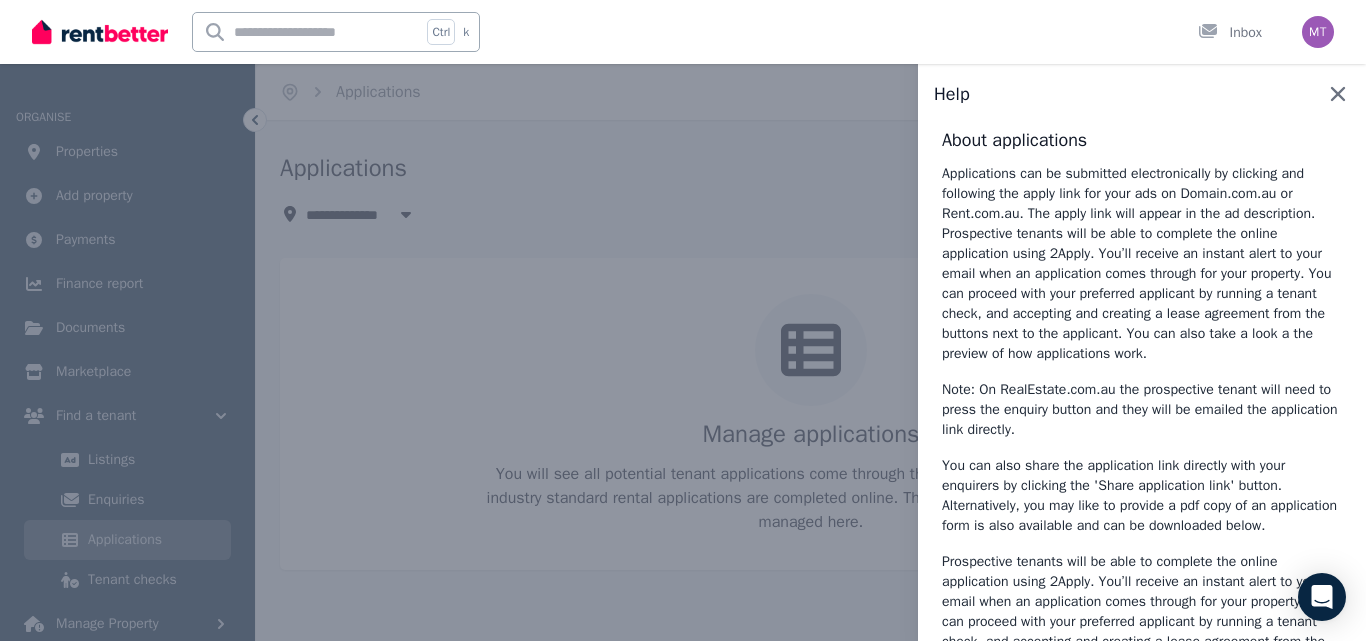 click 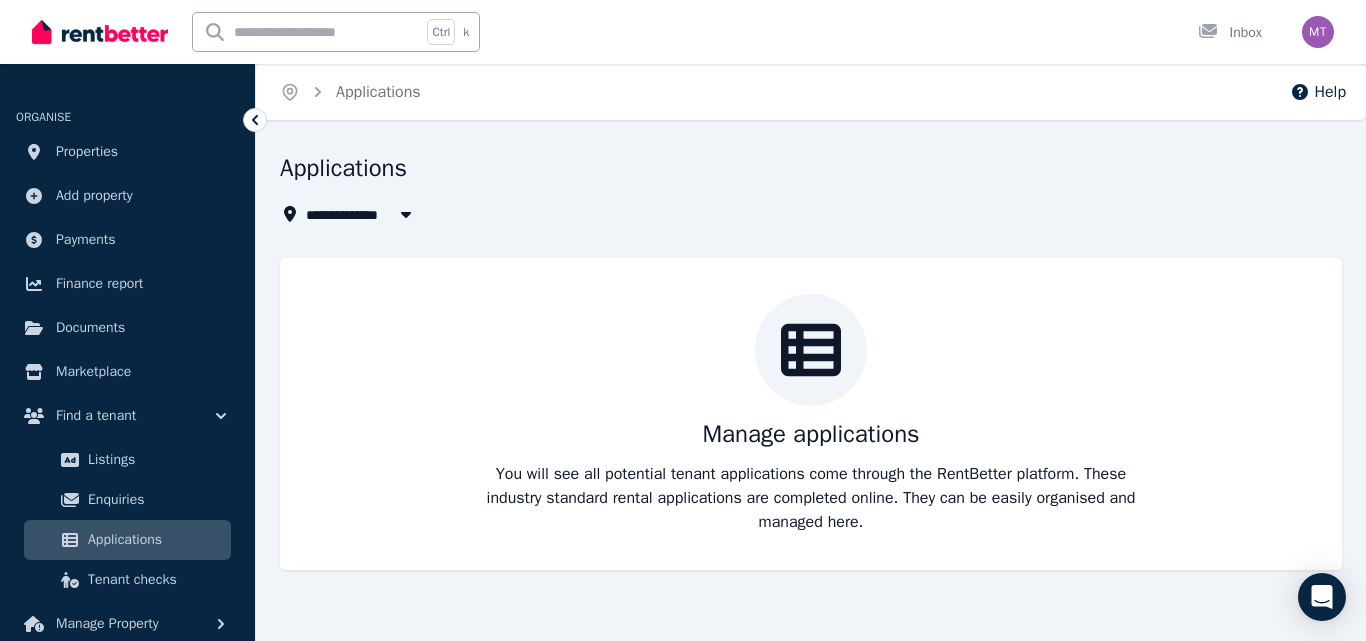 click 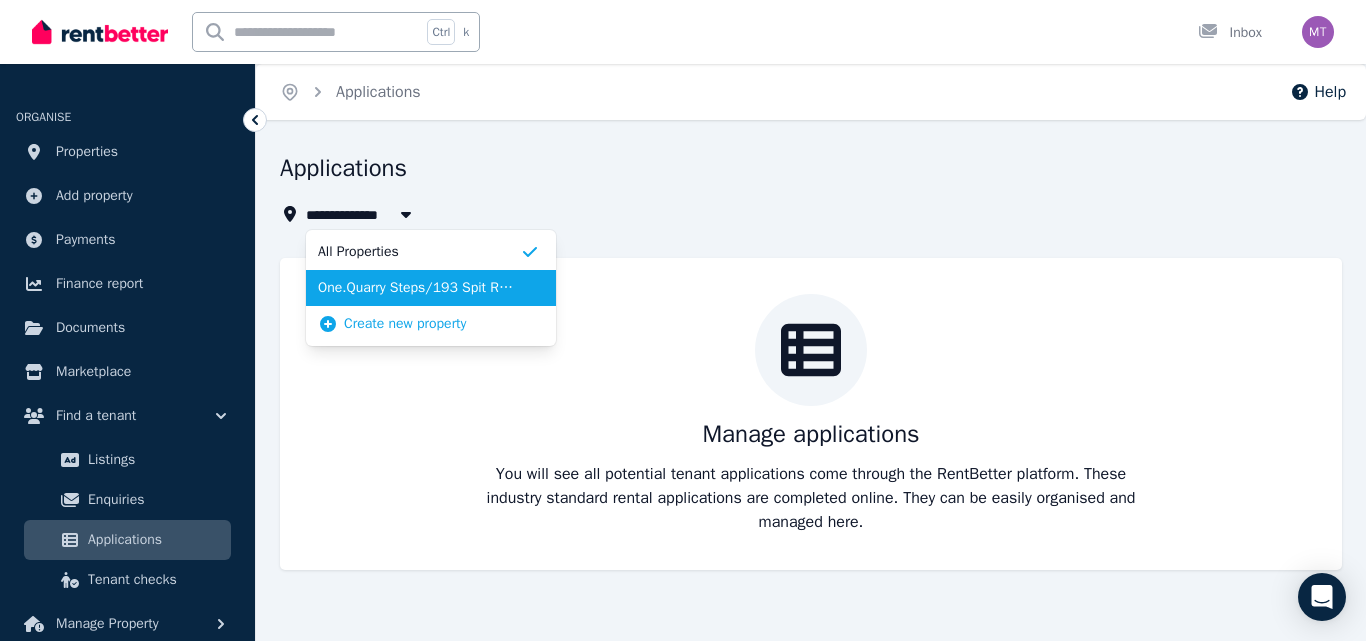 click on "[NUMBER] Spit Road, [LOCATION]" at bounding box center [419, 288] 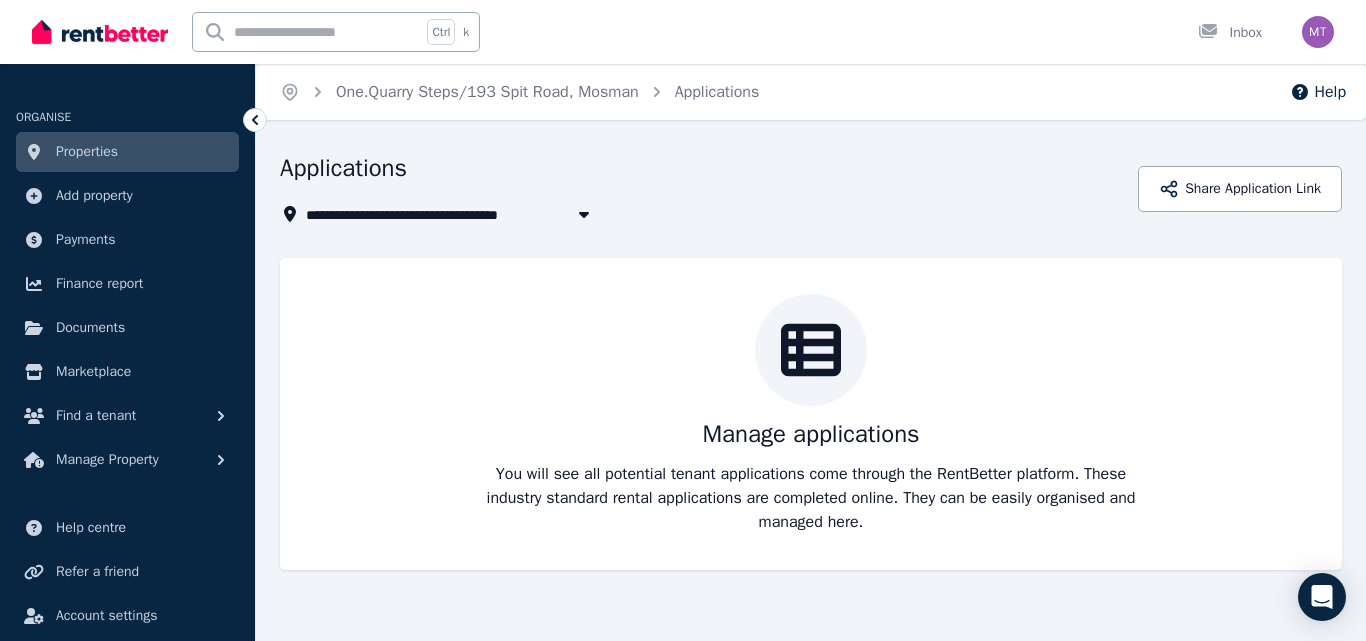 click 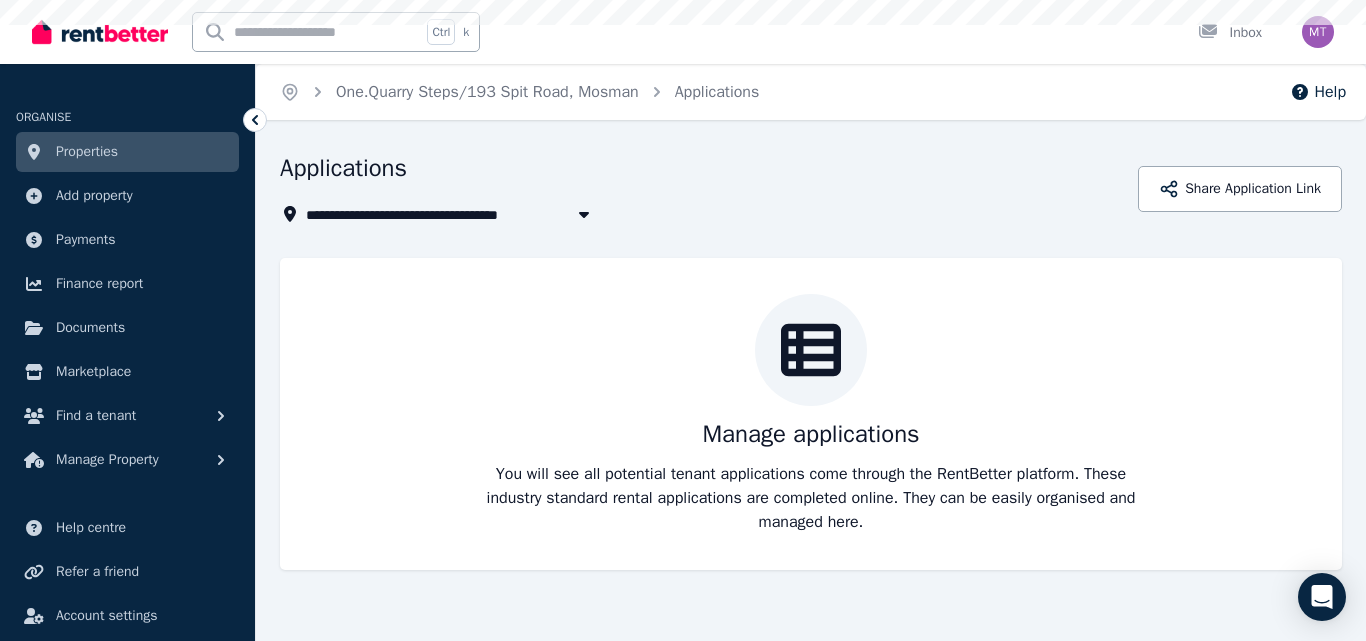 click on "Manage applications You will see all potential tenant applications come through the RentBetter platform. These industry standard rental applications are completed online. They can be easily organised and managed here." at bounding box center [811, 414] 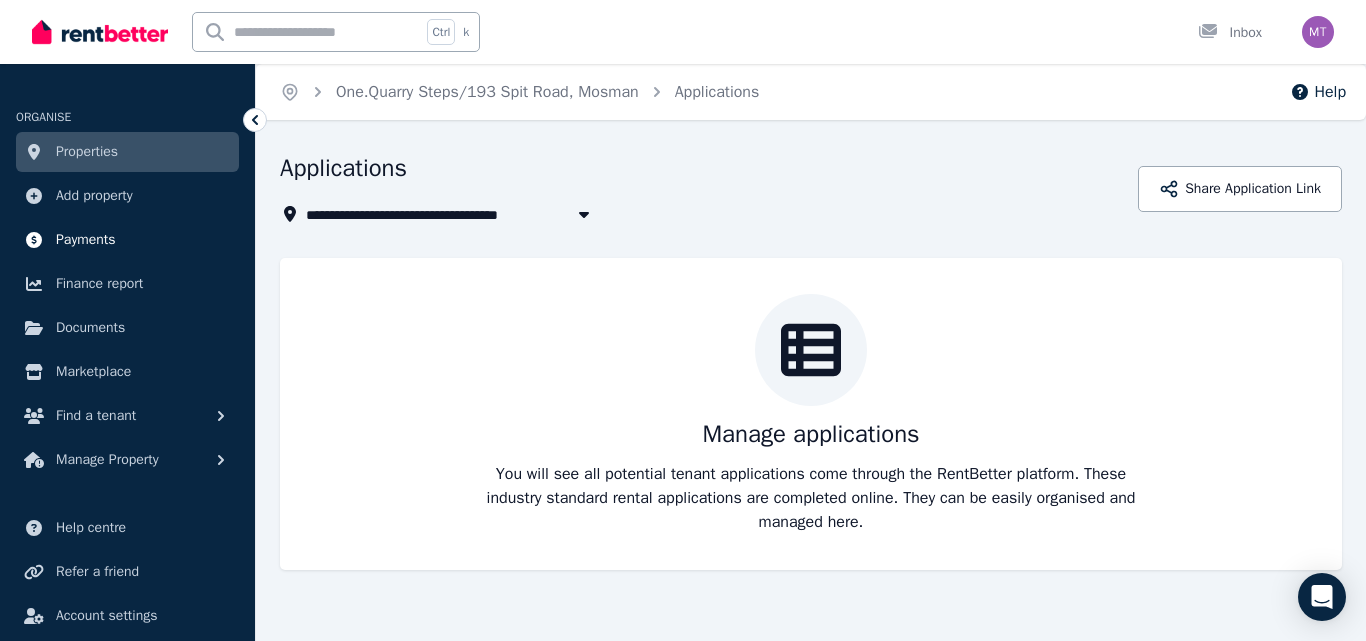 click on "Payments" at bounding box center (86, 240) 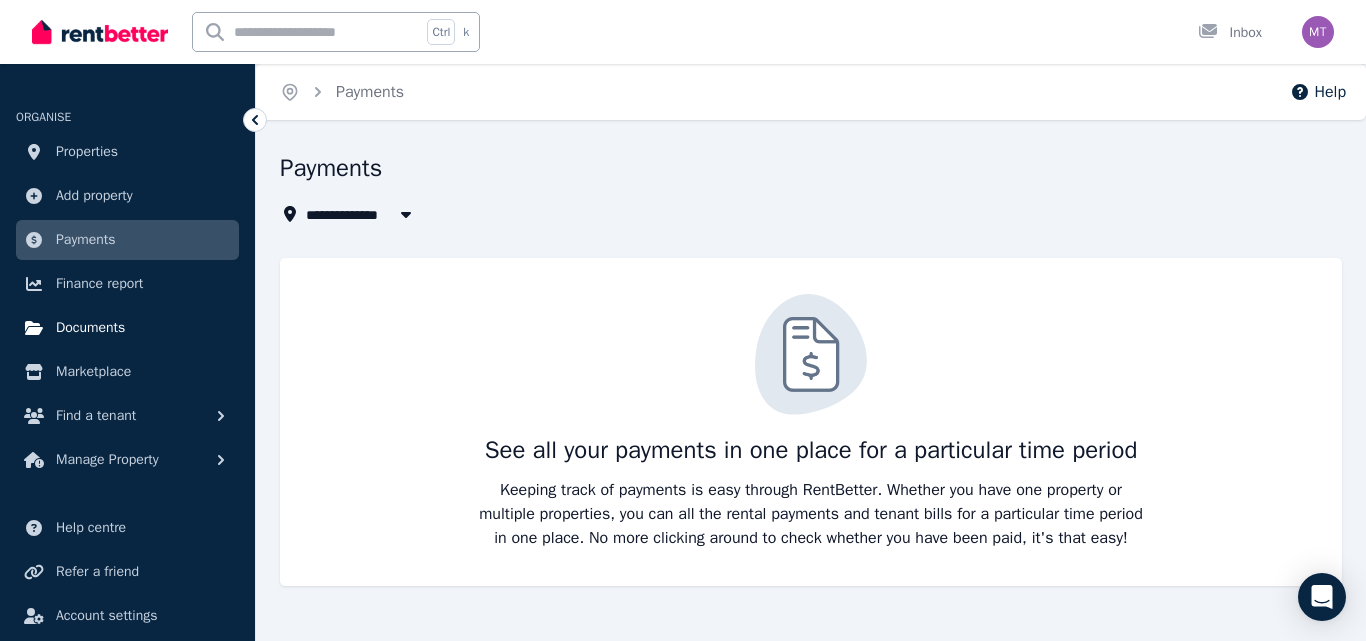 click on "Documents" at bounding box center [90, 328] 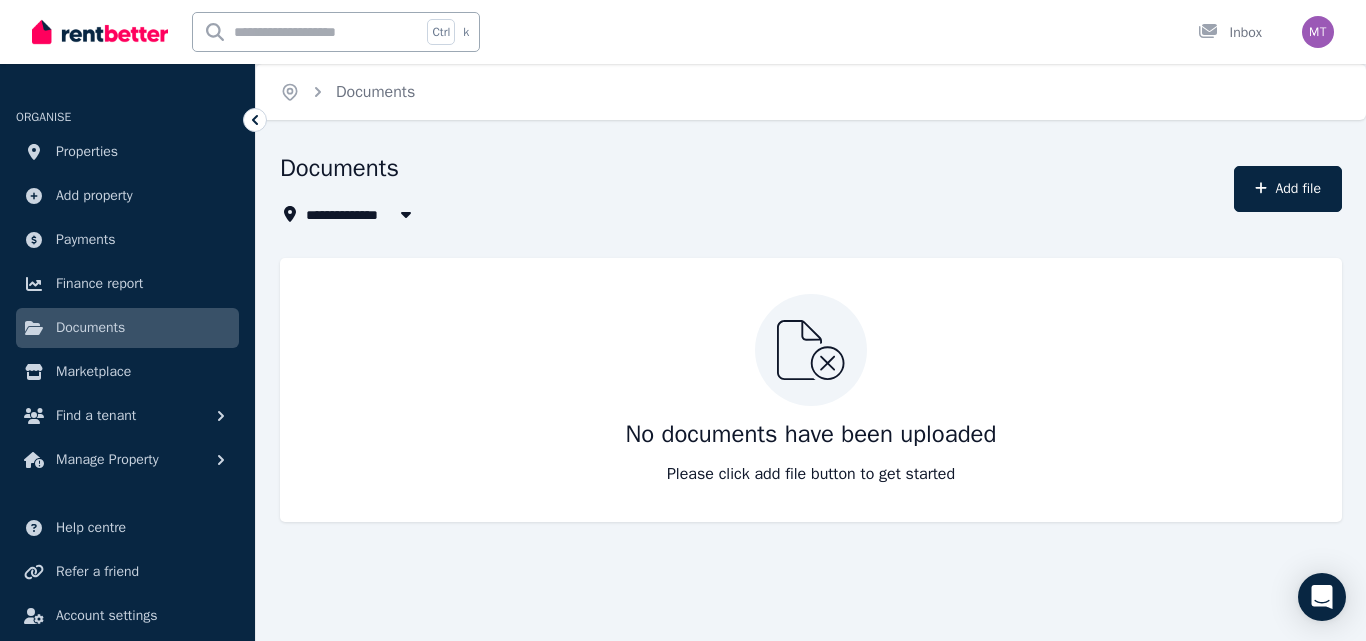 click on "All Properties" at bounding box center (364, 214) 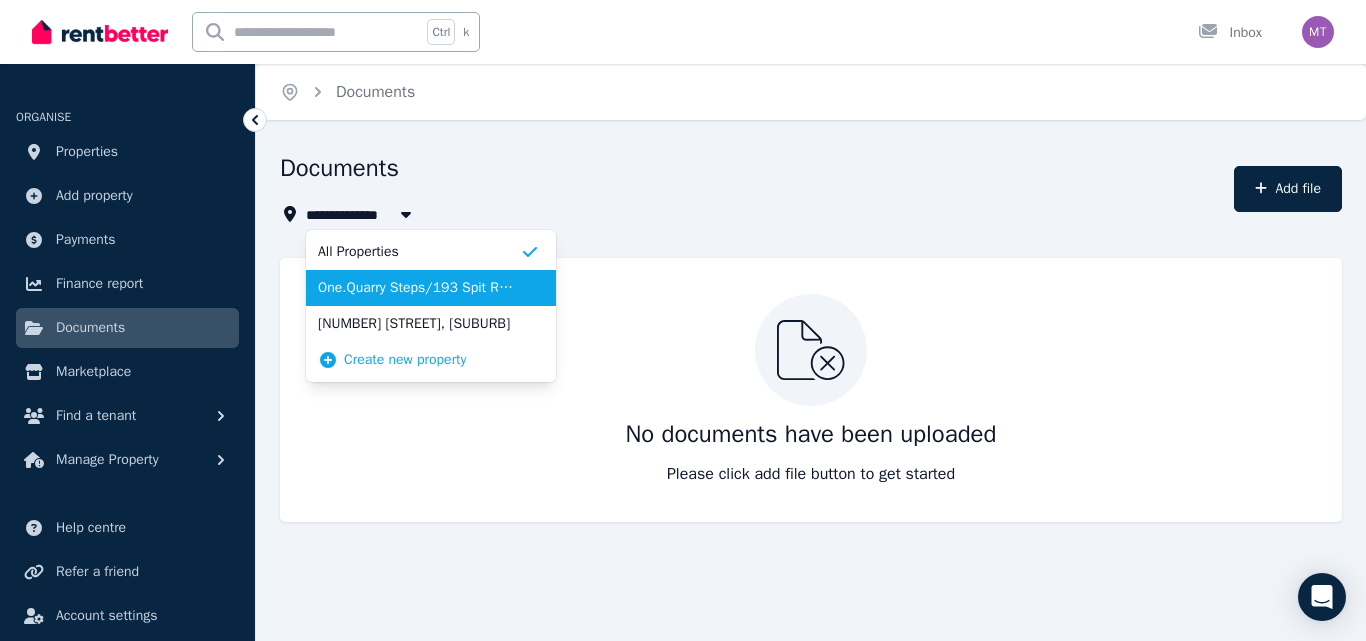 click on "[NUMBER] Spit Road, [LOCATION]" at bounding box center [419, 288] 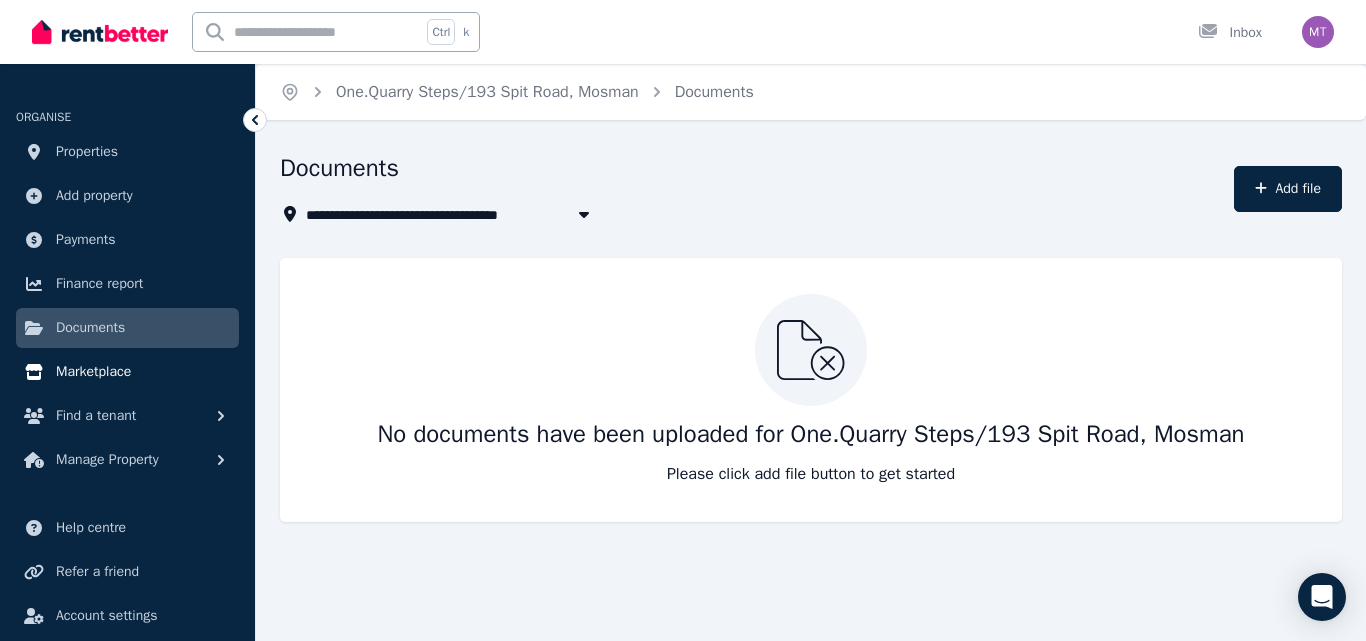 click on "Marketplace" at bounding box center (93, 372) 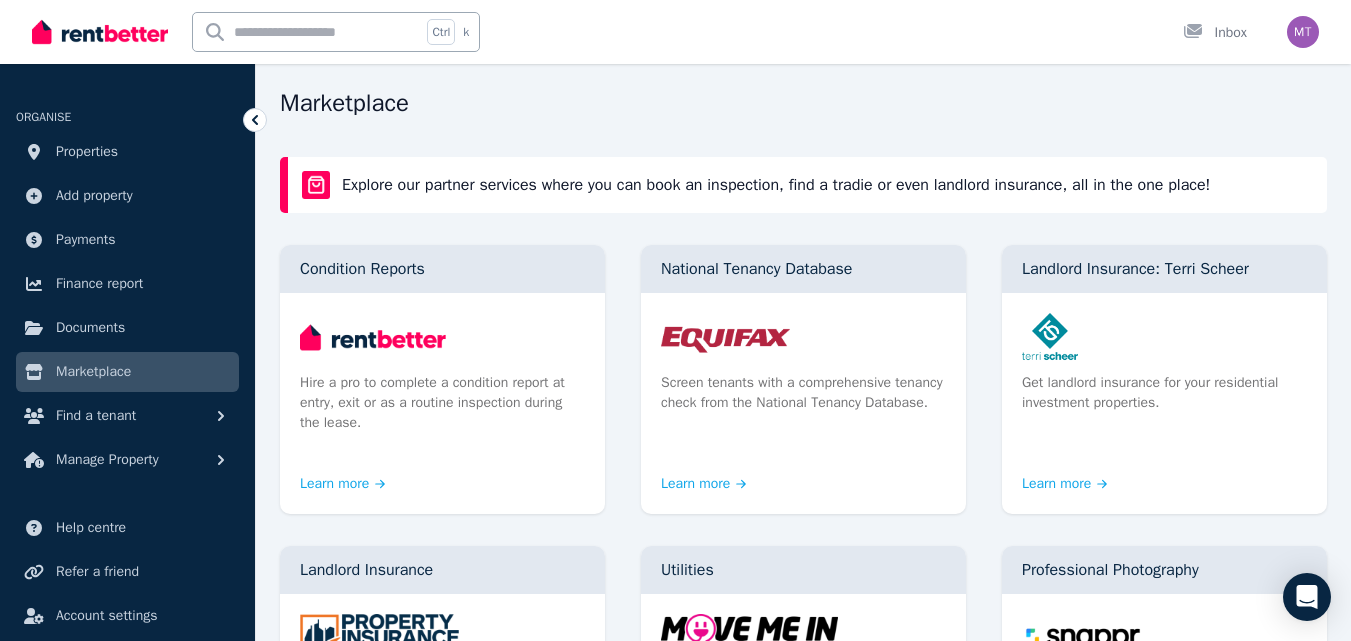 scroll, scrollTop: 82, scrollLeft: 0, axis: vertical 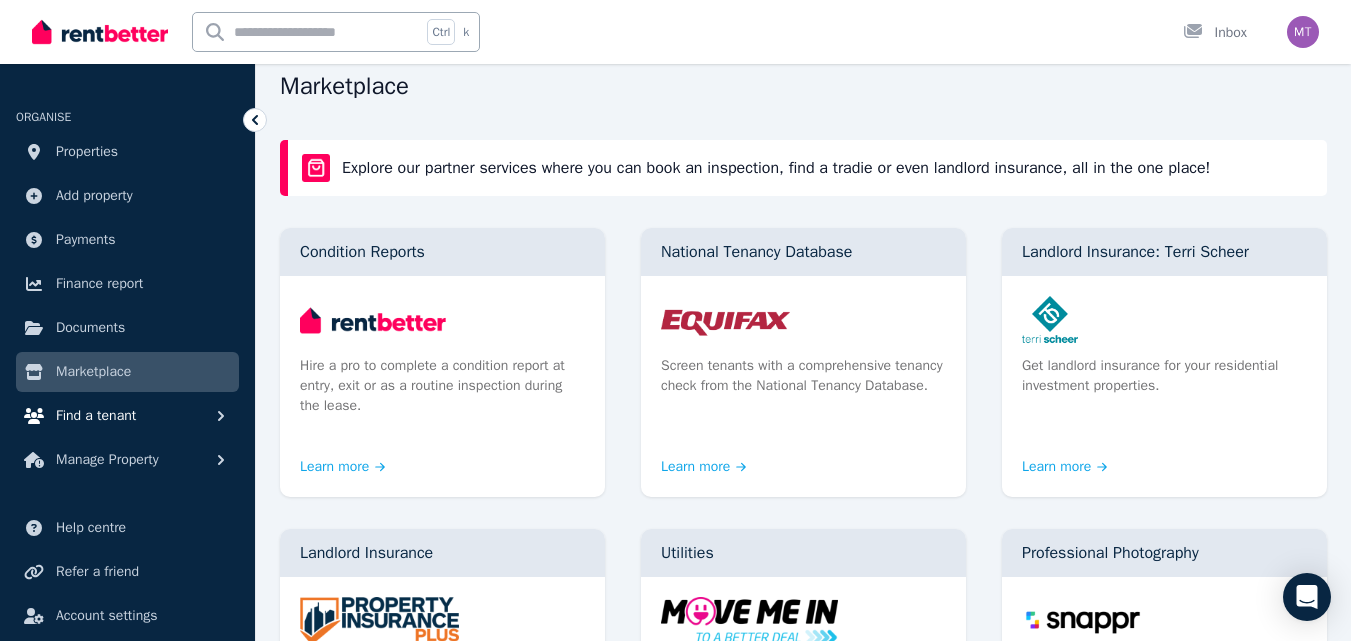 click on "Find a tenant" at bounding box center [96, 416] 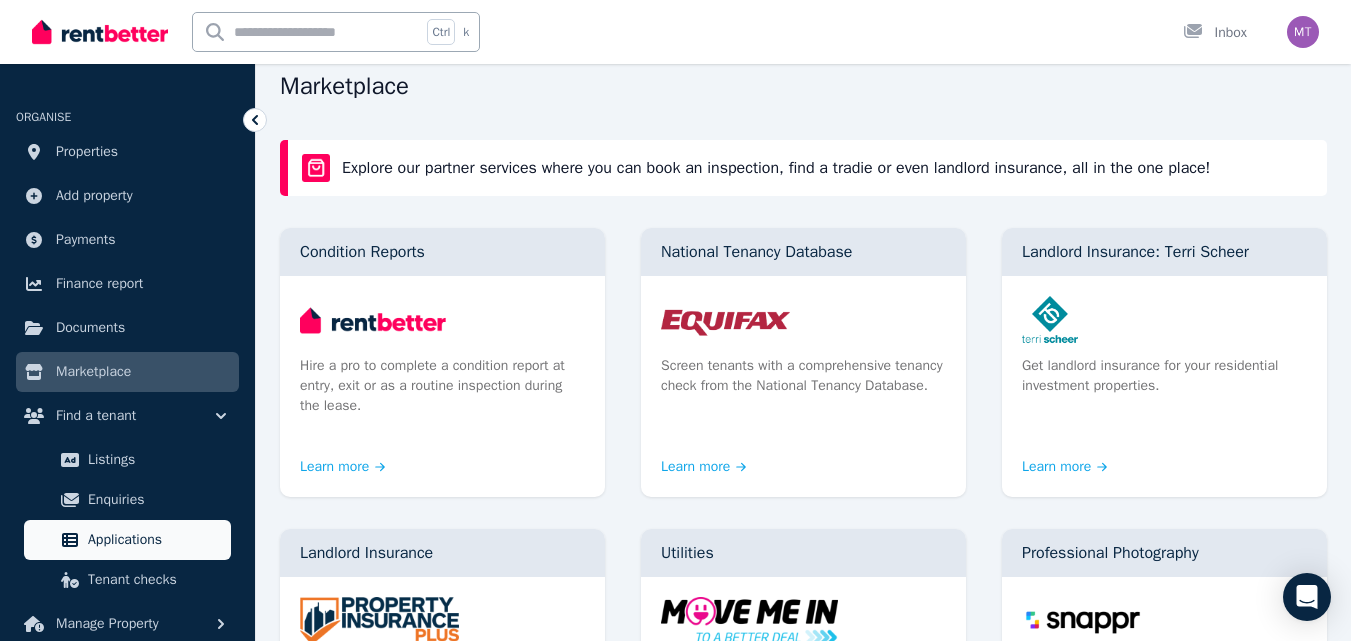 click on "Applications" at bounding box center [155, 540] 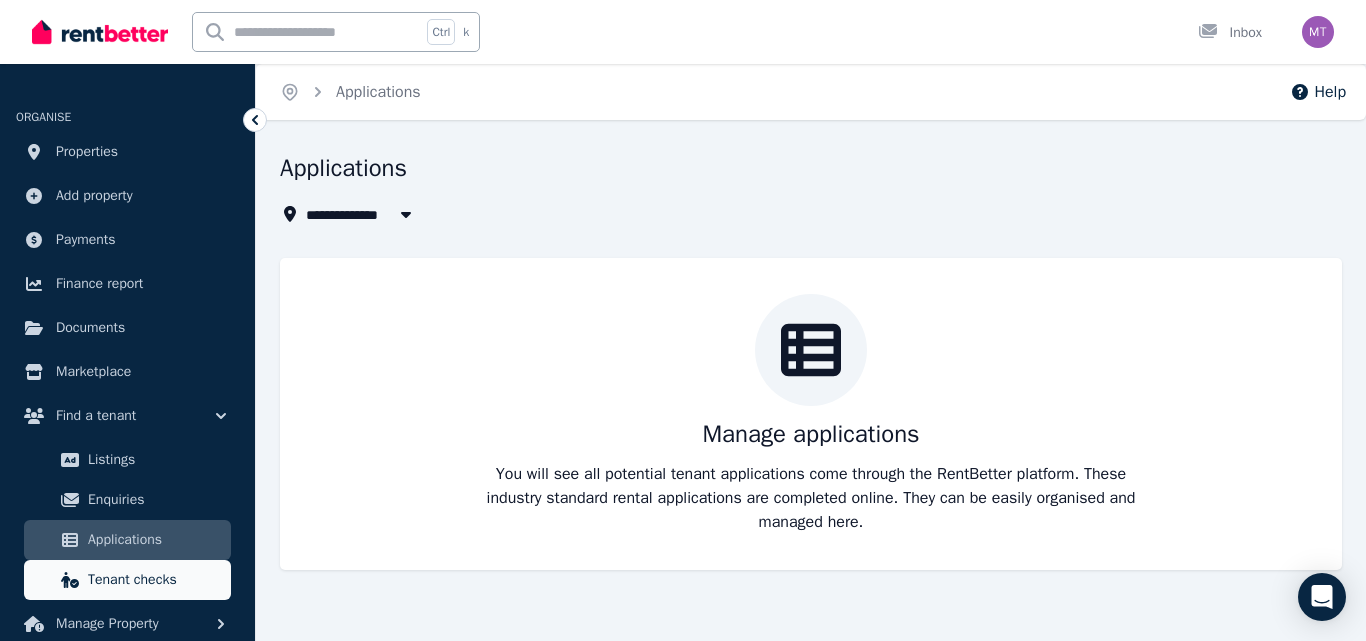 click on "Tenant checks" at bounding box center [155, 580] 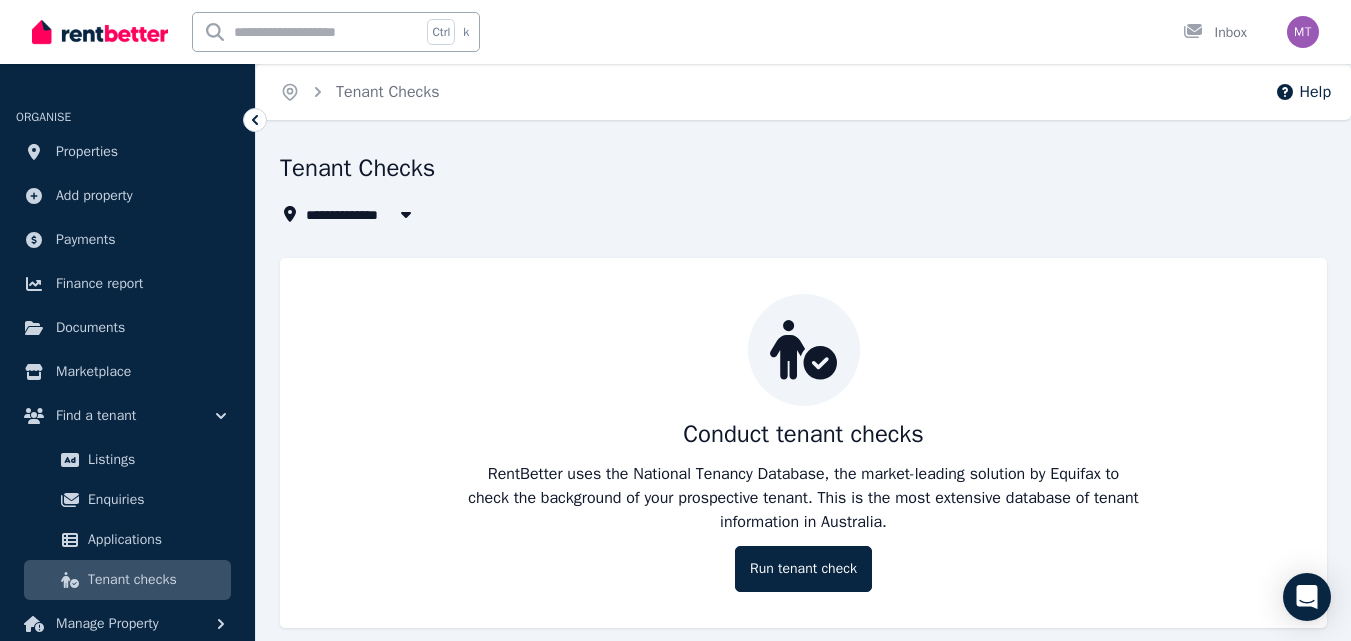 scroll, scrollTop: 23, scrollLeft: 0, axis: vertical 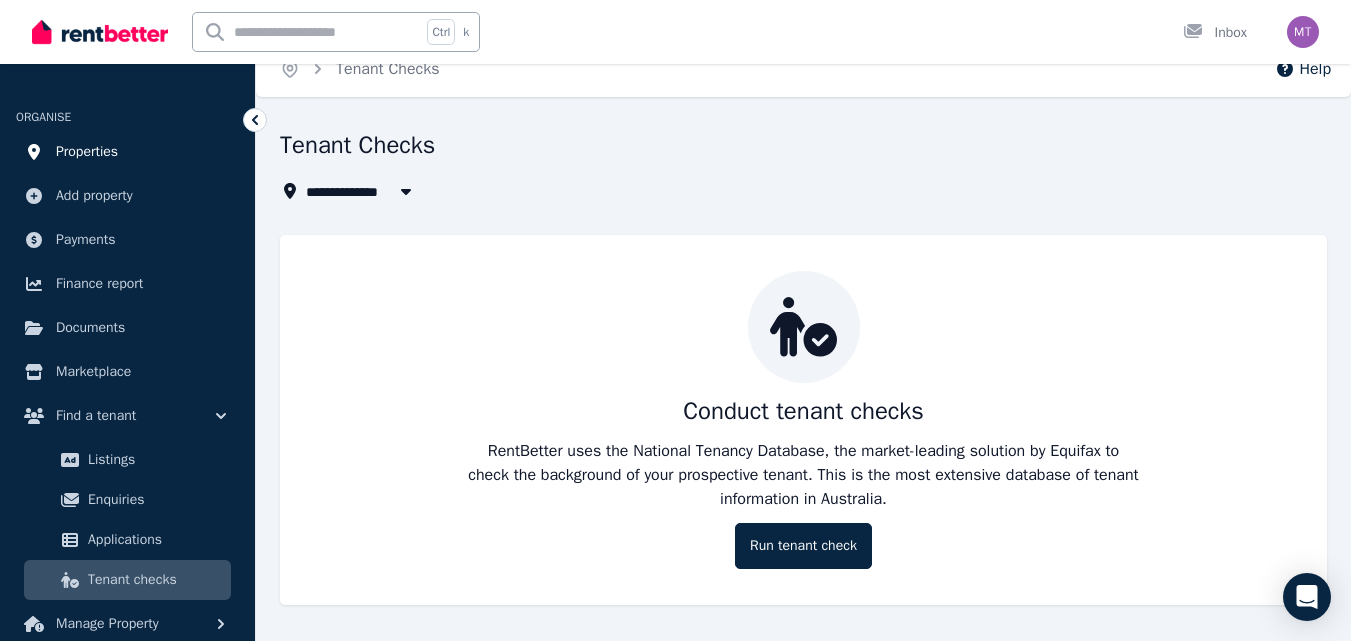 click on "Properties" at bounding box center (87, 152) 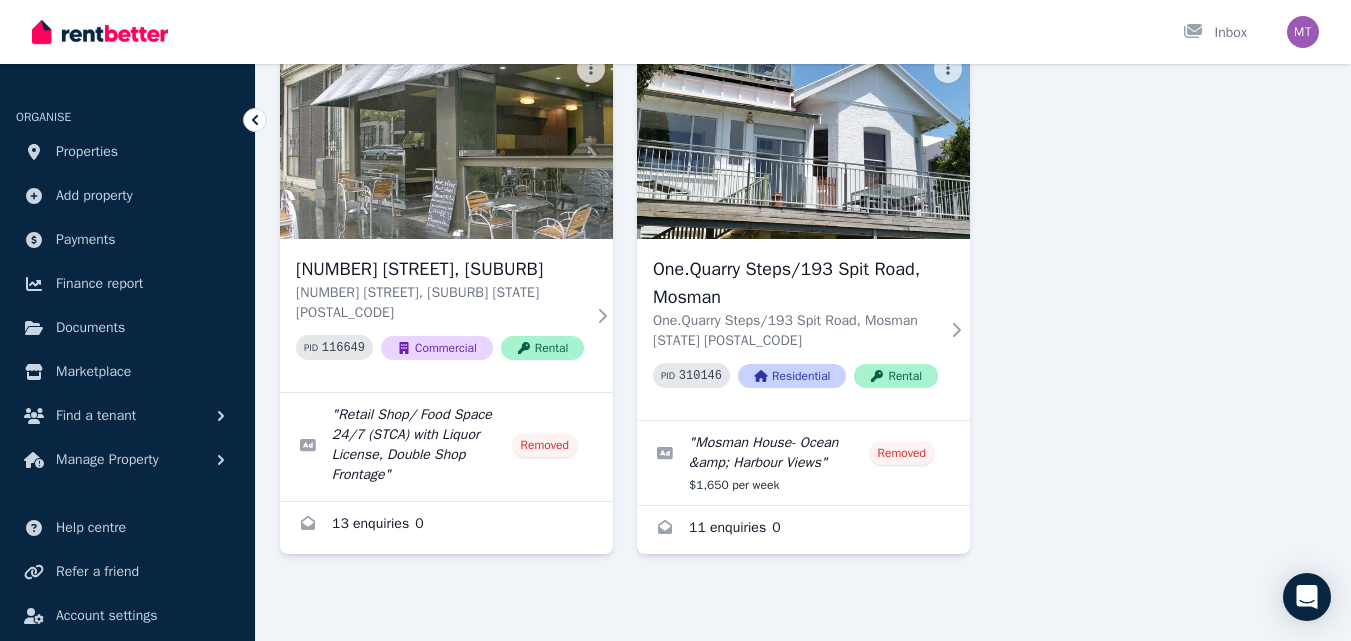 scroll, scrollTop: 174, scrollLeft: 0, axis: vertical 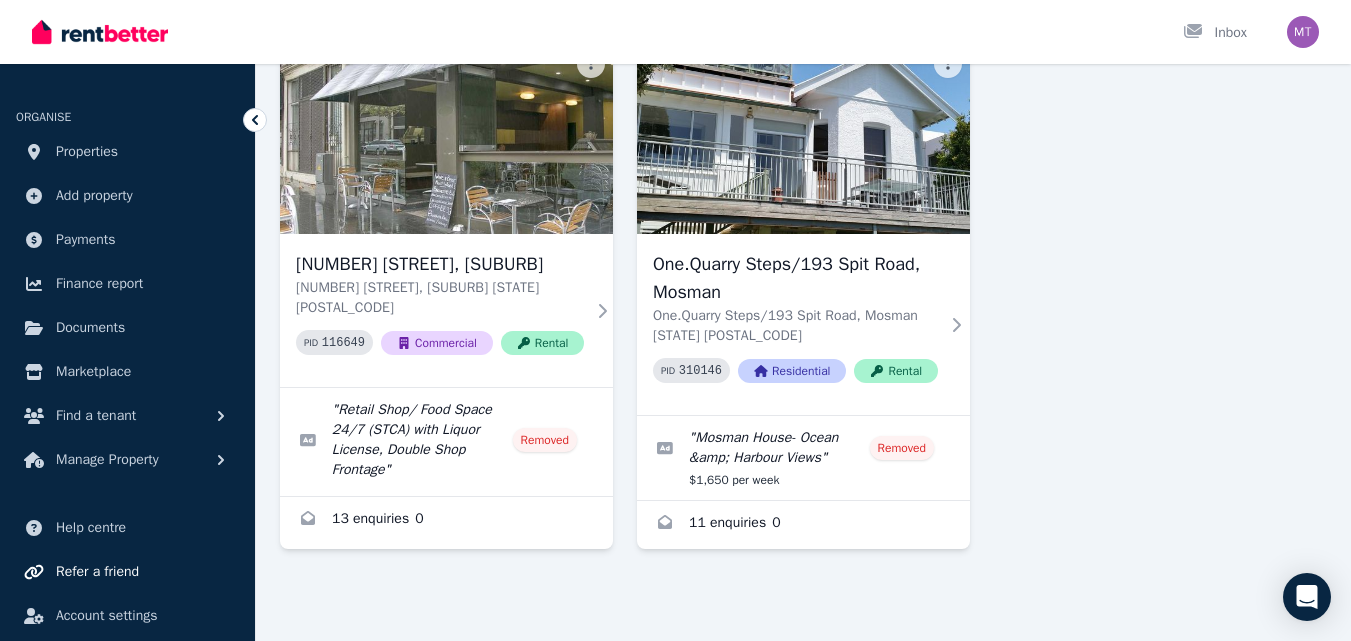 click on "Refer a friend" at bounding box center [97, 572] 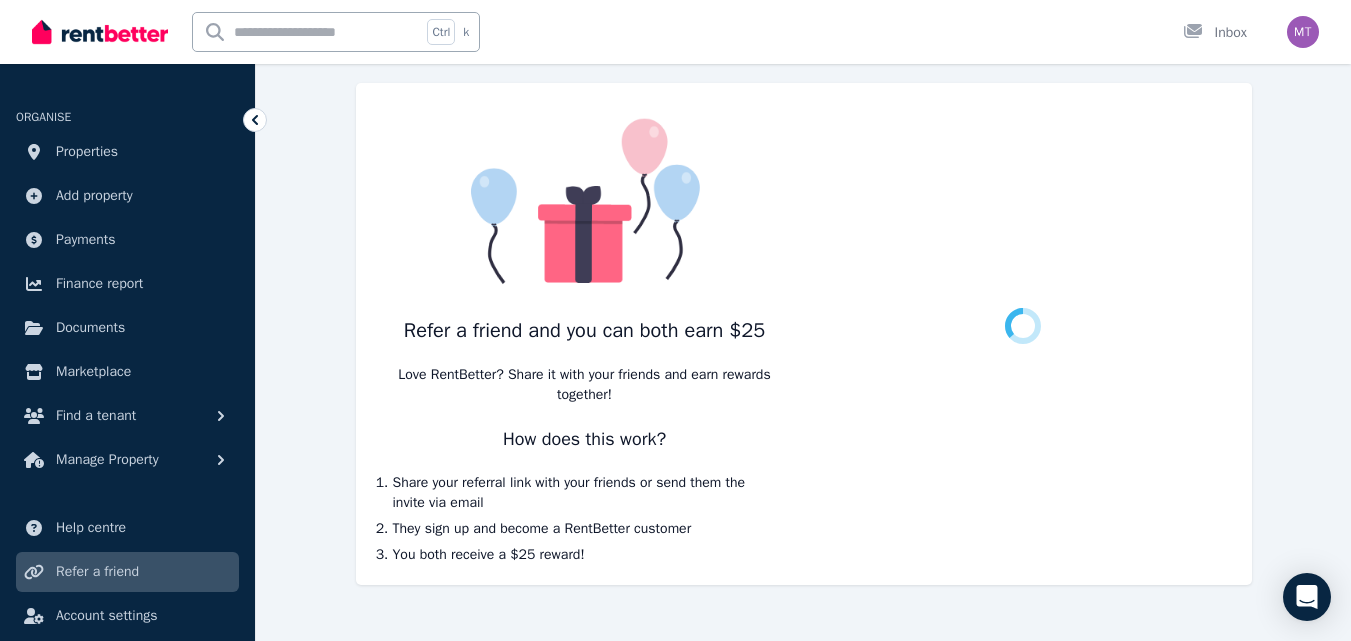scroll, scrollTop: 0, scrollLeft: 0, axis: both 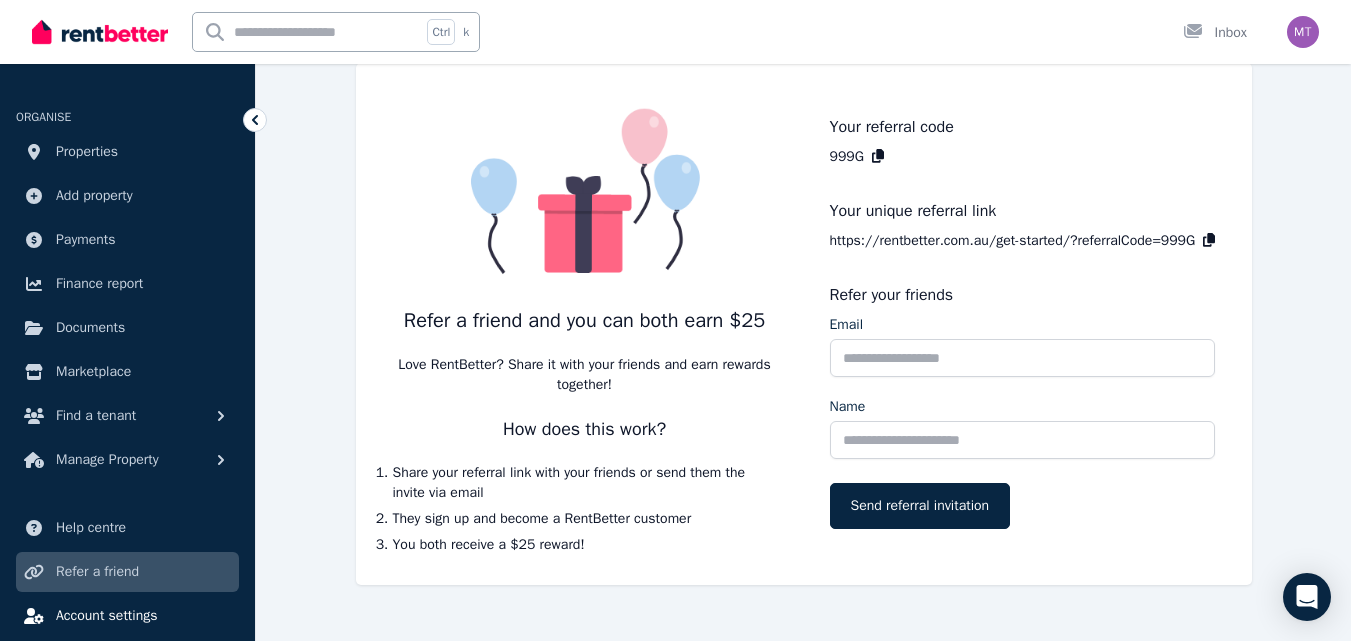 click on "Account settings" at bounding box center (107, 616) 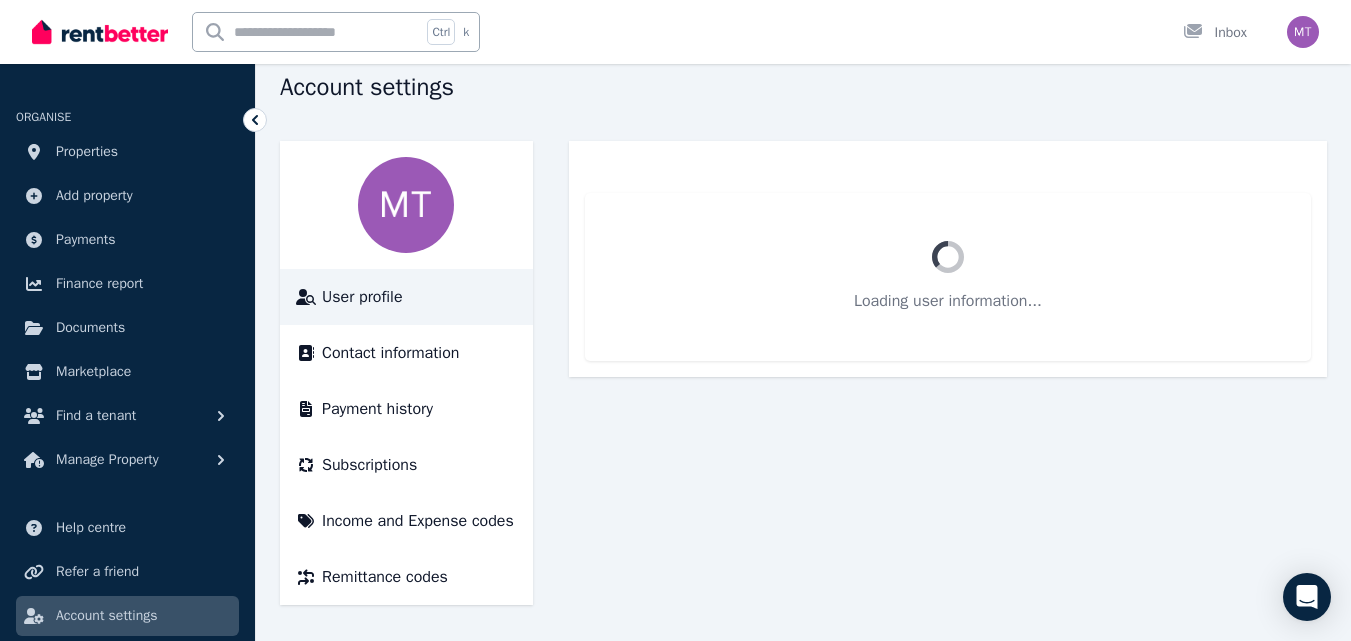 scroll, scrollTop: 0, scrollLeft: 0, axis: both 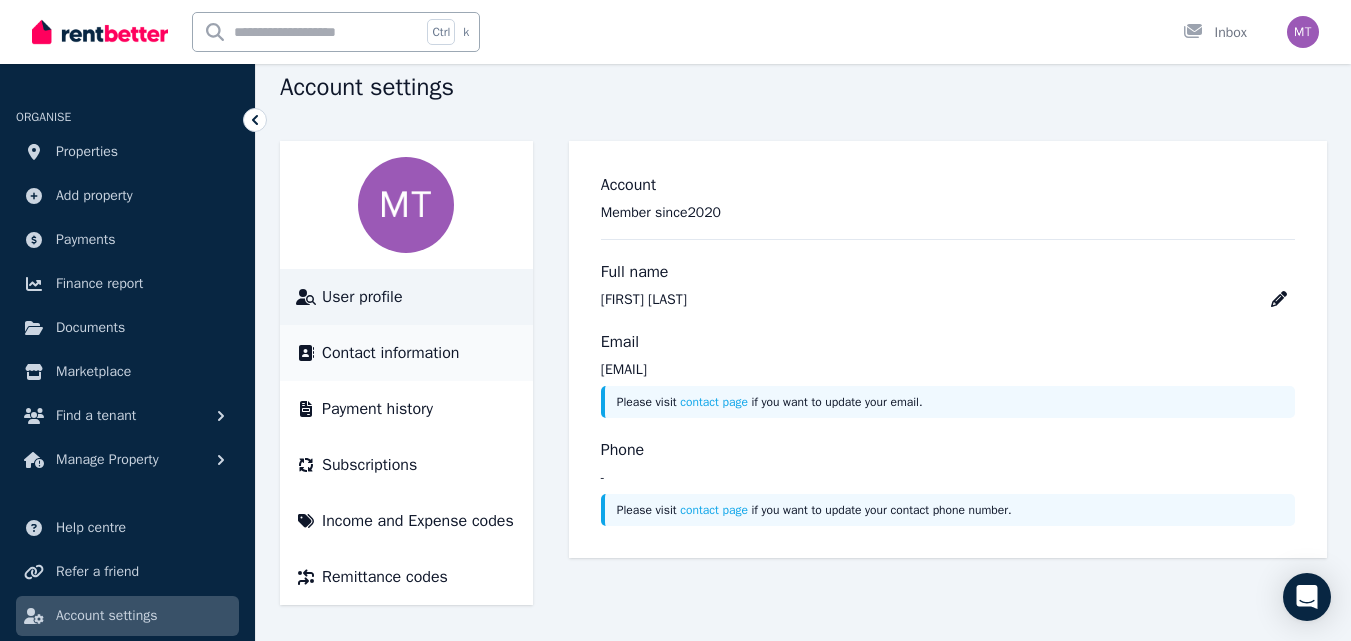 click on "Contact information" at bounding box center (390, 353) 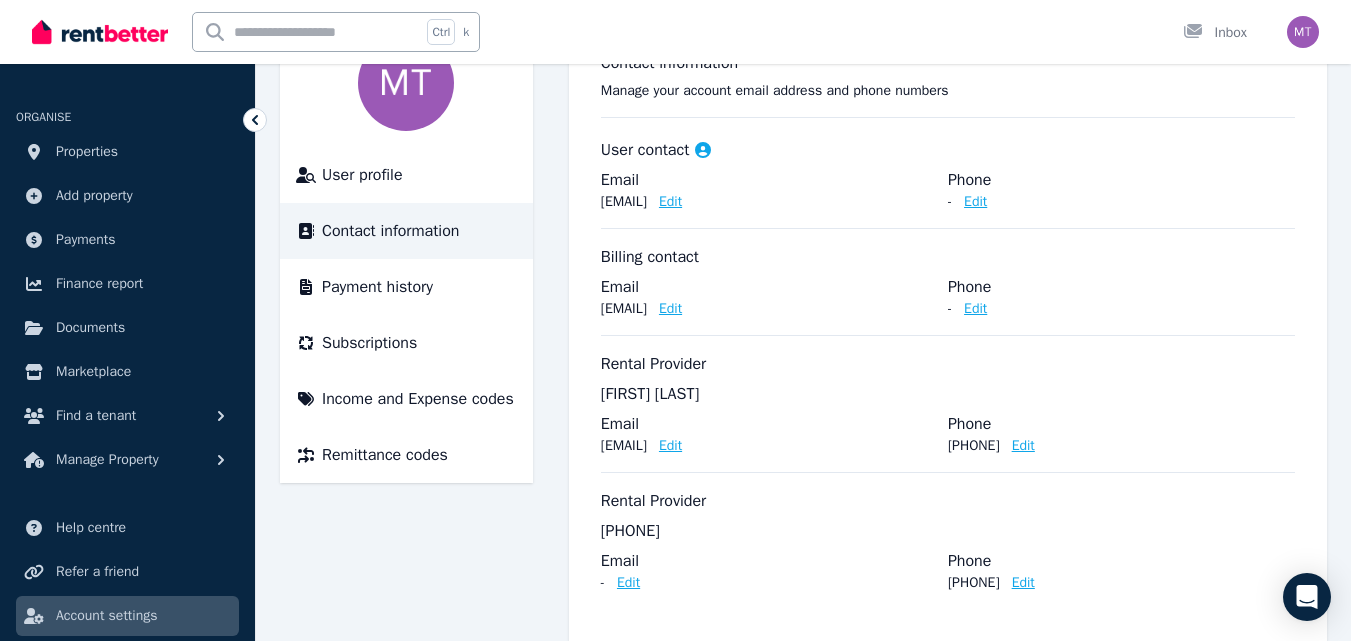 scroll, scrollTop: 208, scrollLeft: 0, axis: vertical 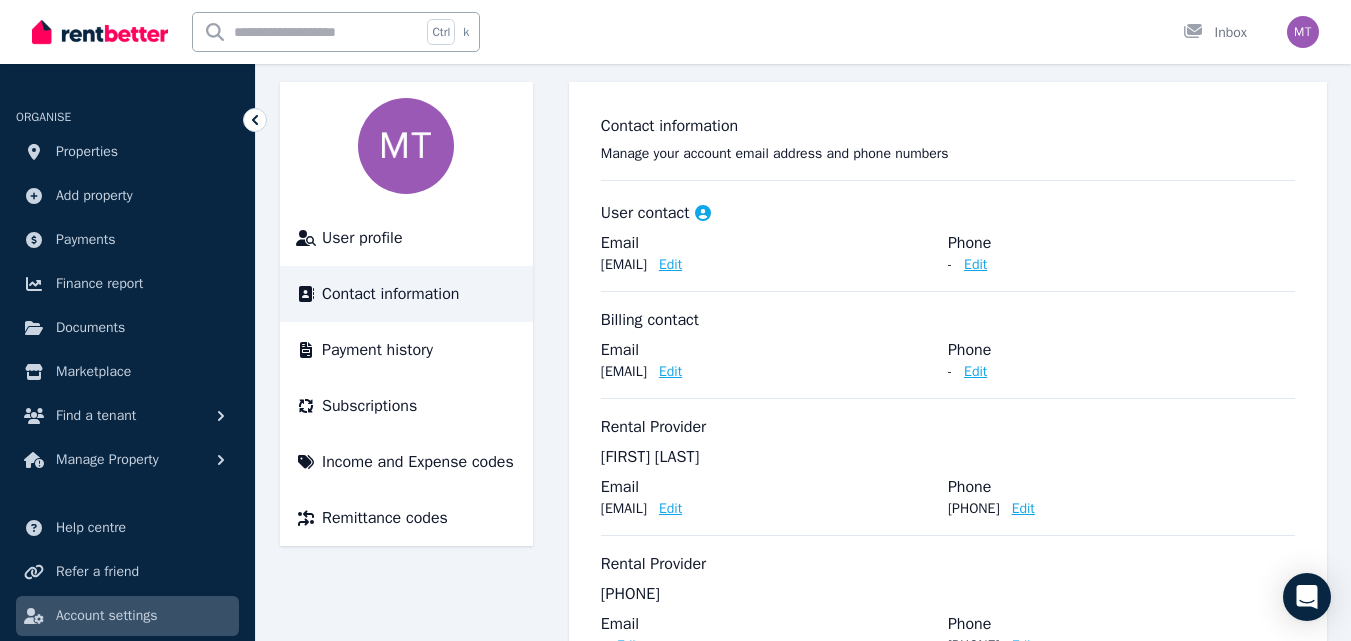 click on "Edit" at bounding box center (975, 265) 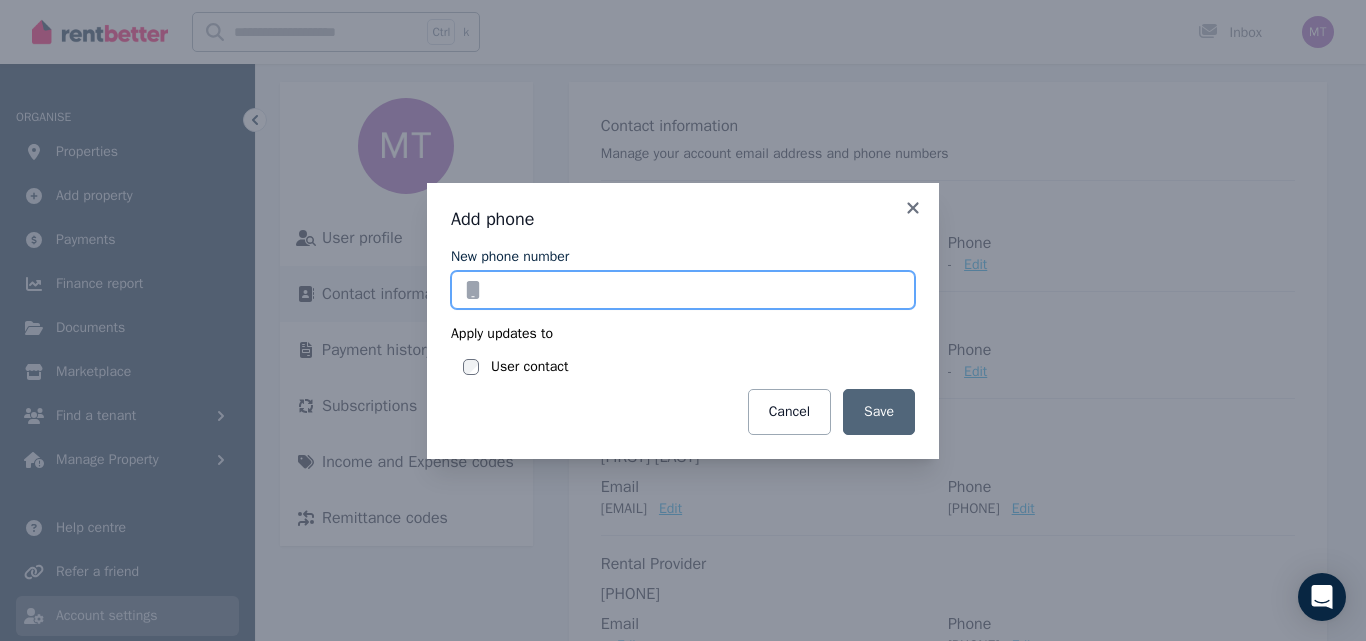 click on "New phone number" at bounding box center (683, 290) 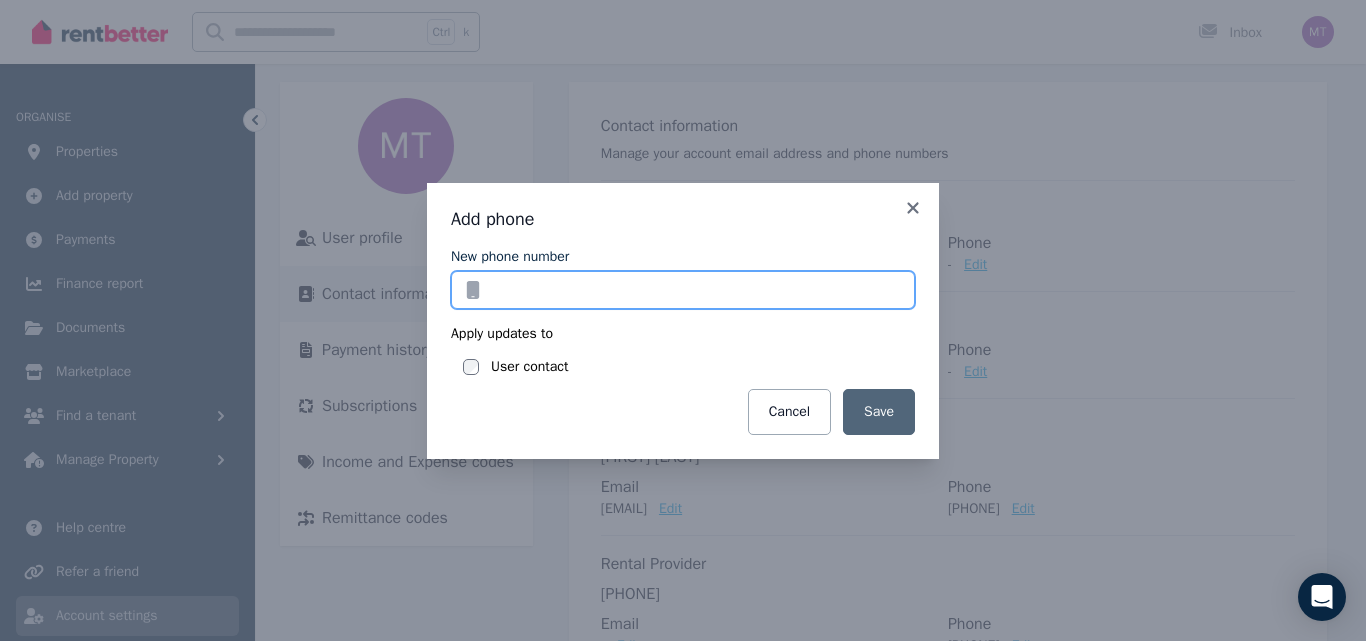 type on "**********" 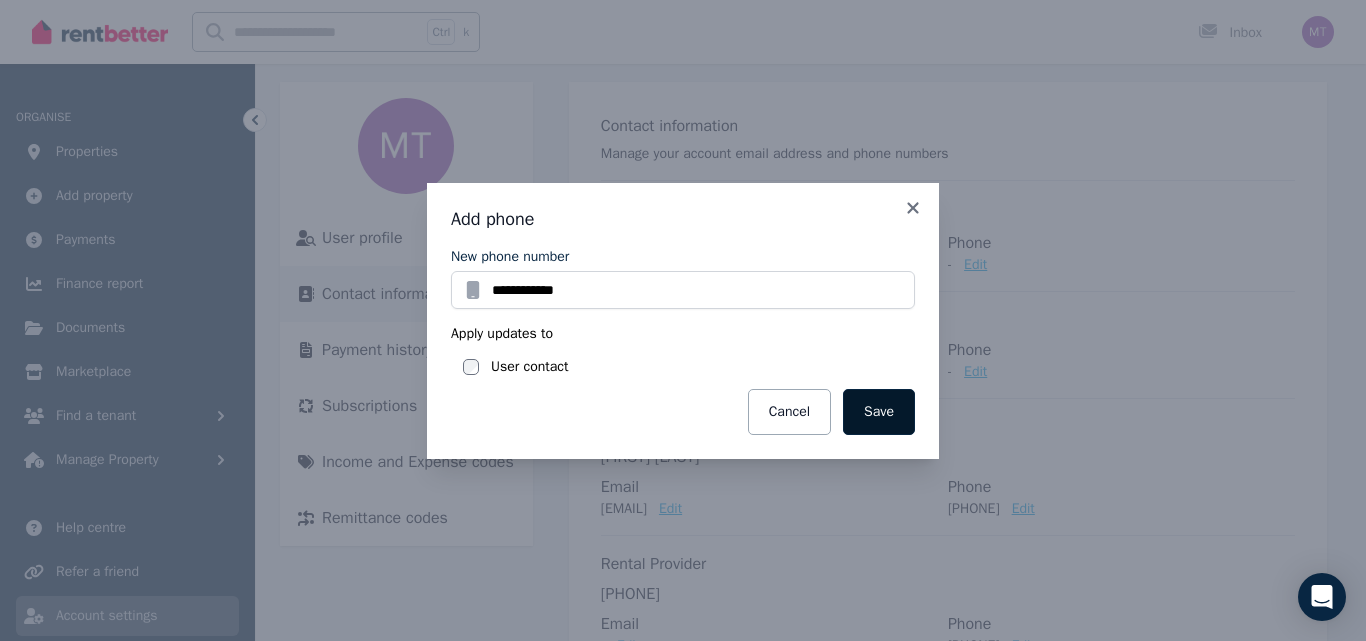click on "Save" at bounding box center [879, 412] 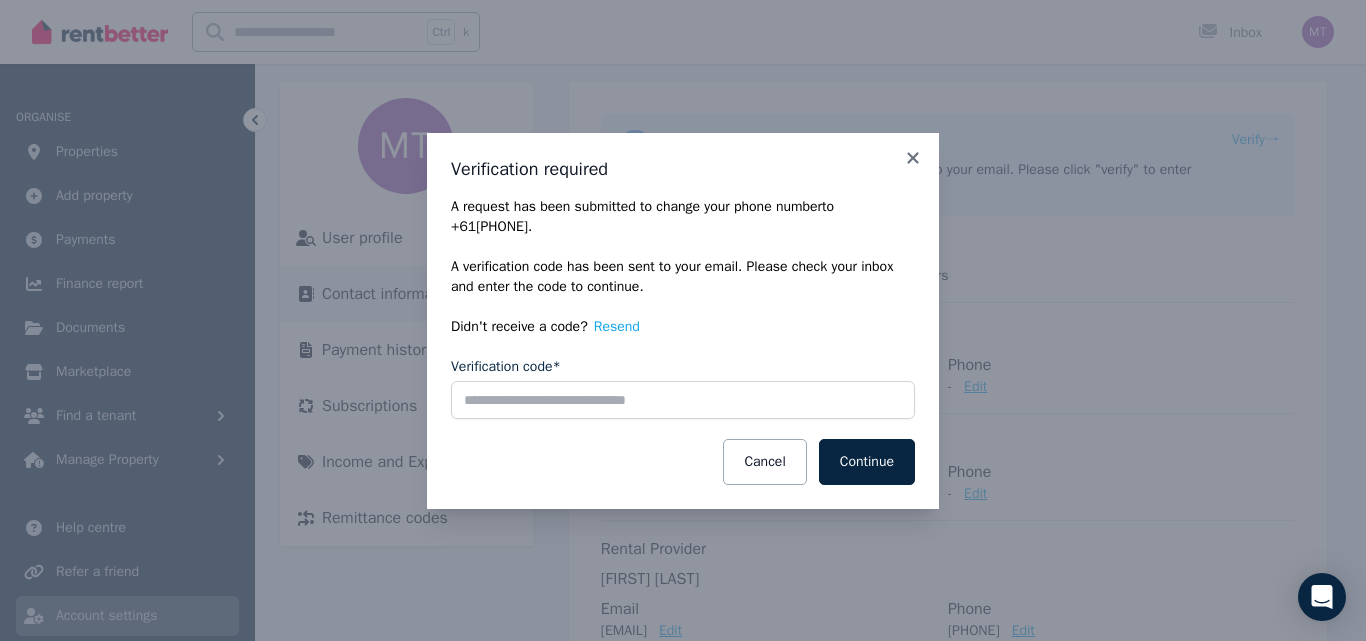 click on "Cancel" at bounding box center (764, 462) 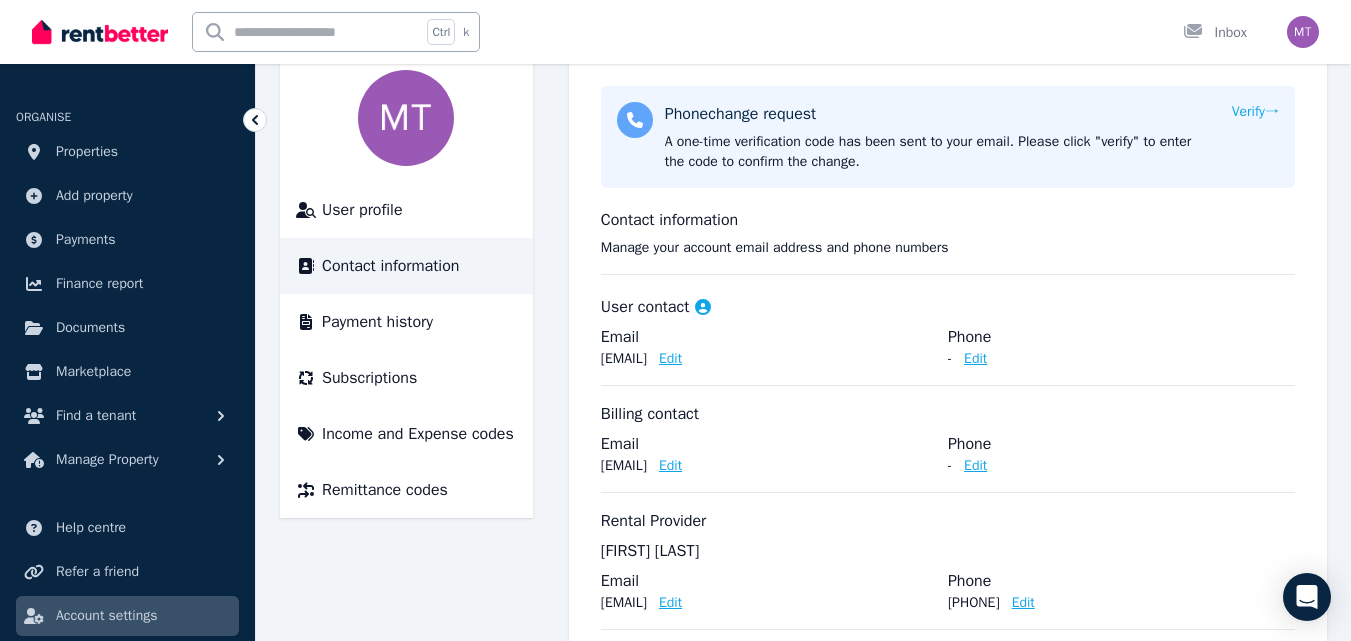 scroll, scrollTop: 170, scrollLeft: 0, axis: vertical 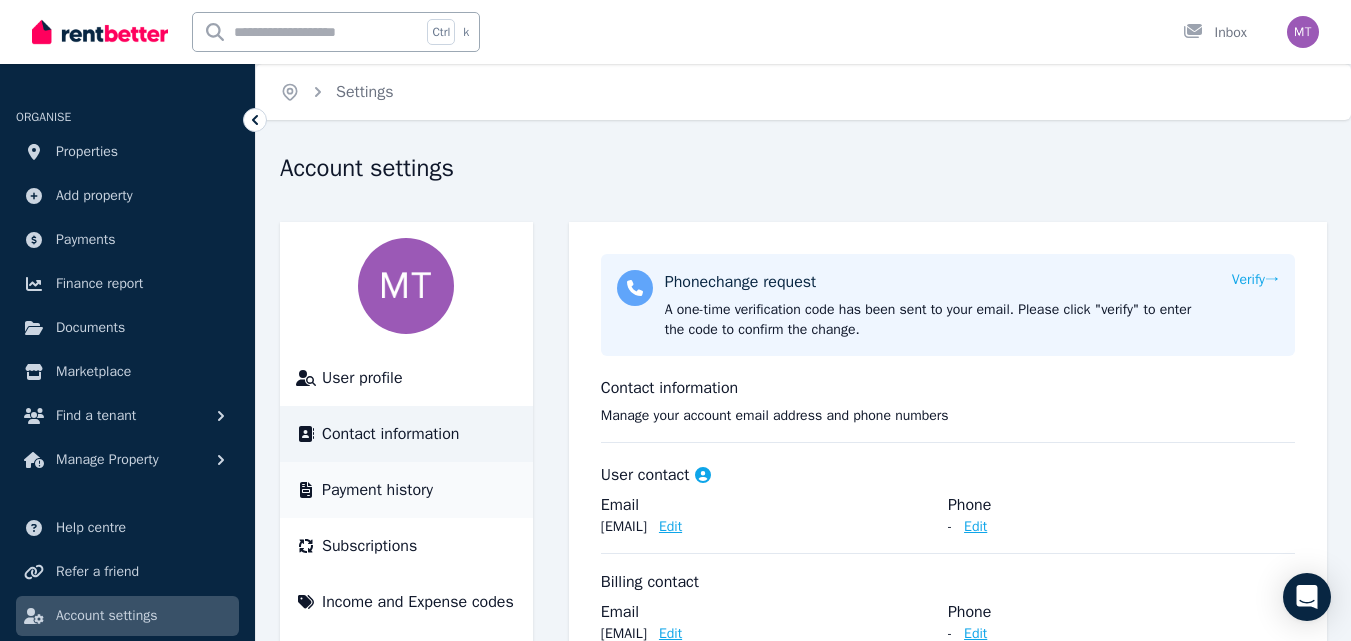 click on "Payment history" at bounding box center (377, 490) 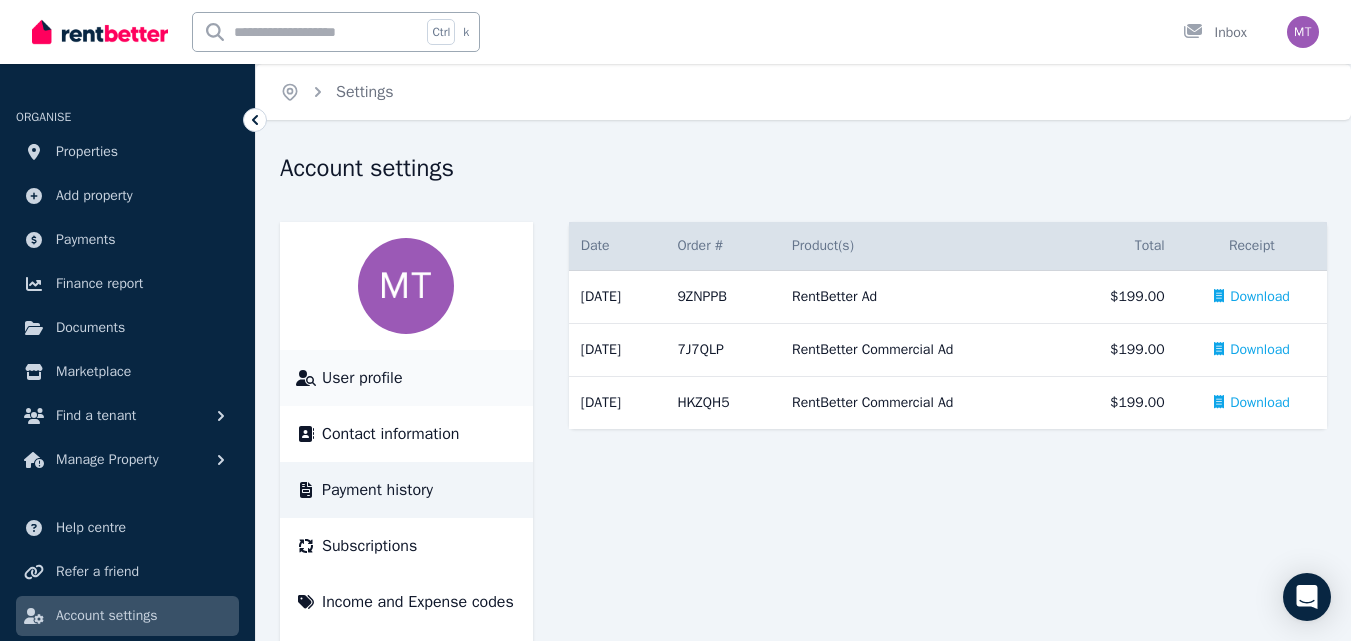 click on "User profile" at bounding box center [362, 378] 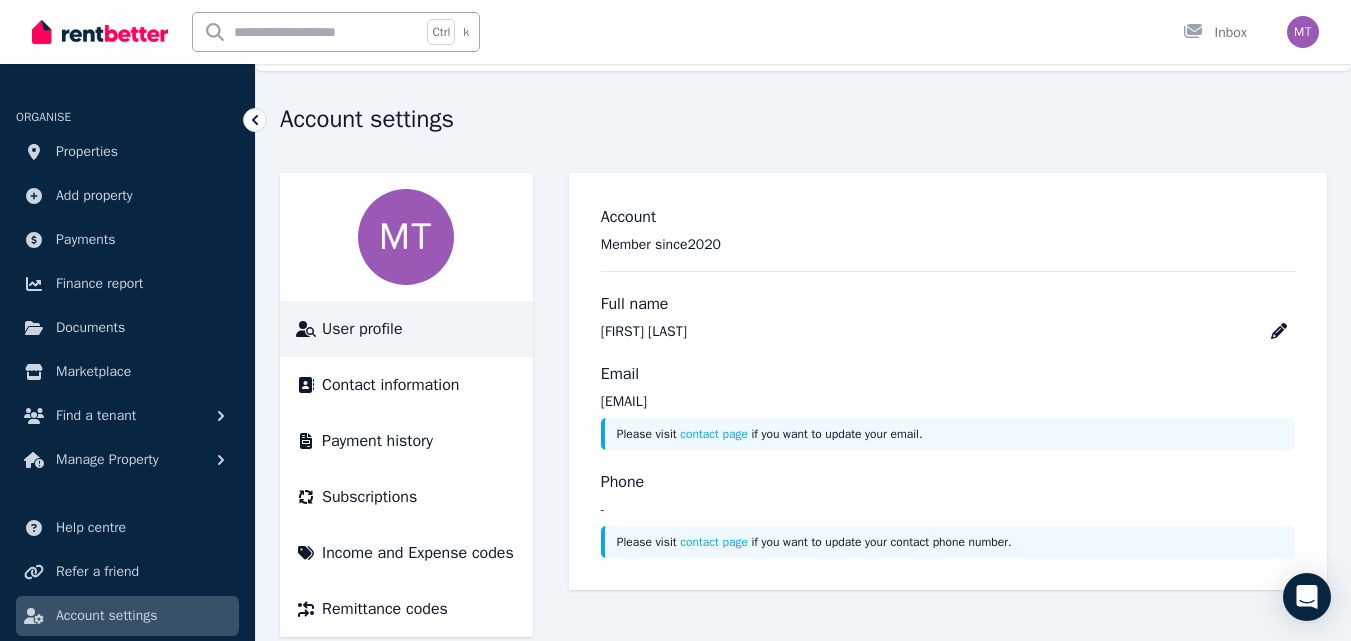 scroll, scrollTop: 81, scrollLeft: 0, axis: vertical 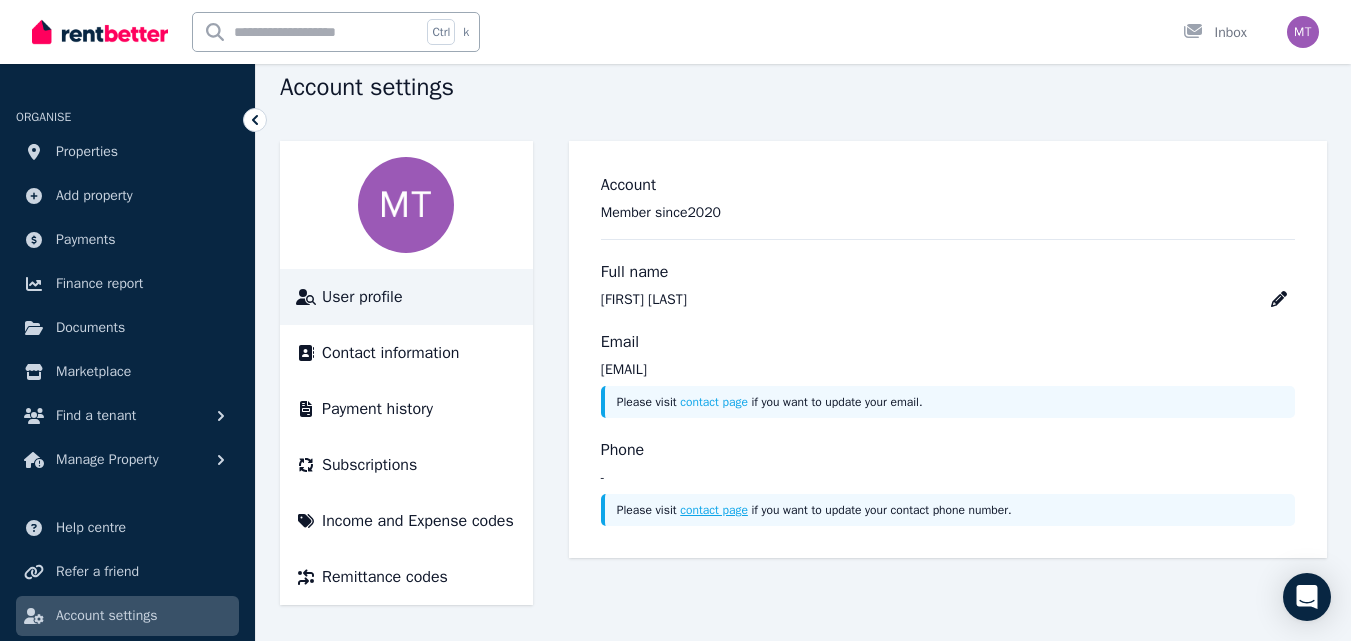 click on "contact page" at bounding box center (714, 510) 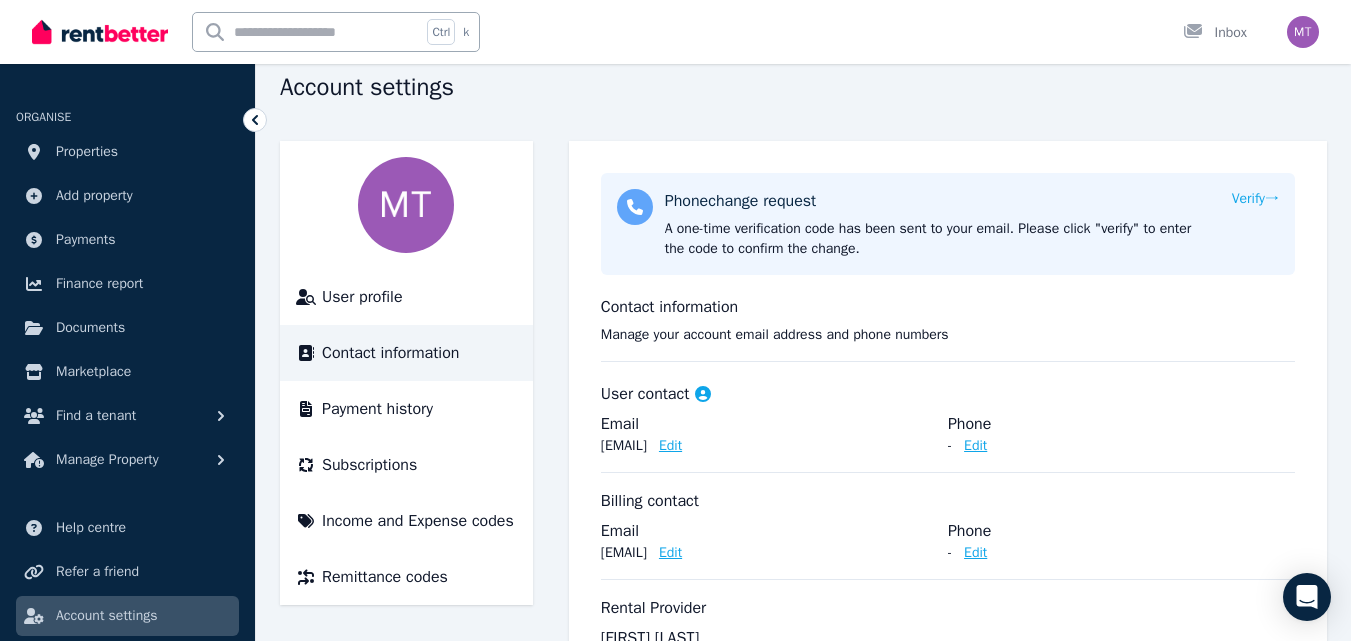 scroll, scrollTop: 0, scrollLeft: 0, axis: both 